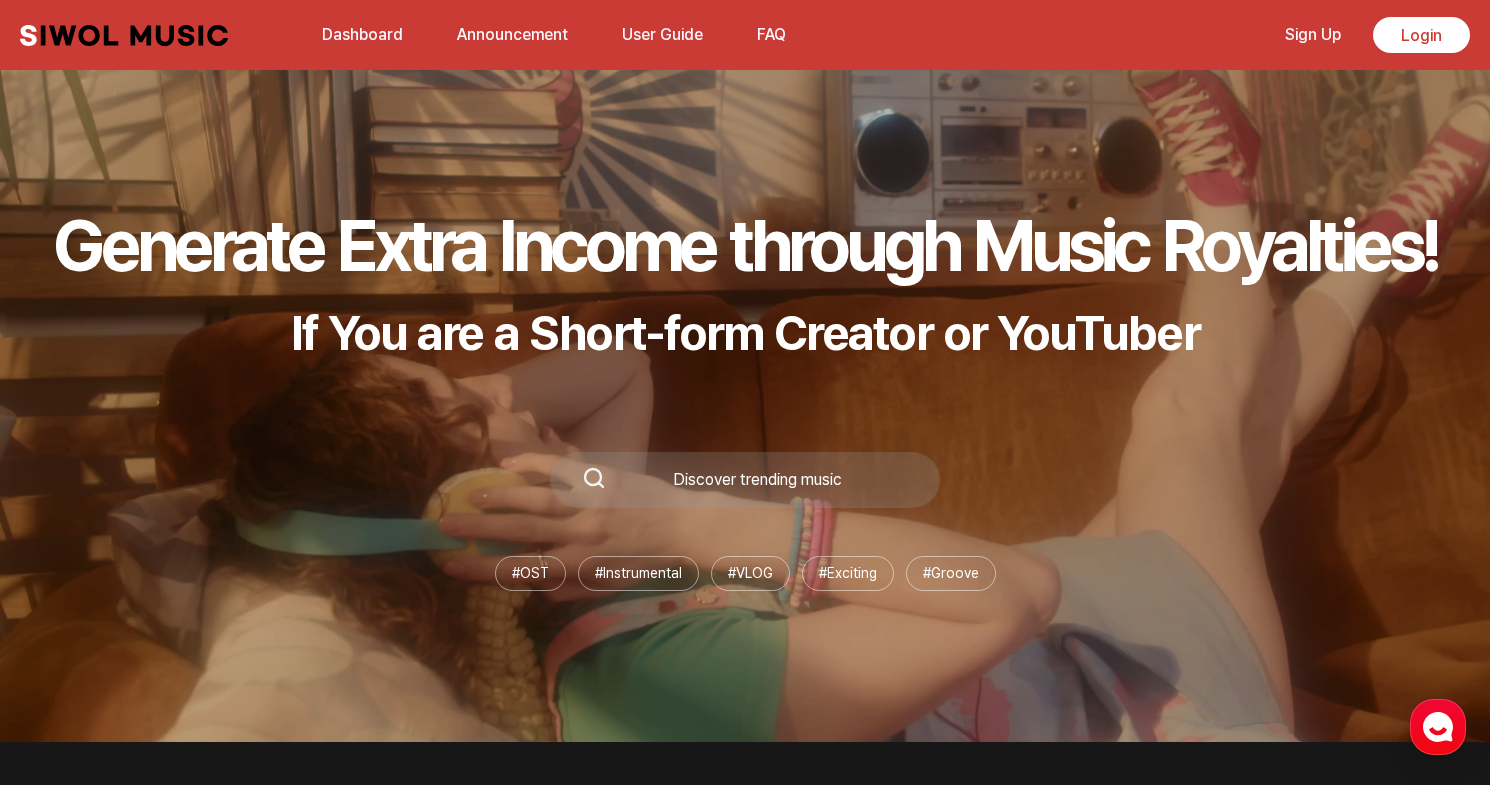 scroll, scrollTop: 57, scrollLeft: 0, axis: vertical 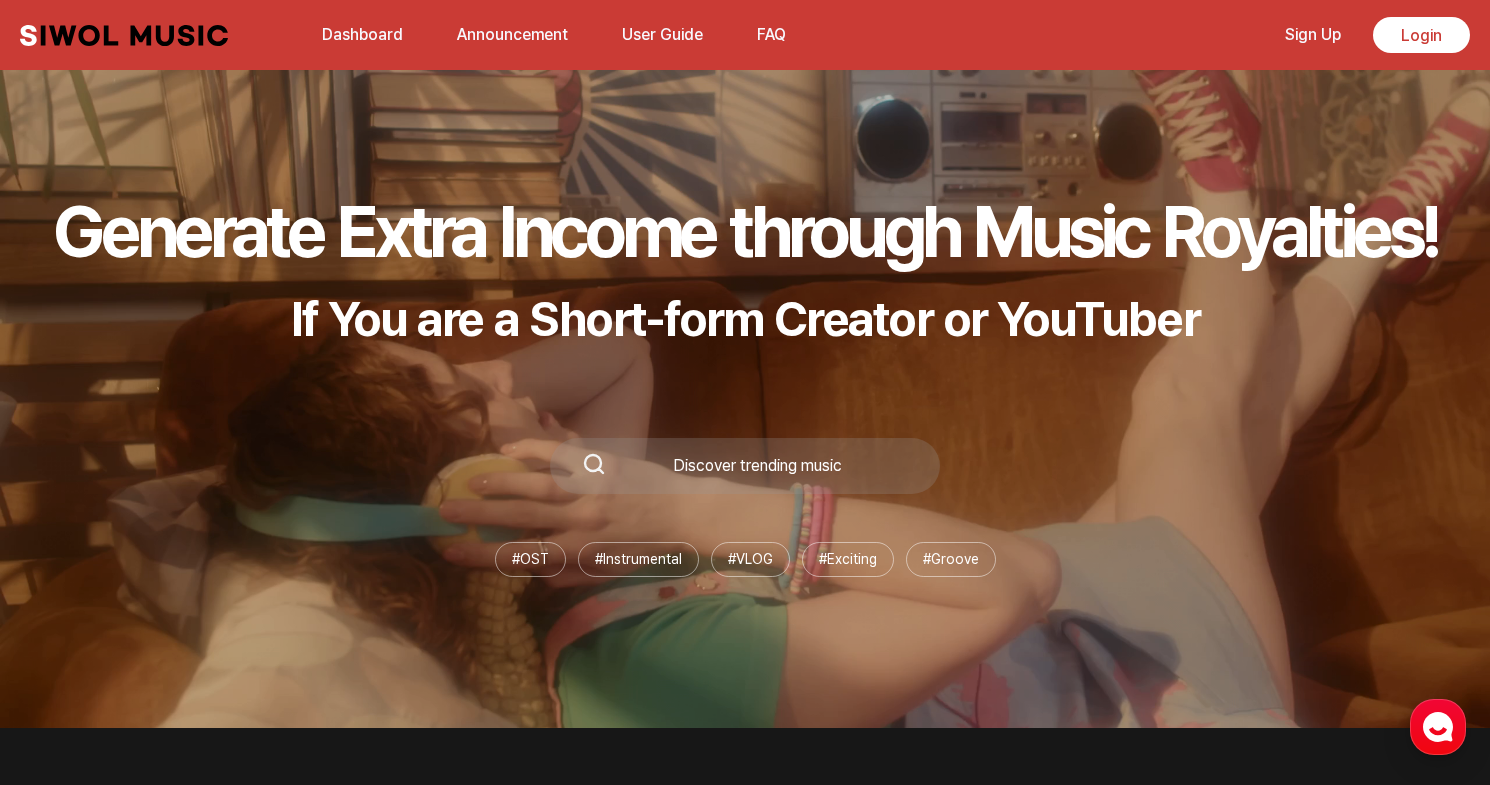 click on "Sign Up" at bounding box center (1313, 34) 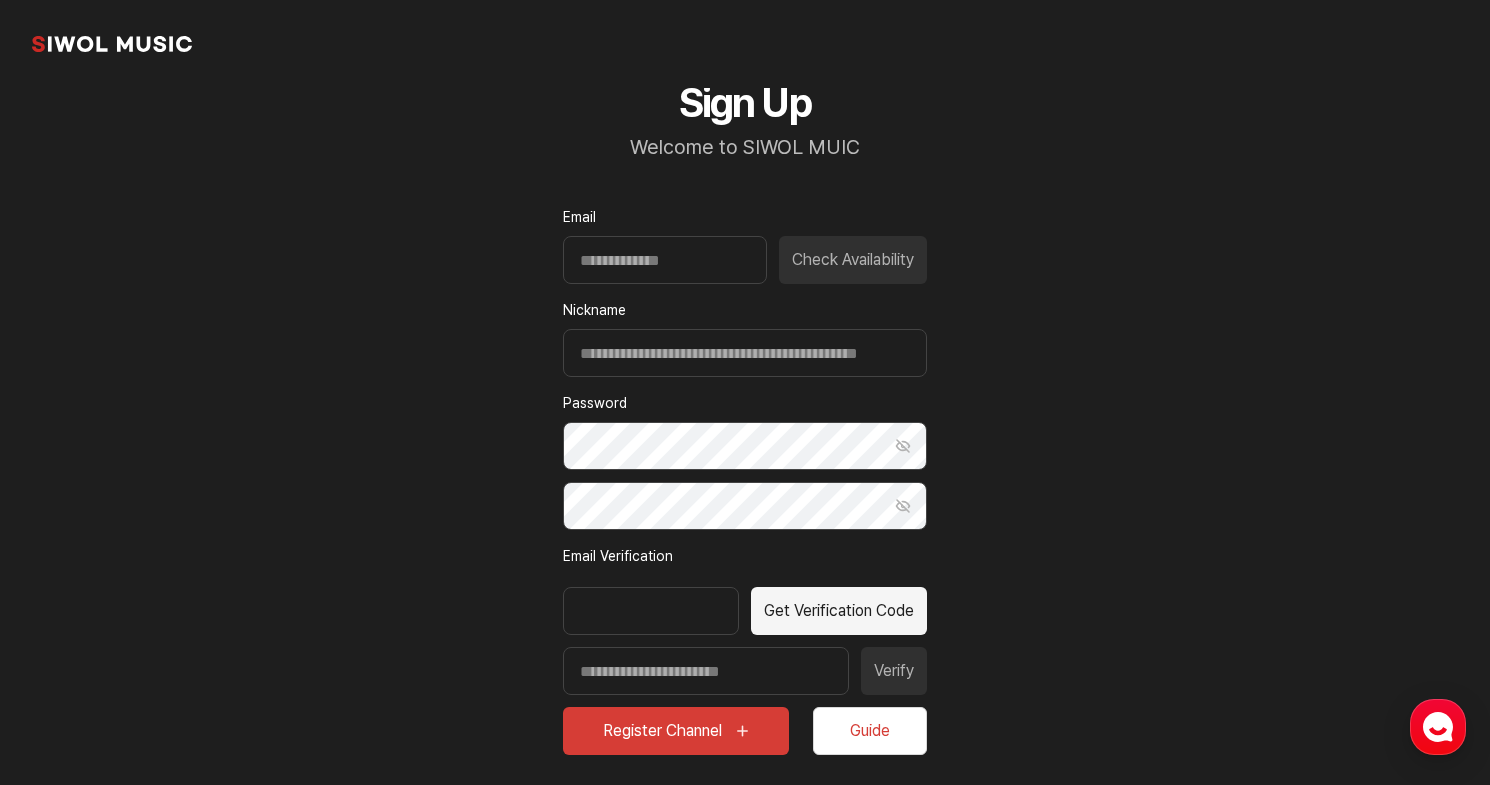 scroll, scrollTop: 0, scrollLeft: 0, axis: both 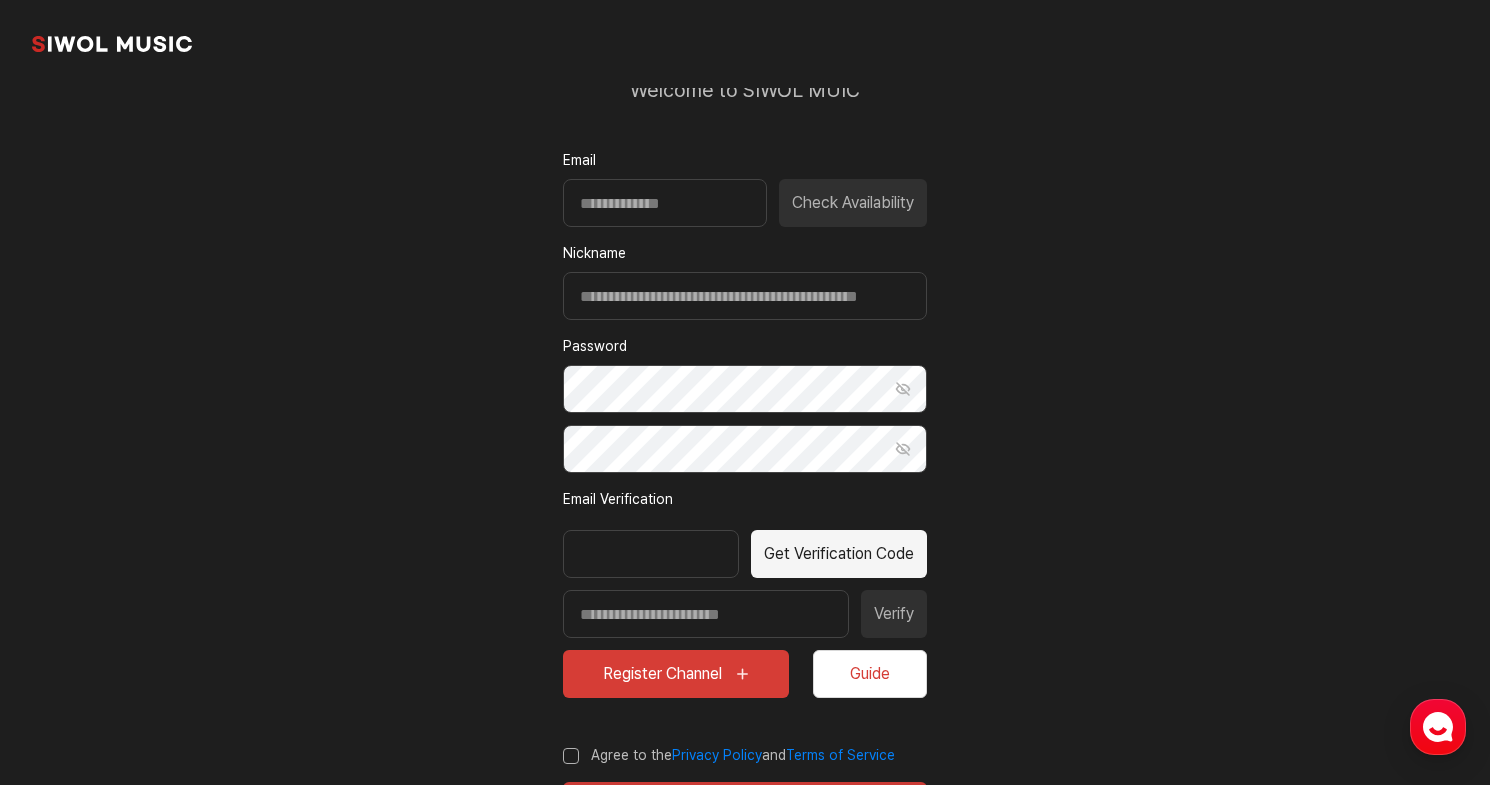 click at bounding box center (651, 554) 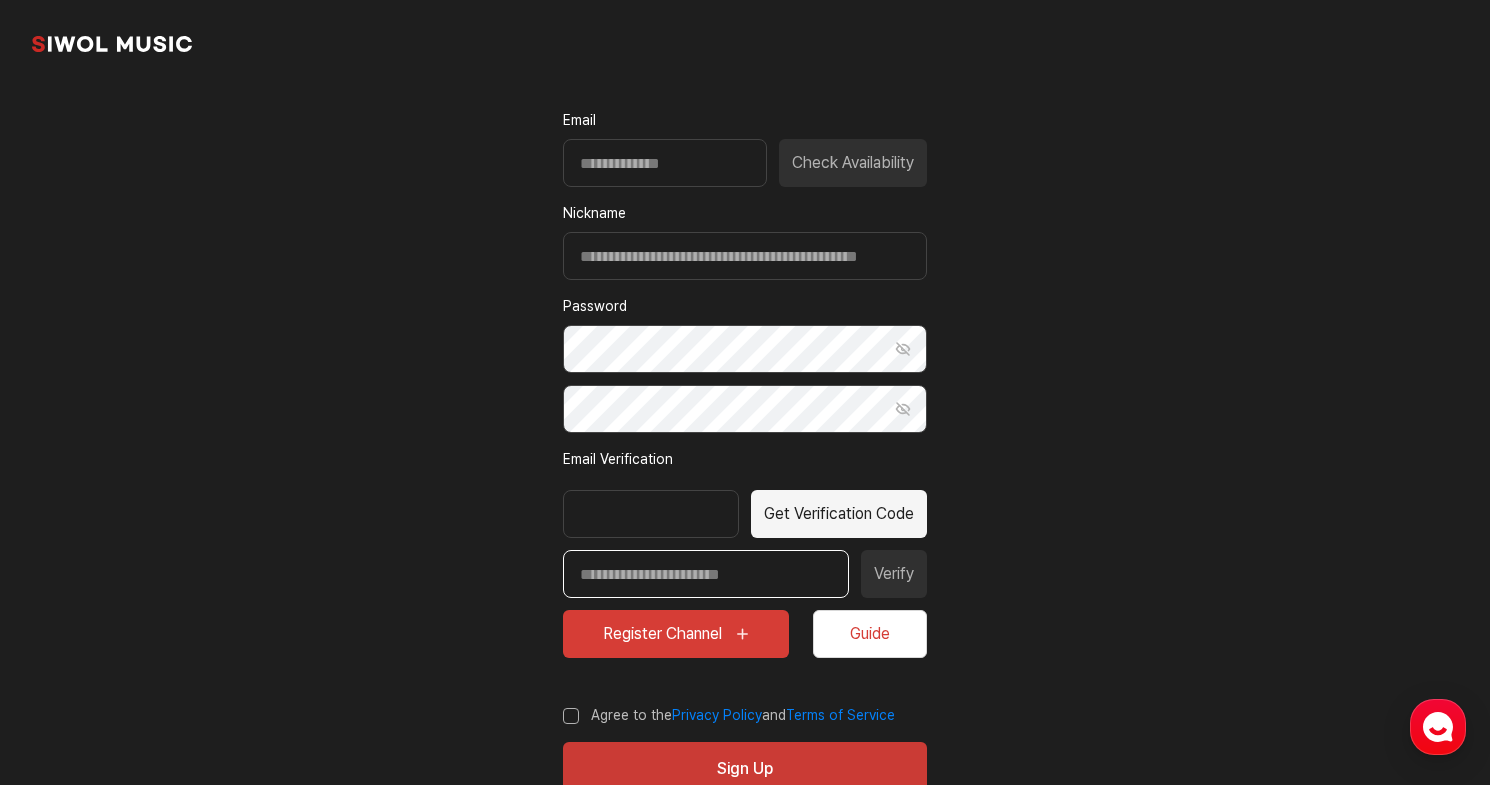 click at bounding box center [706, 574] 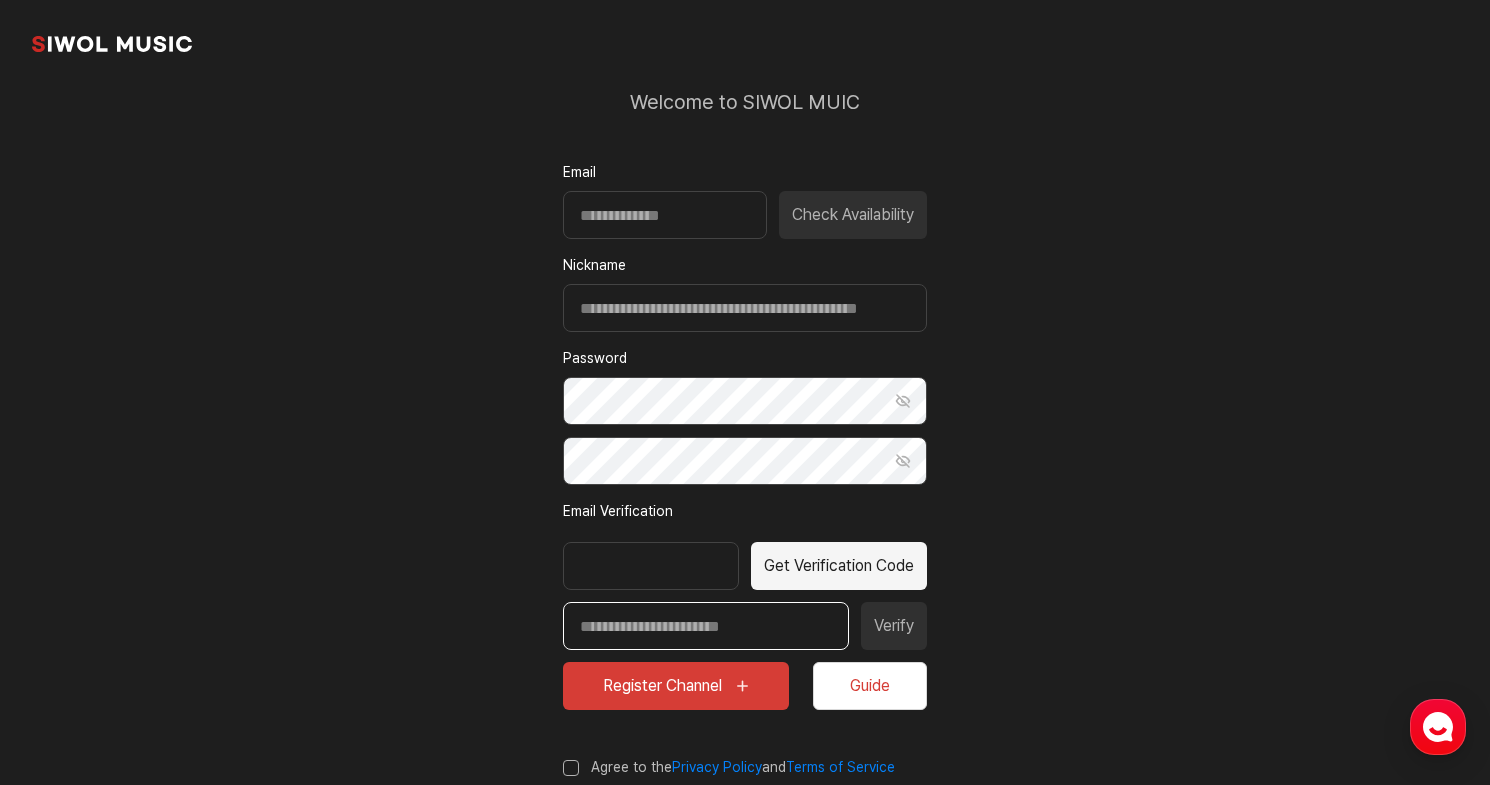 scroll, scrollTop: 8, scrollLeft: 0, axis: vertical 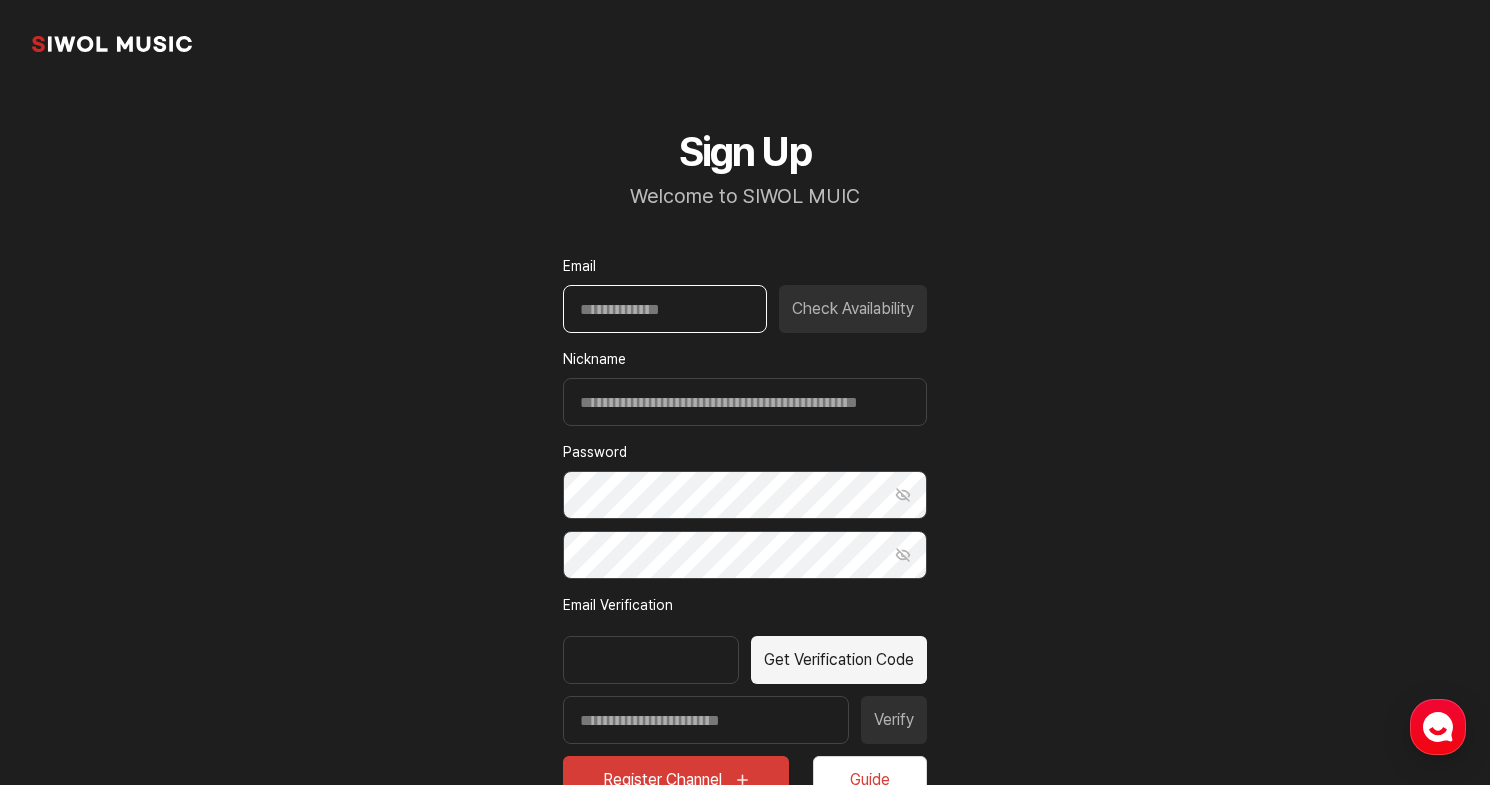 click on "Email" at bounding box center [665, 309] 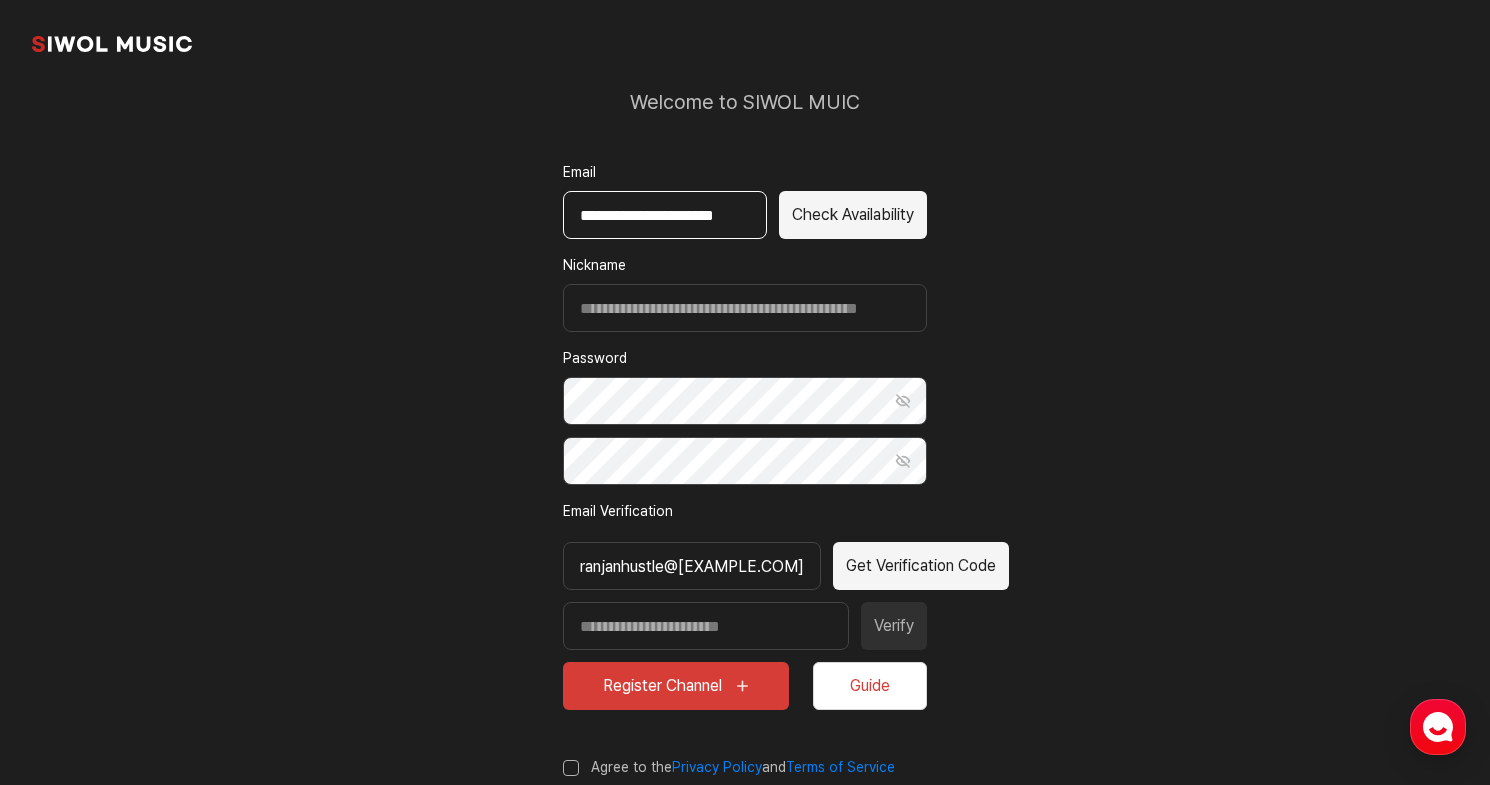 scroll, scrollTop: 118, scrollLeft: 0, axis: vertical 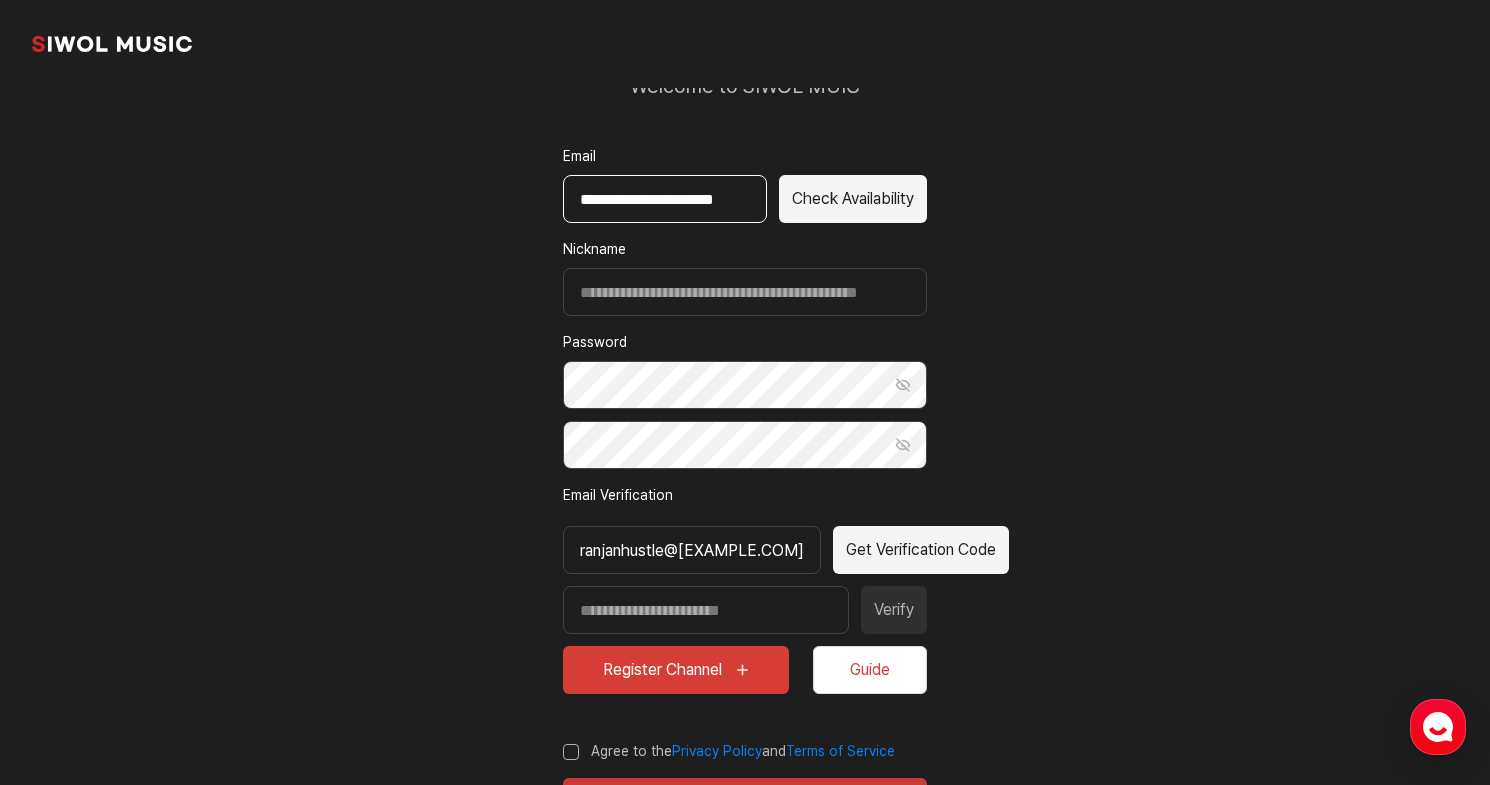 type on "**********" 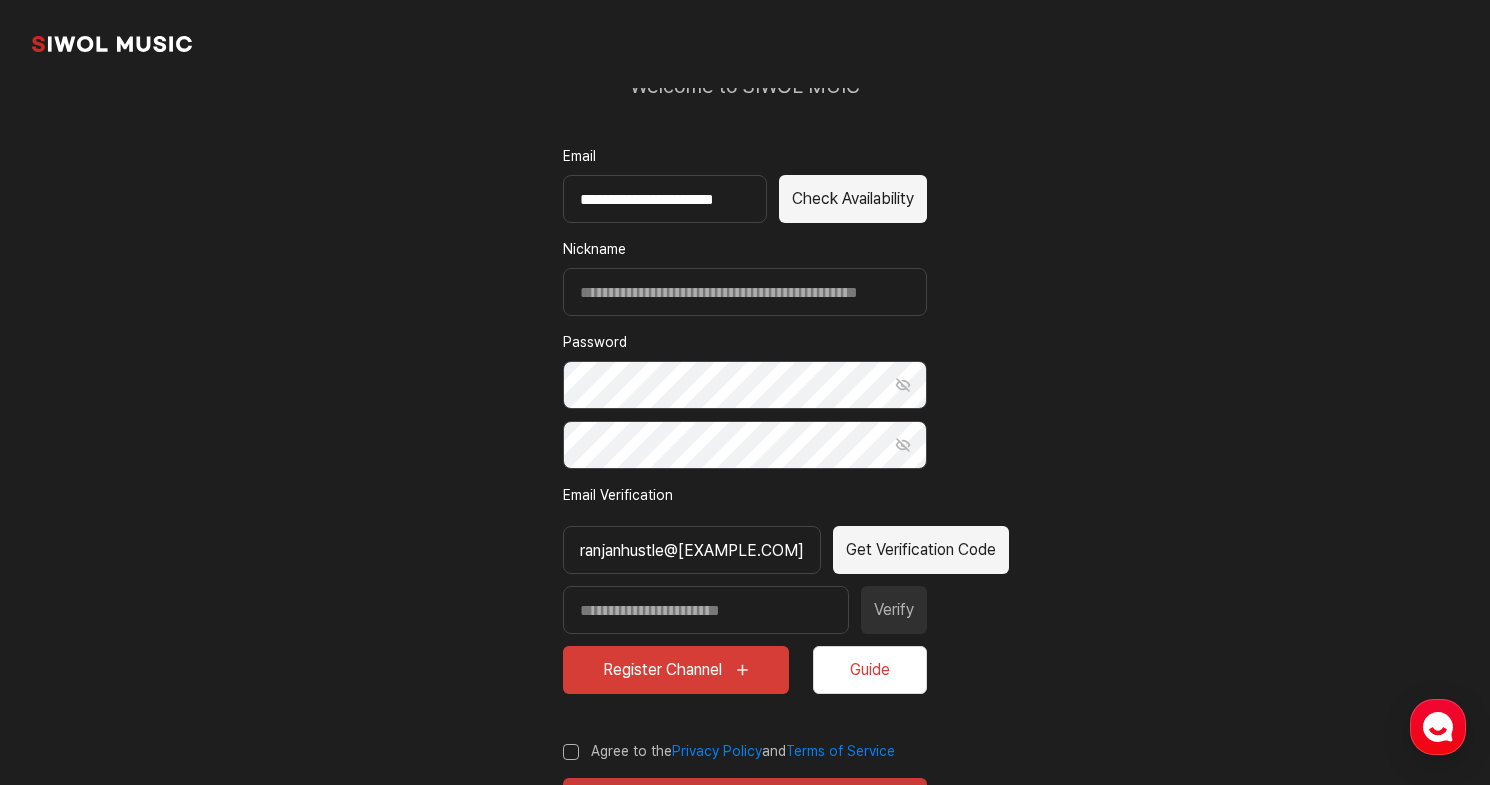 click on "Get Verification Code" at bounding box center [921, 550] 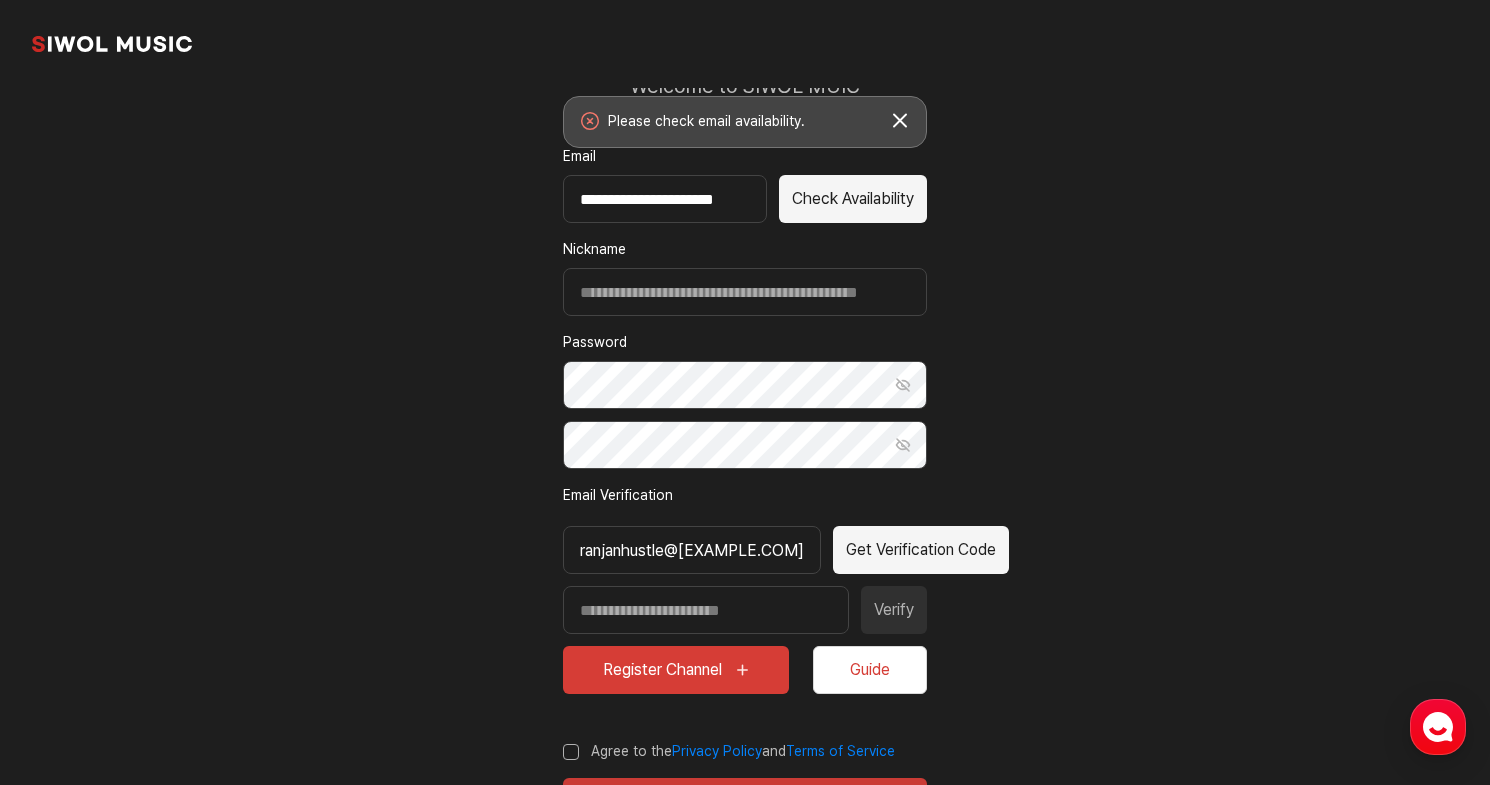 click on "Check Availability" at bounding box center [853, 199] 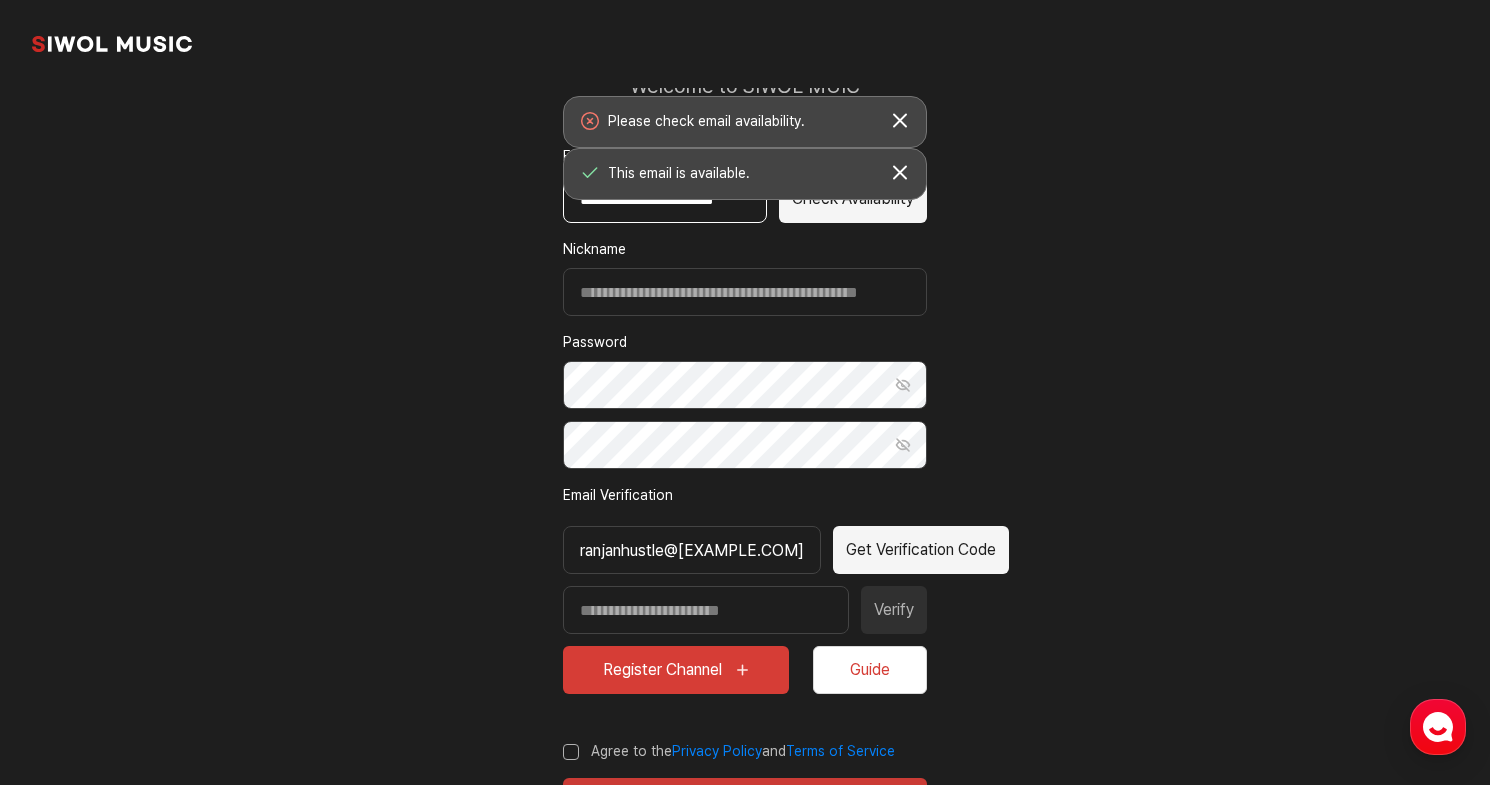 click on "**********" at bounding box center (665, 199) 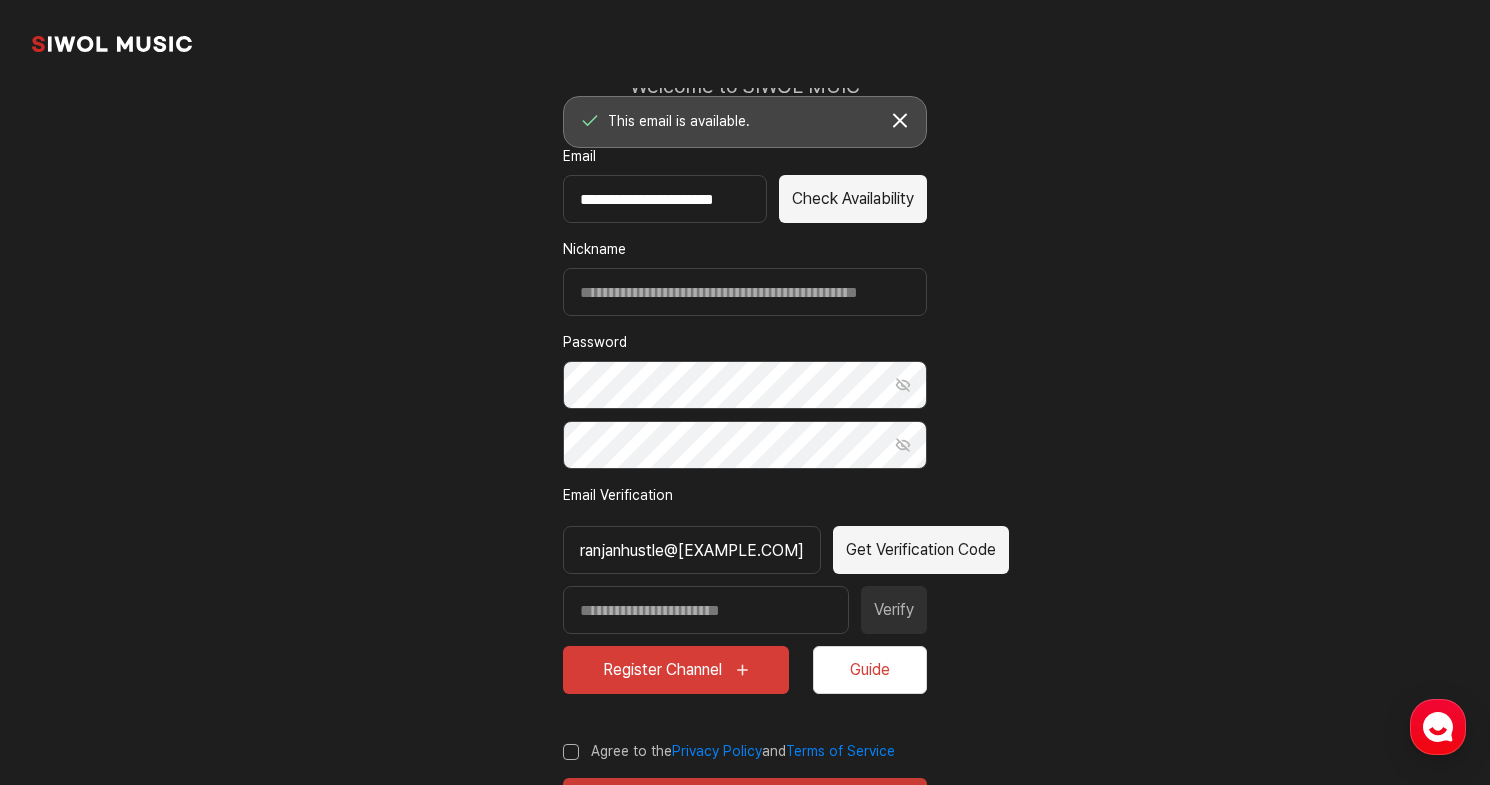 click on "Check Availability" at bounding box center (853, 199) 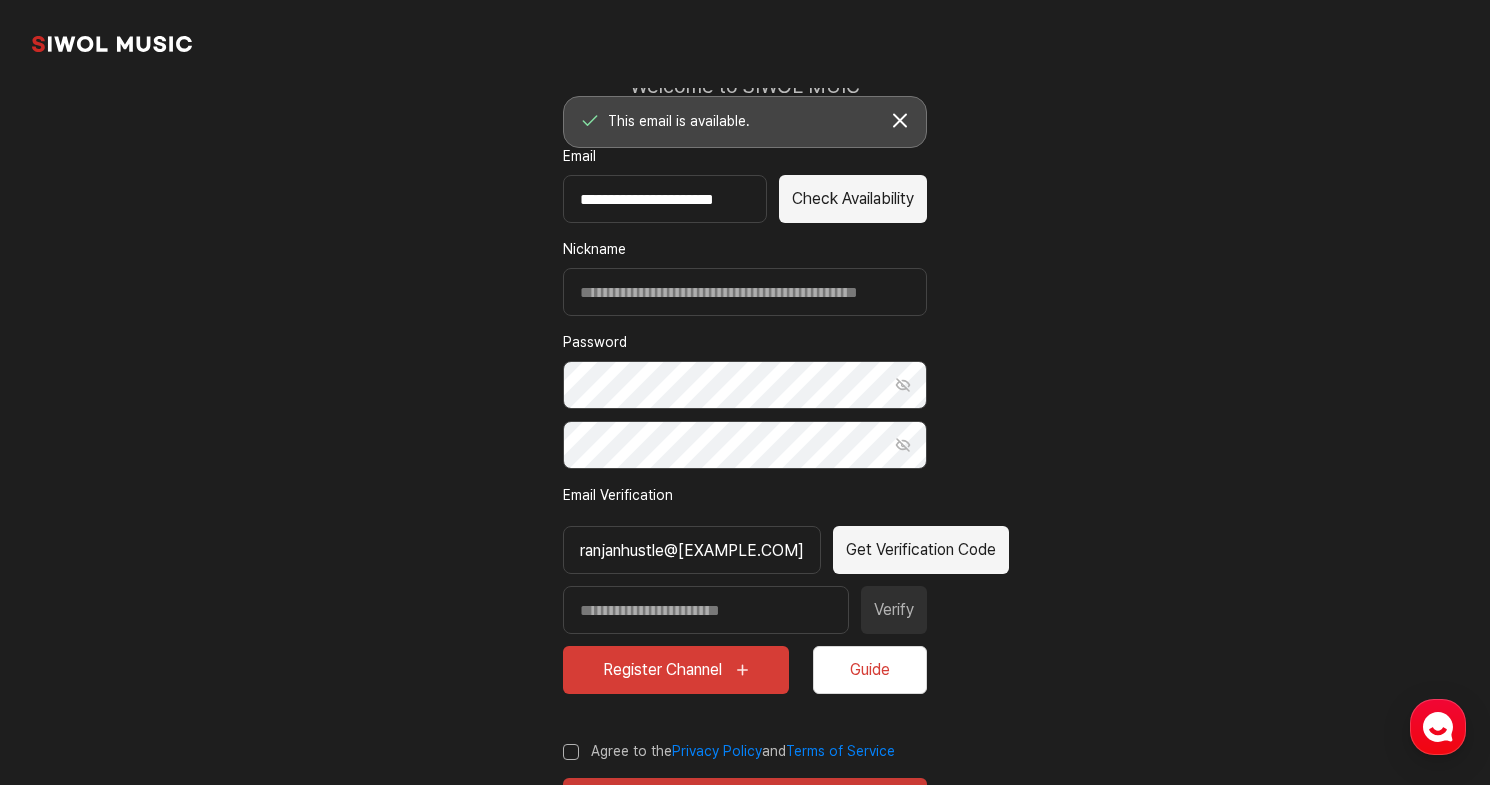 click on "Get Verification Code" at bounding box center [921, 550] 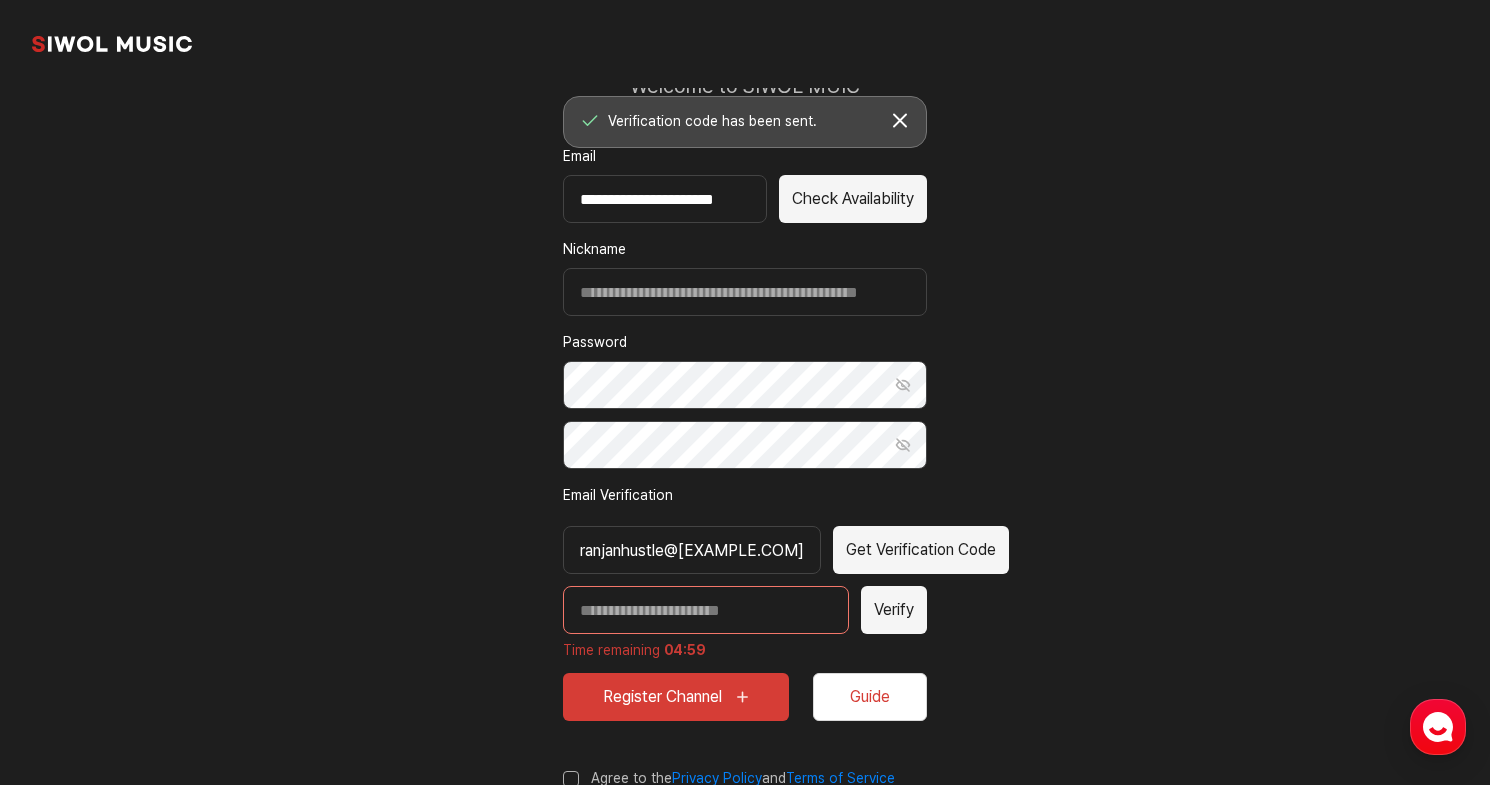click at bounding box center [706, 610] 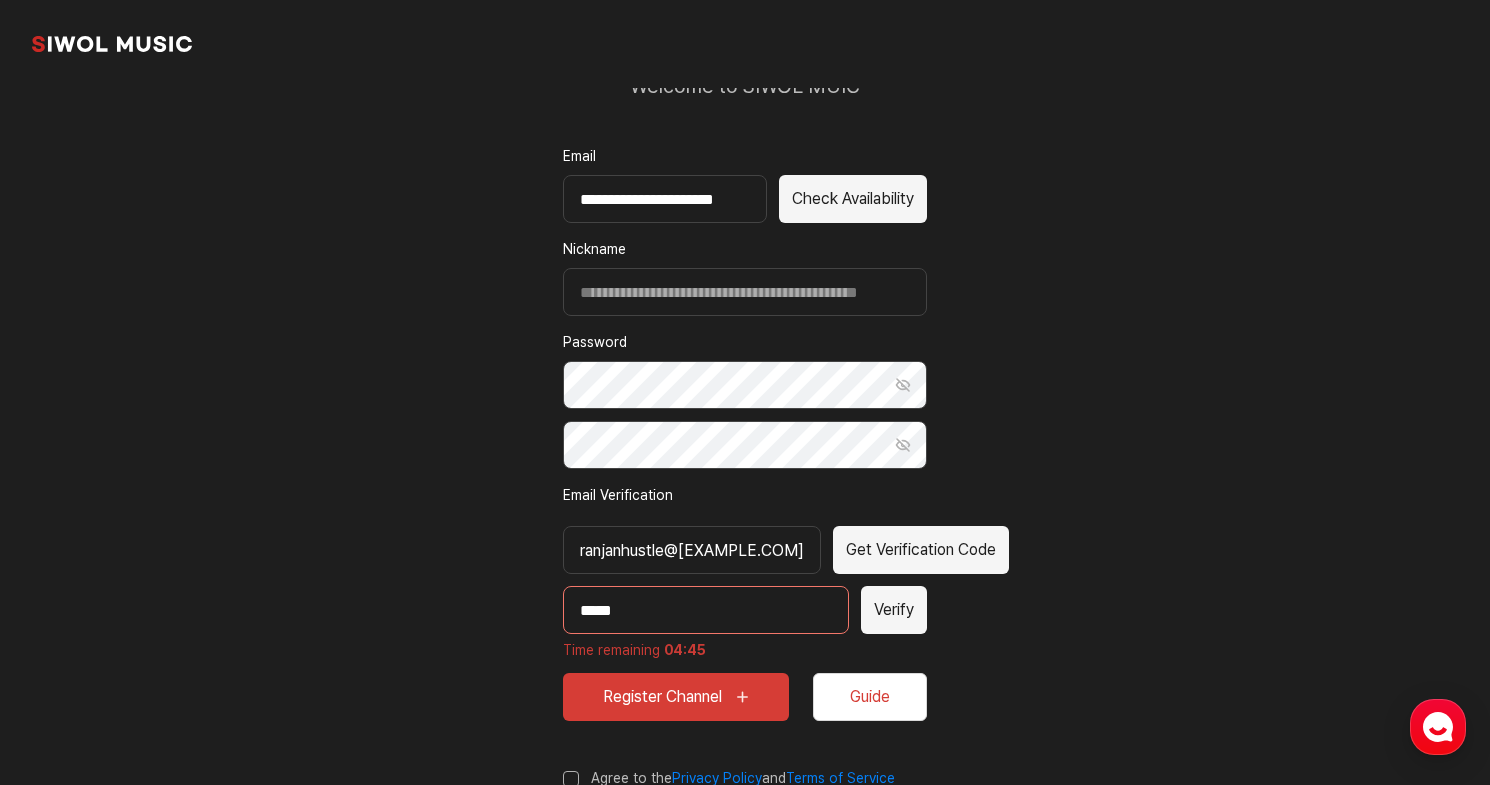 type on "*****" 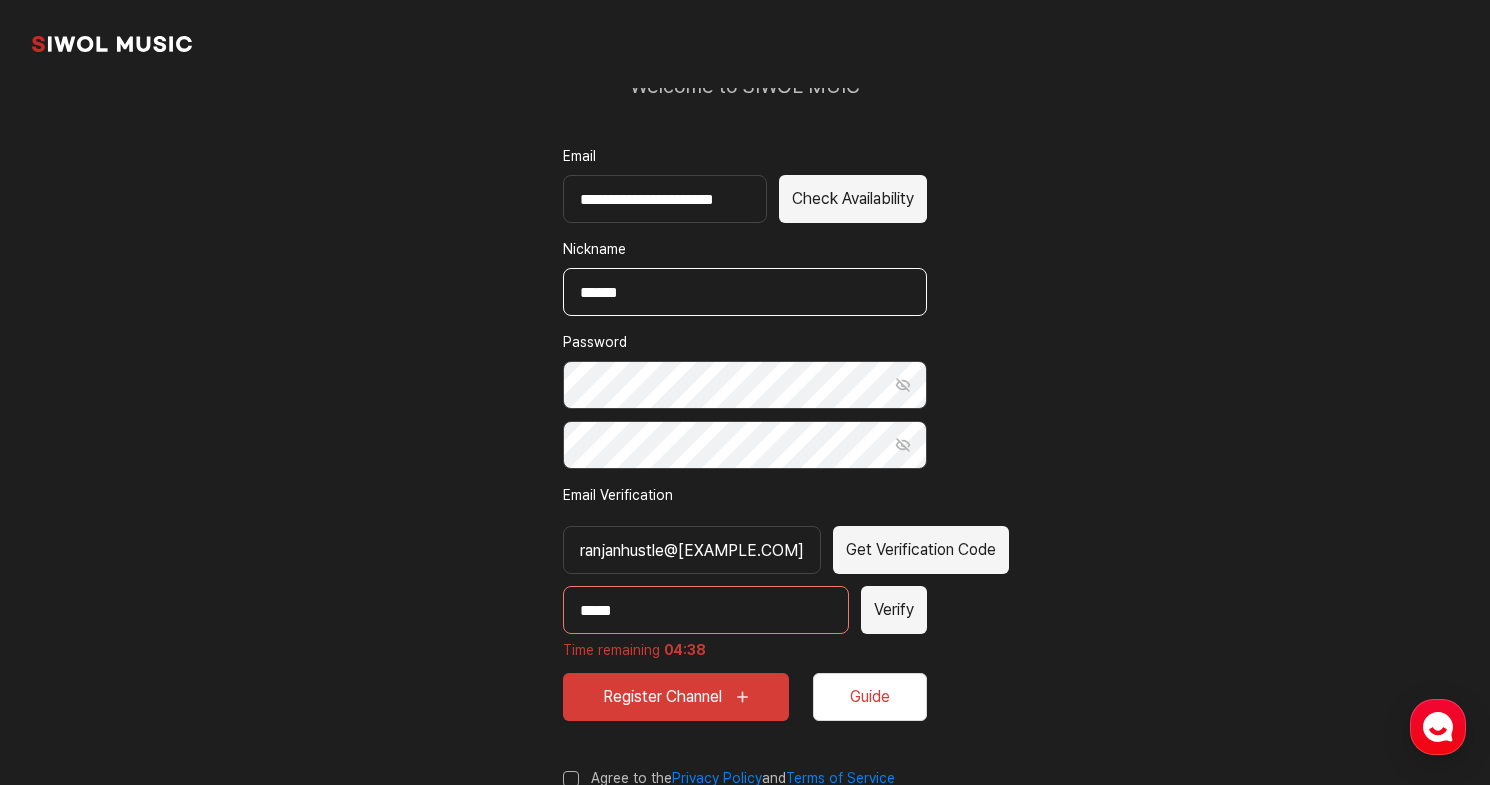 type on "******" 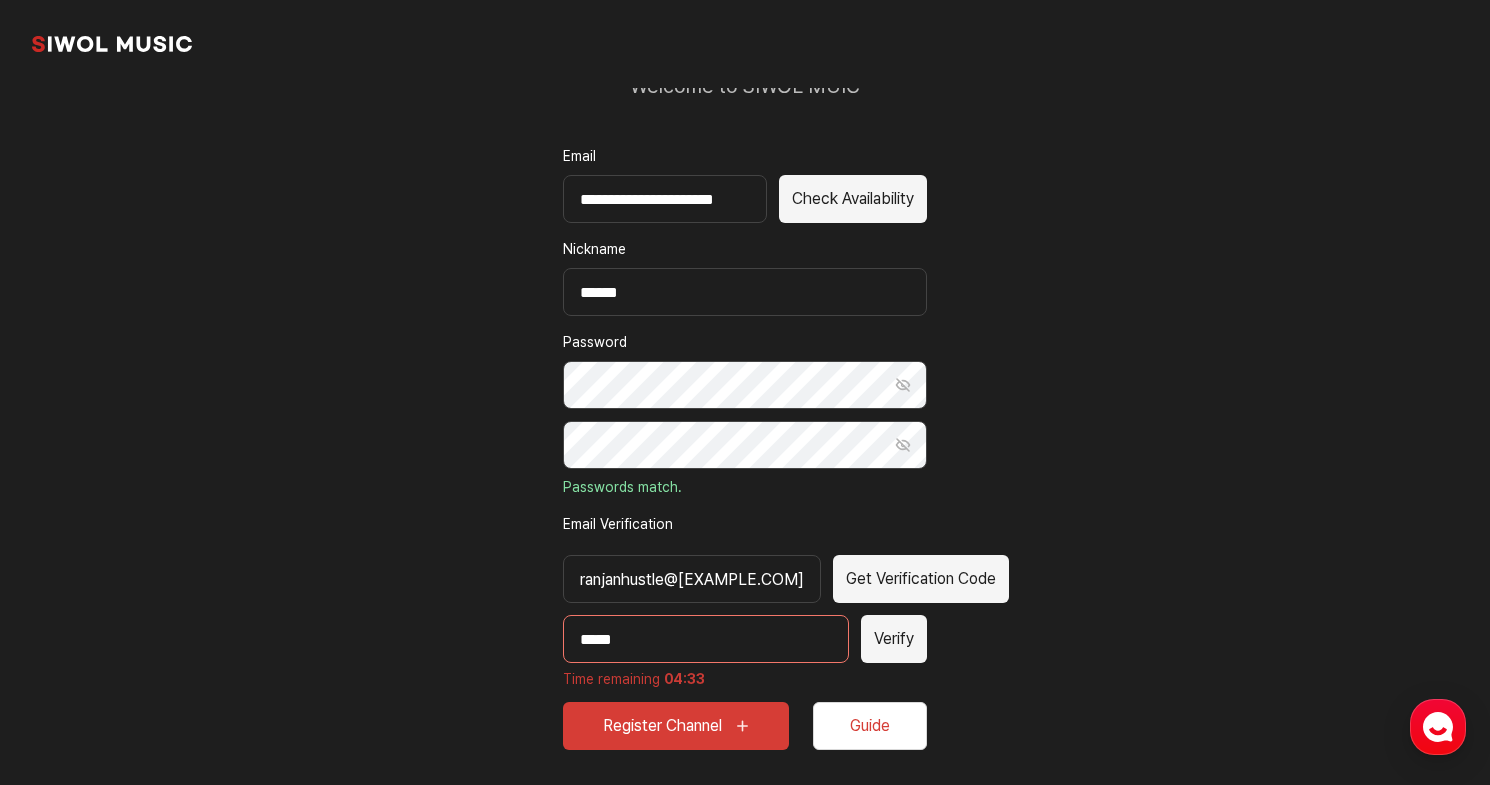 click on "**********" at bounding box center [745, 453] 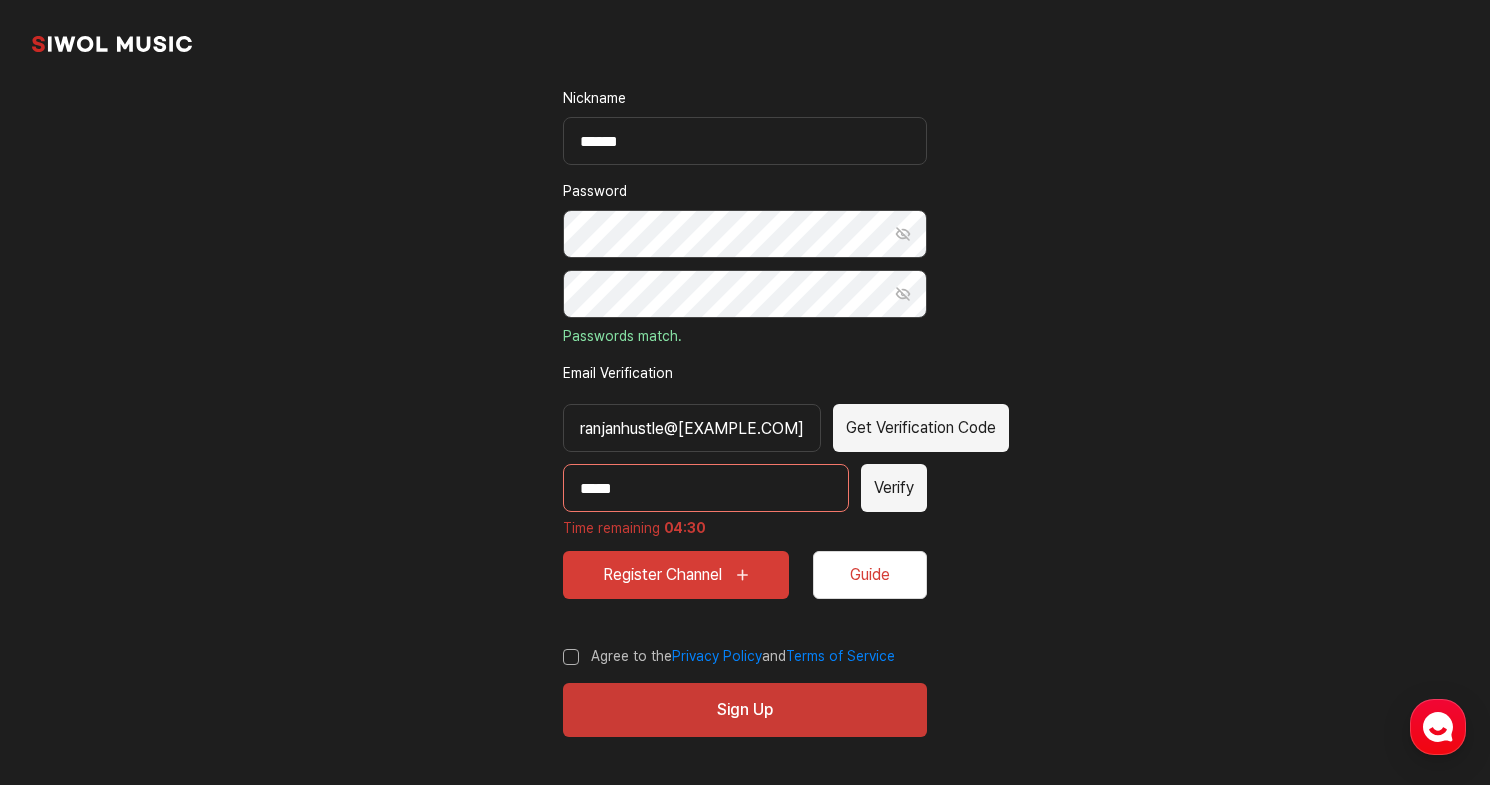 scroll, scrollTop: 268, scrollLeft: 0, axis: vertical 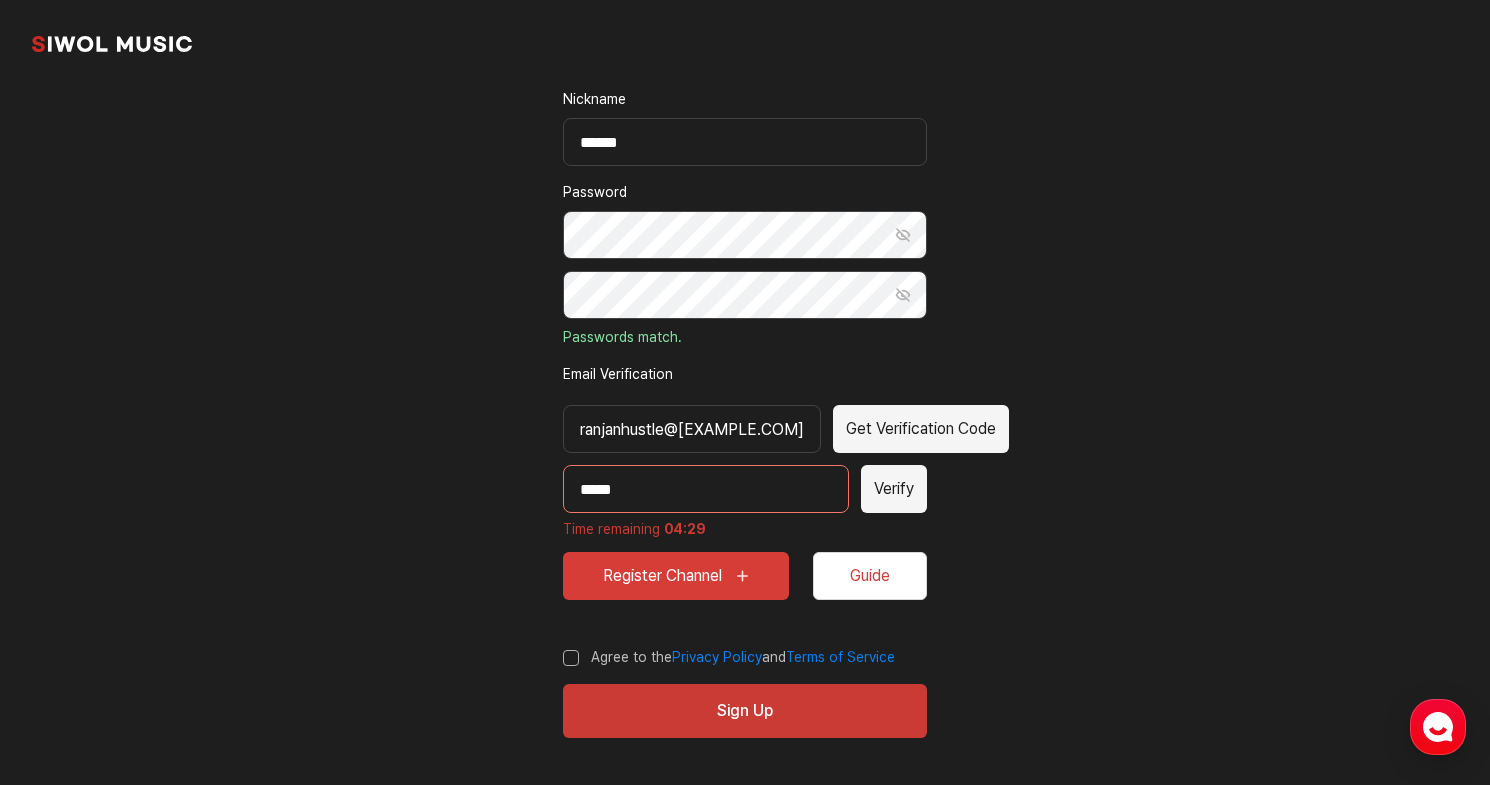 click on "Register Channel" at bounding box center [676, 576] 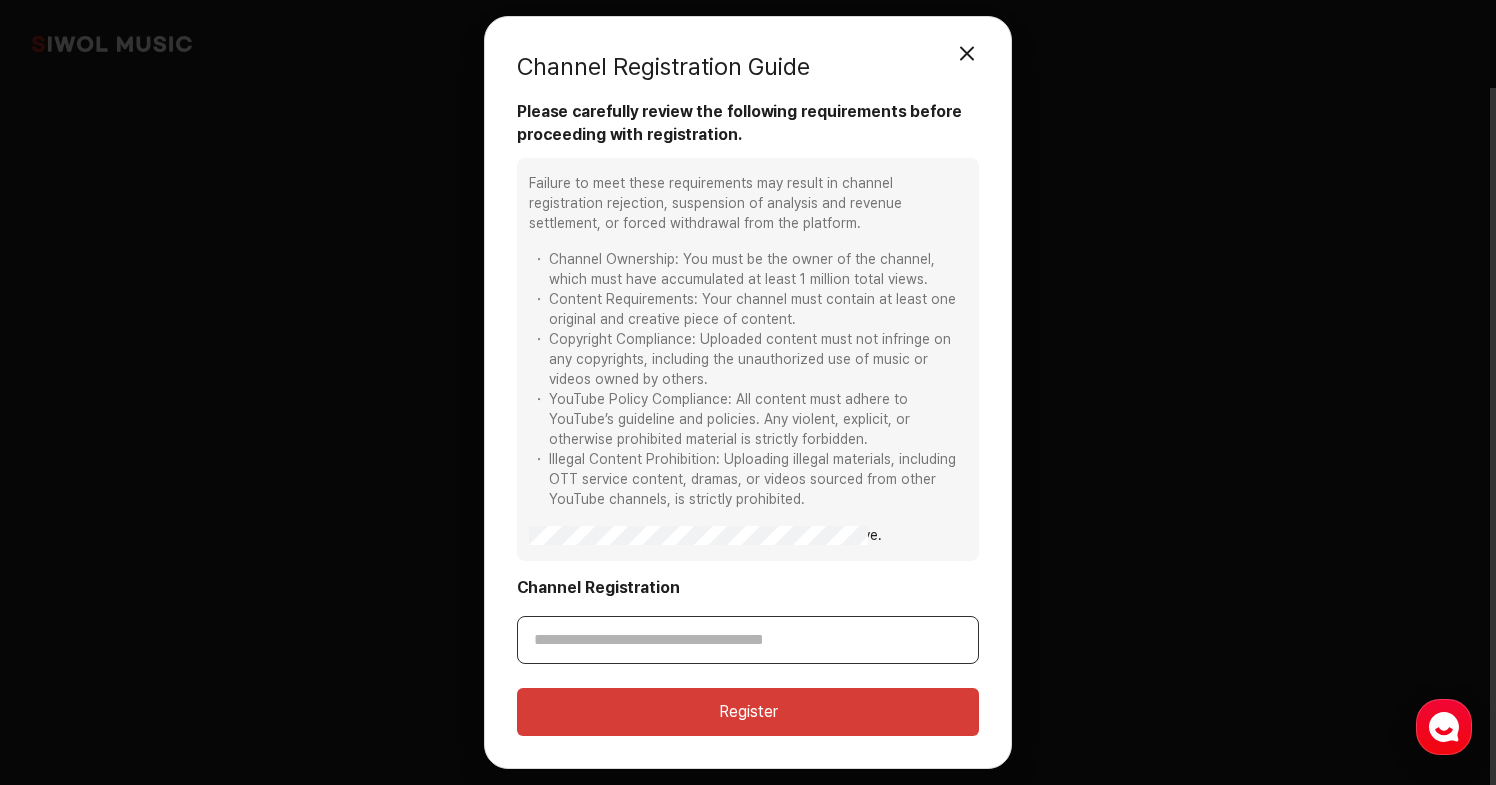 click on "Channel Registration" at bounding box center [748, 640] 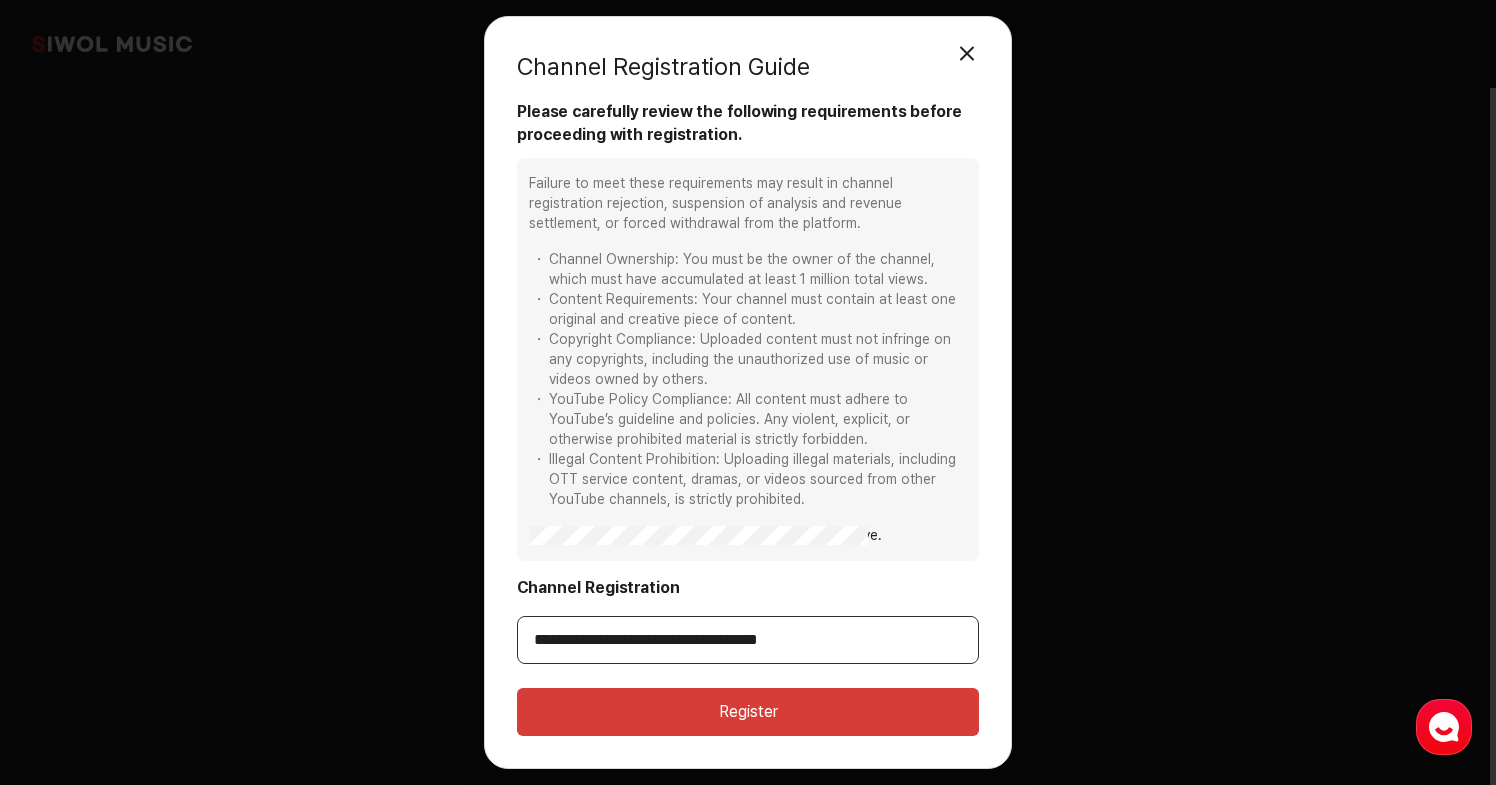 type on "**********" 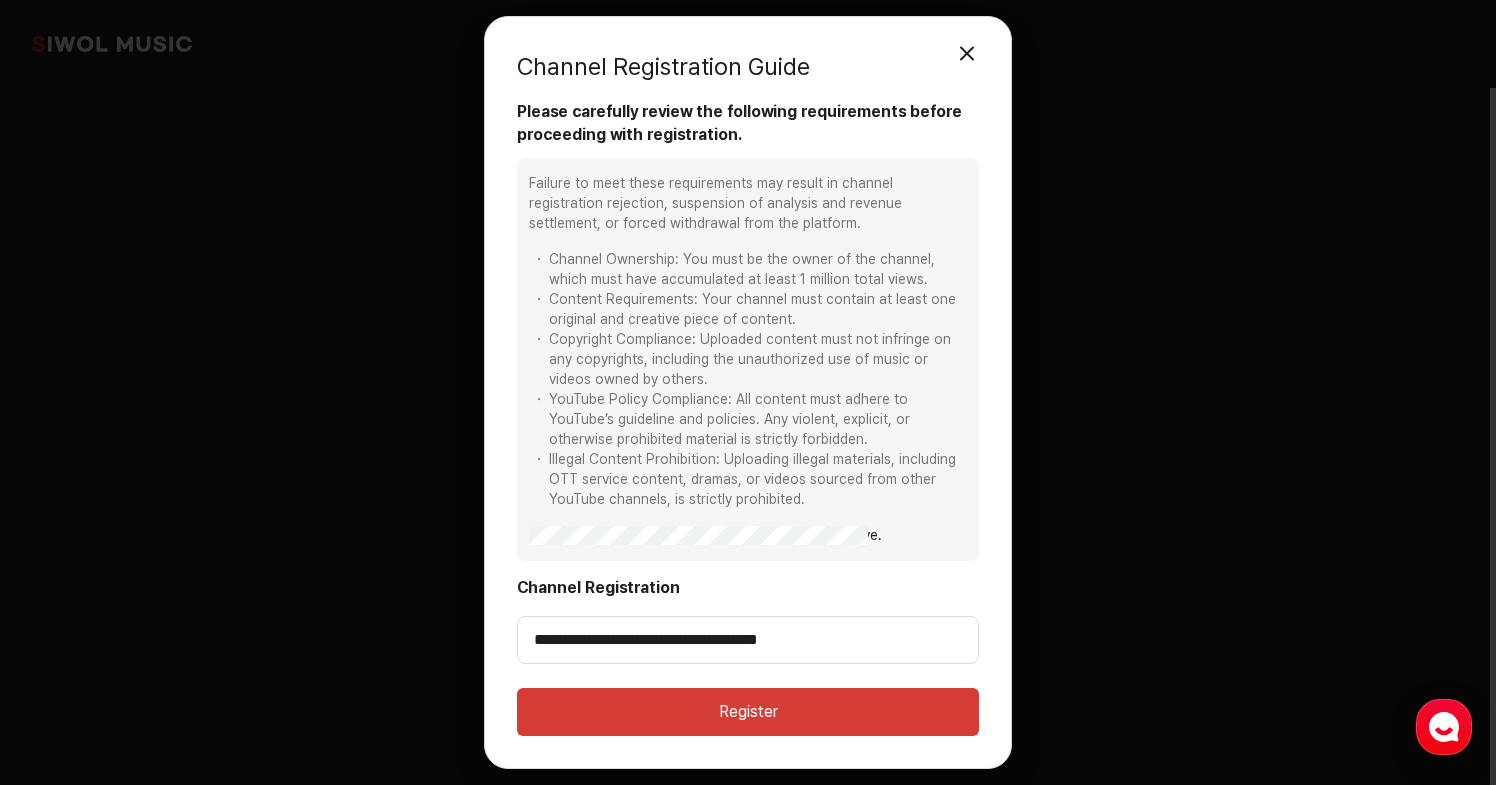 click on "Register" at bounding box center (748, 712) 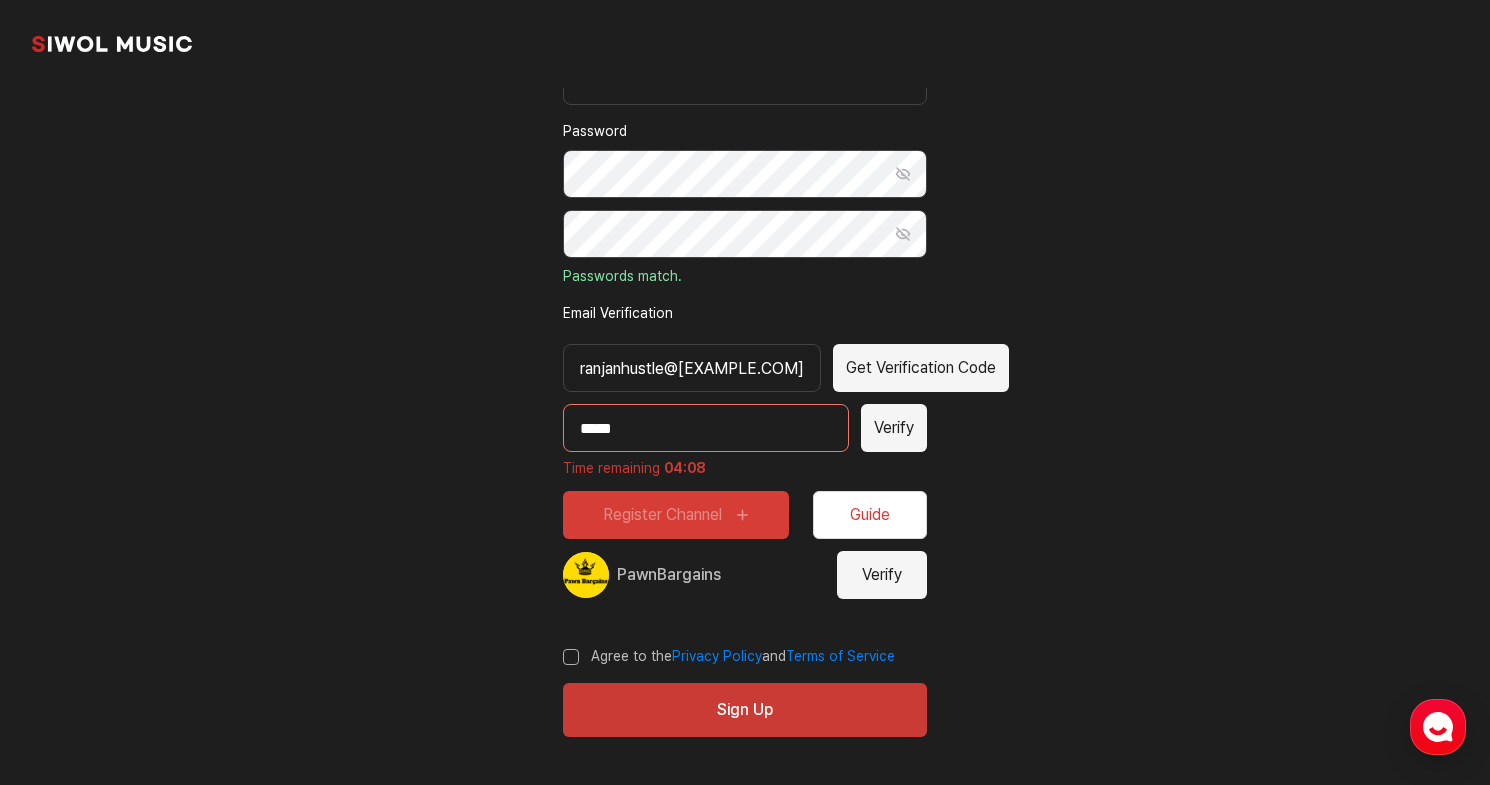 scroll, scrollTop: 328, scrollLeft: 0, axis: vertical 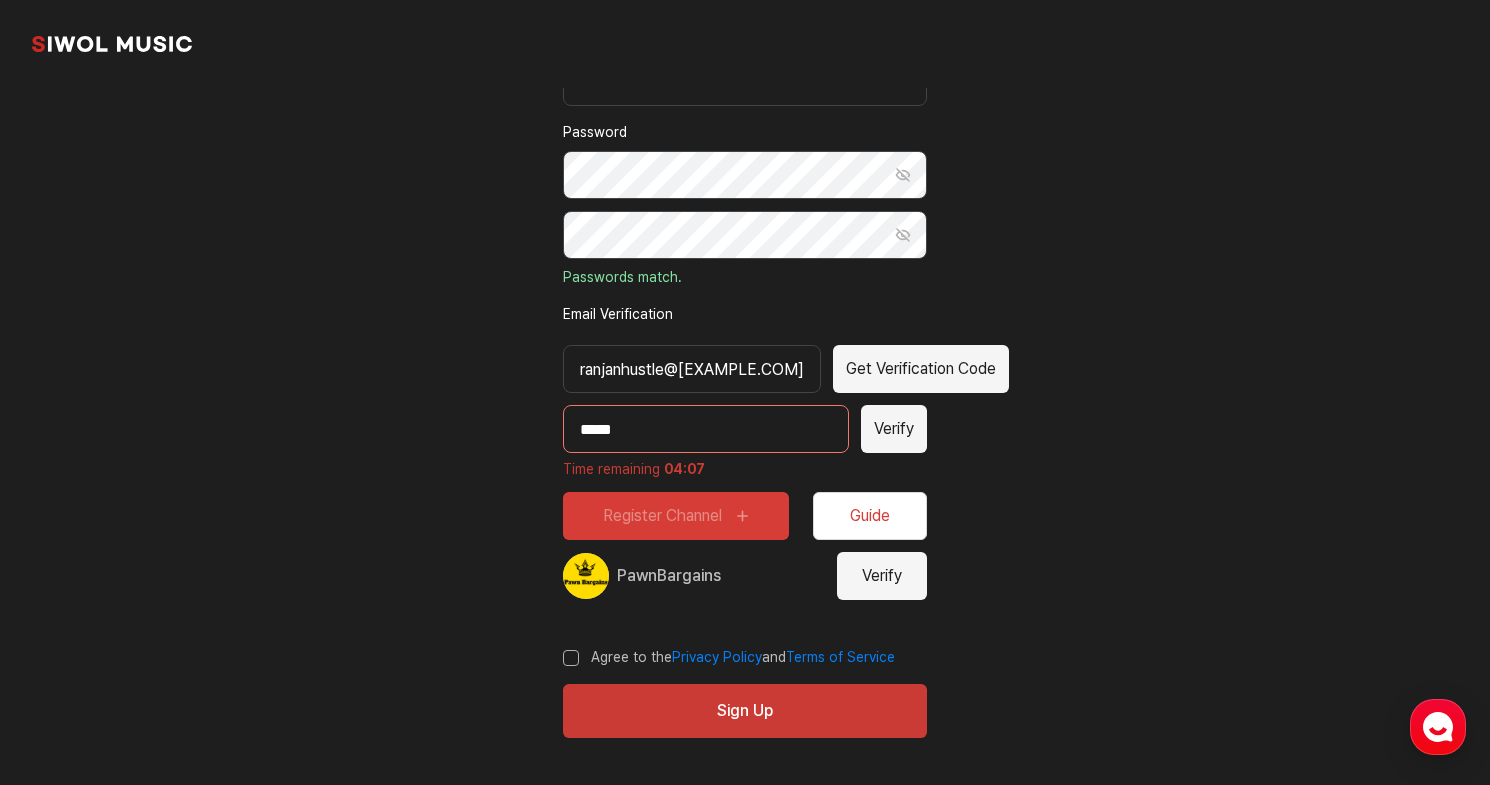 click on "Agree to the  Privacy Policy  and  Terms of Service" at bounding box center [729, 658] 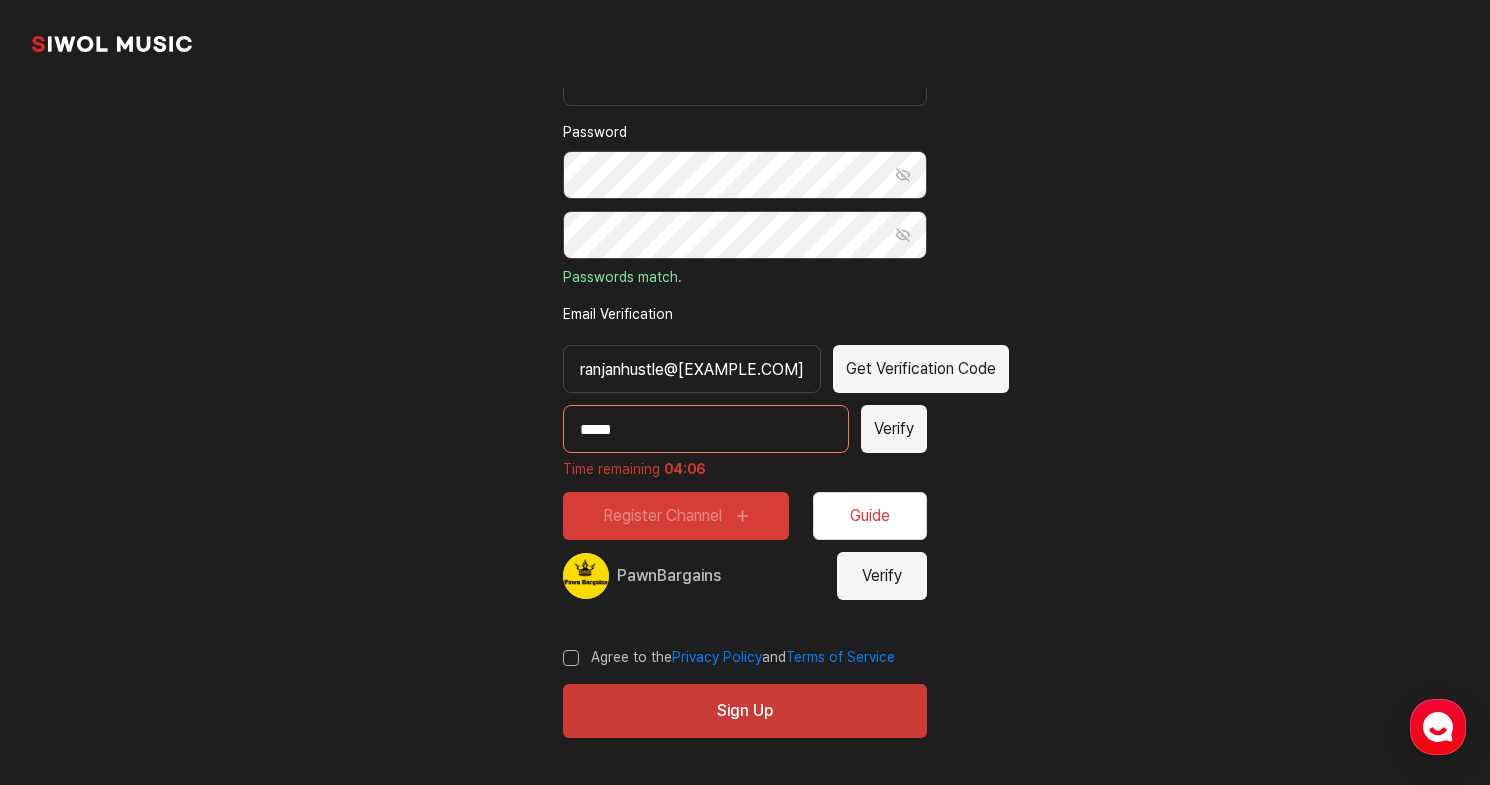 click on "Register Channel     Guide" at bounding box center (745, 516) 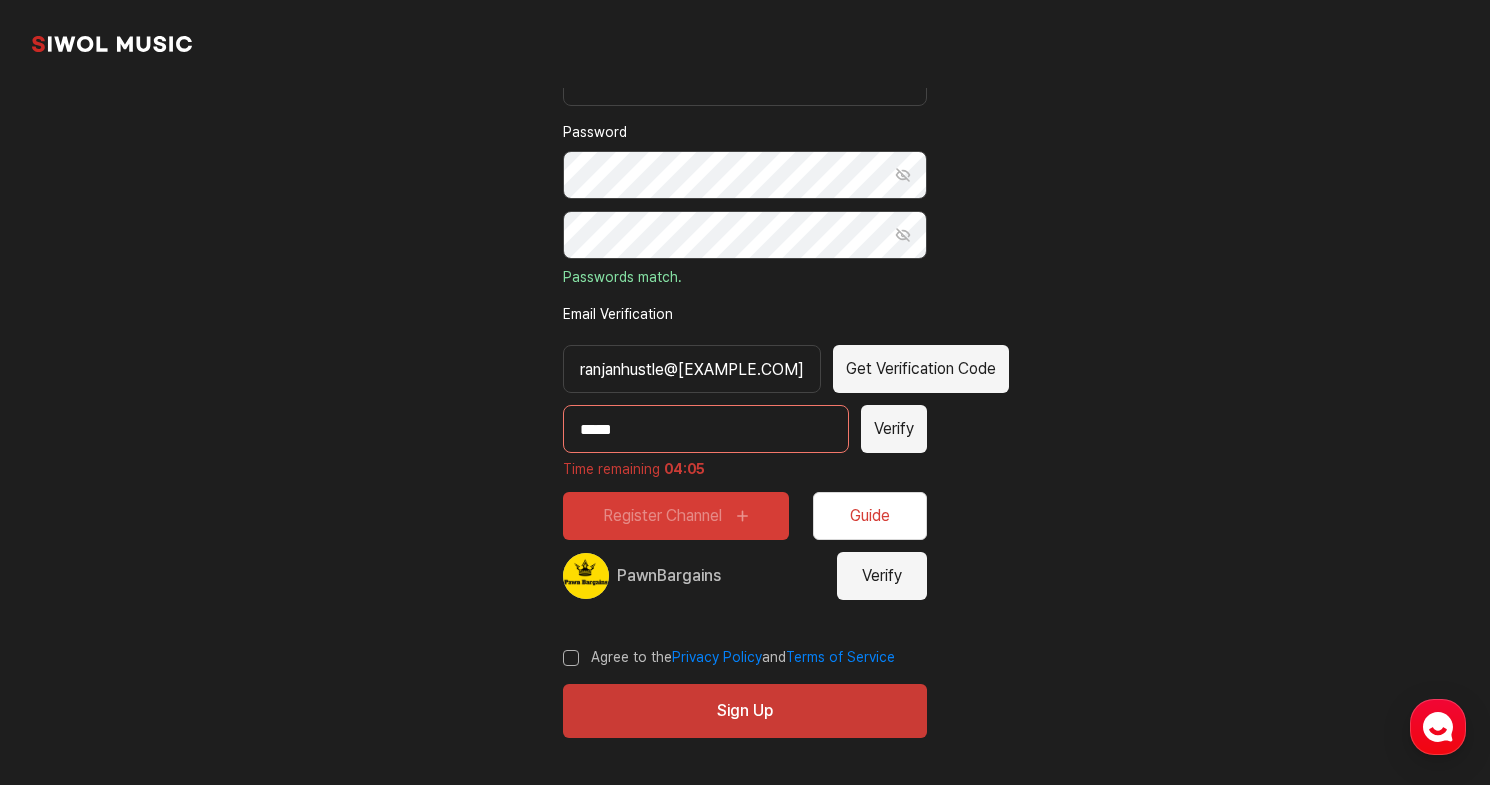 click on "Register Channel     Guide" at bounding box center [745, 516] 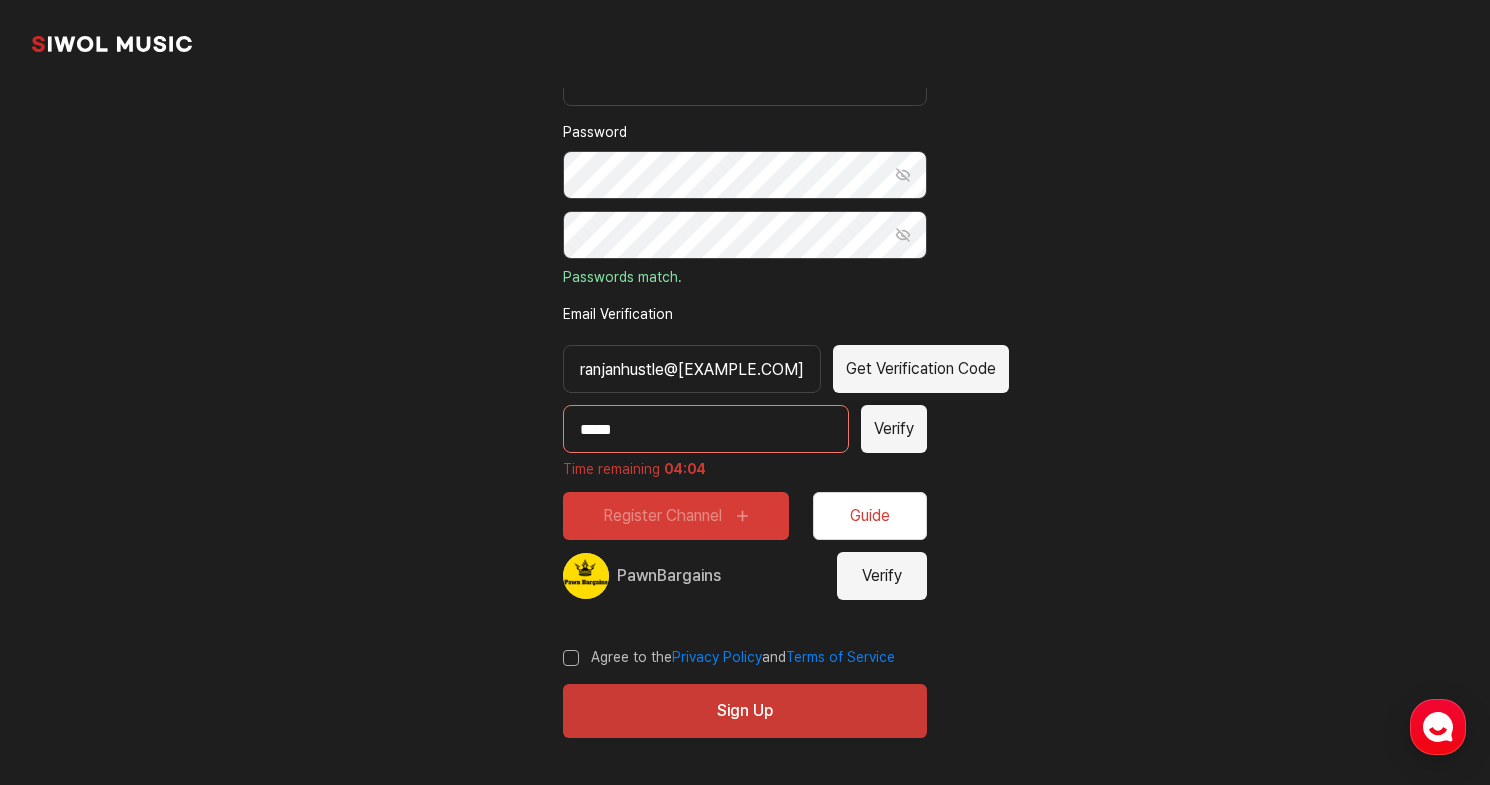 click on "Register Channel     Guide" at bounding box center (745, 516) 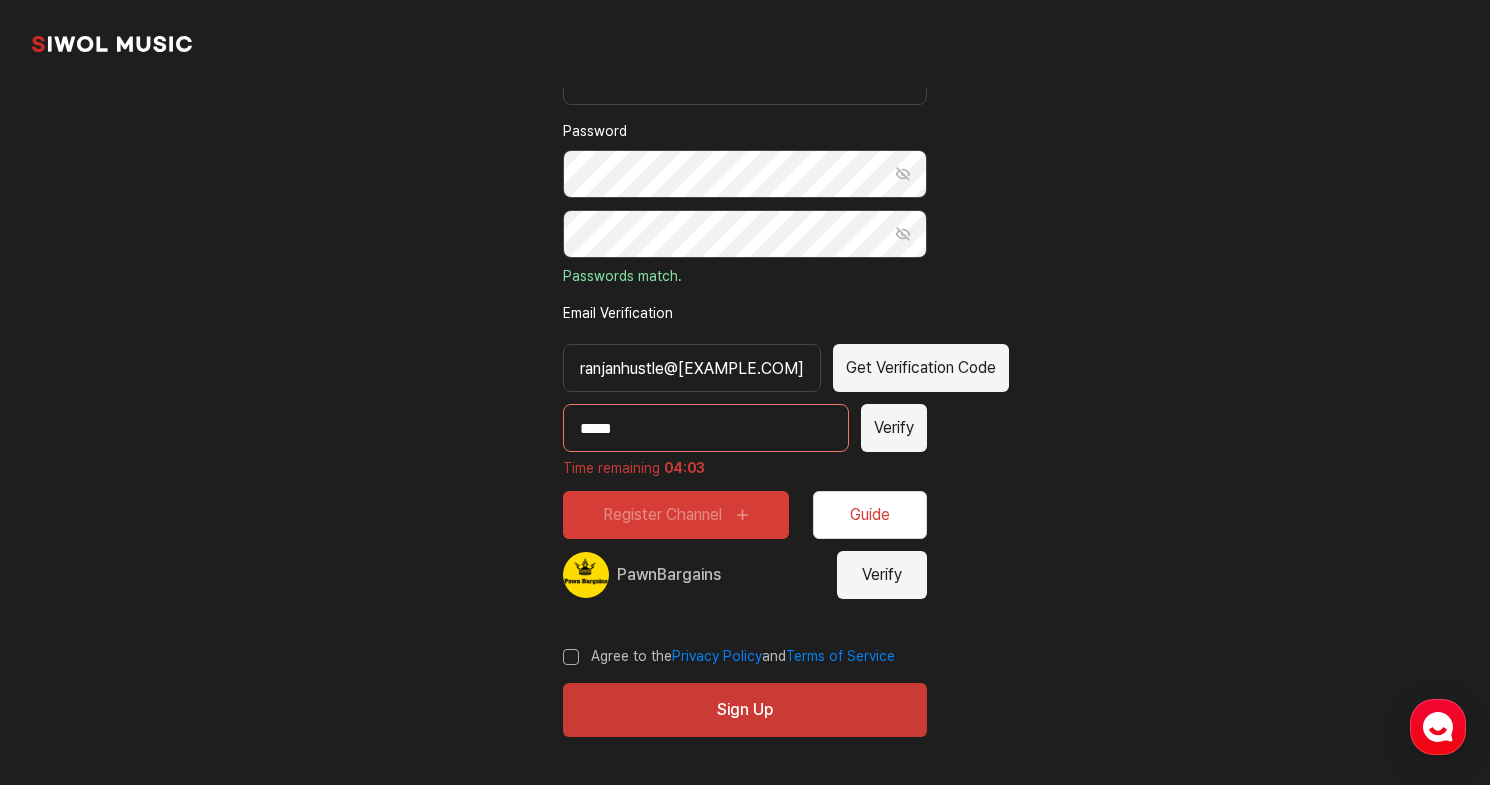click on "Register Channel     Guide" at bounding box center [745, 515] 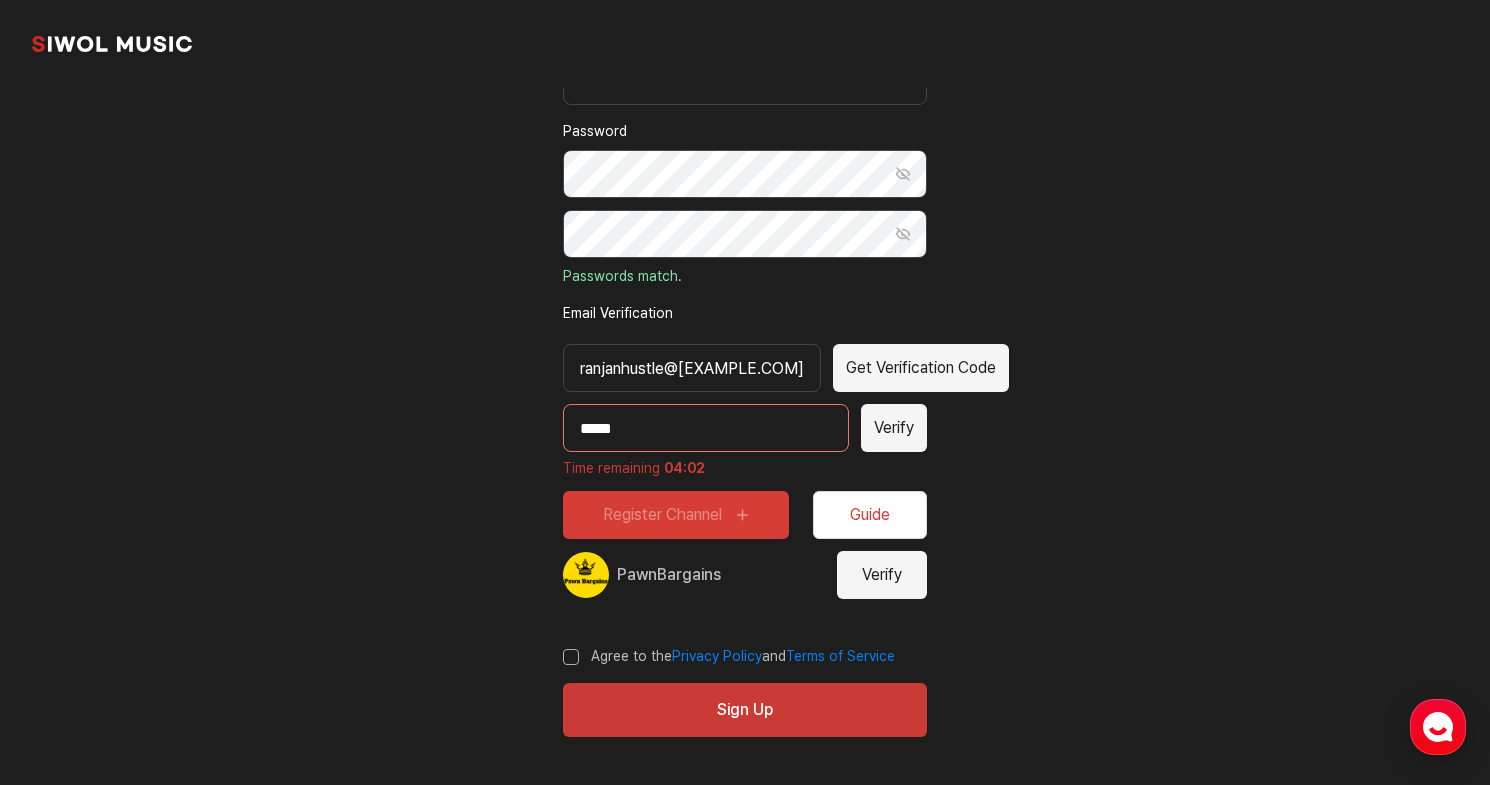 scroll, scrollTop: 328, scrollLeft: 0, axis: vertical 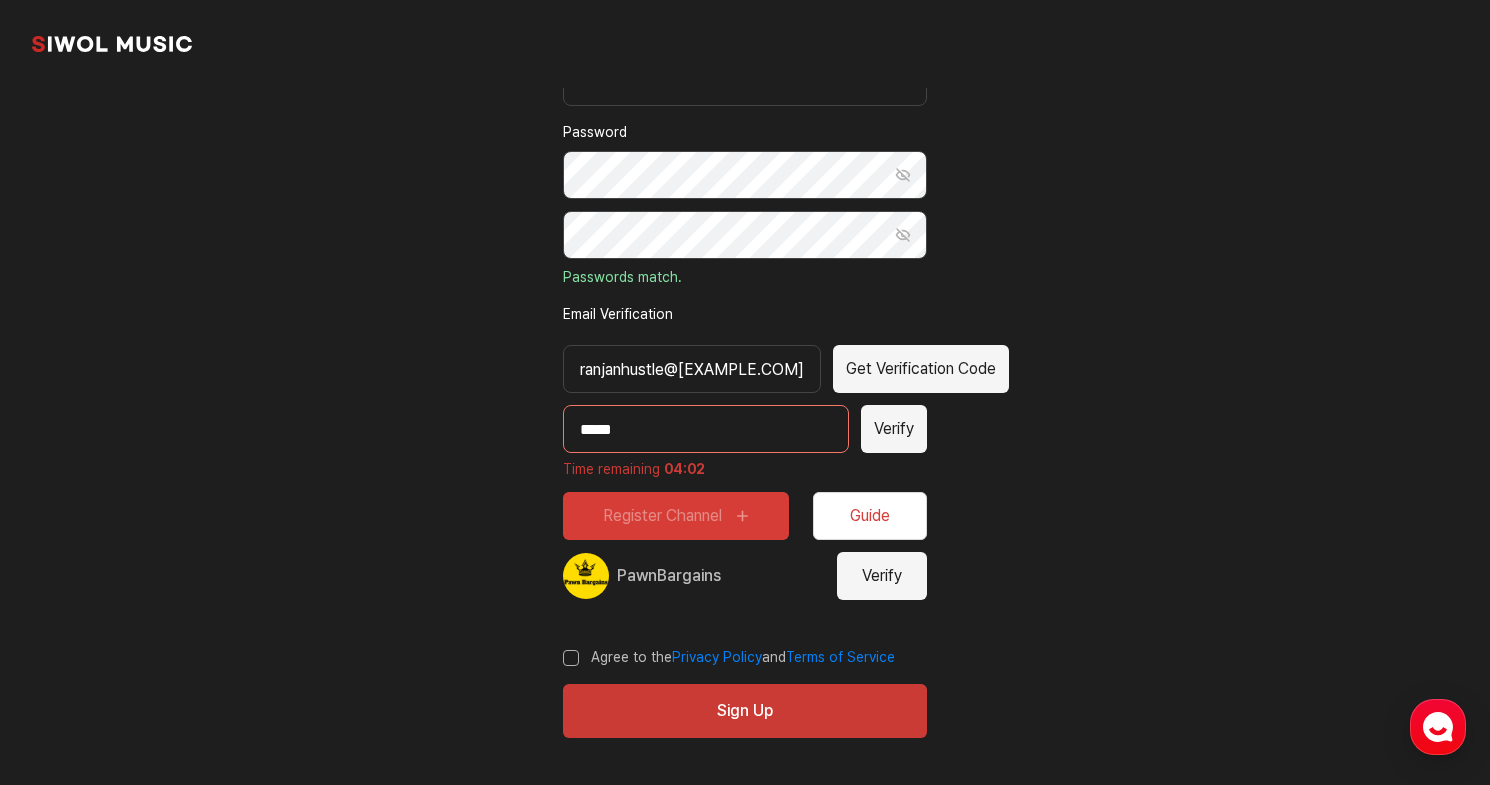 click on "Register Channel     Guide" at bounding box center (745, 516) 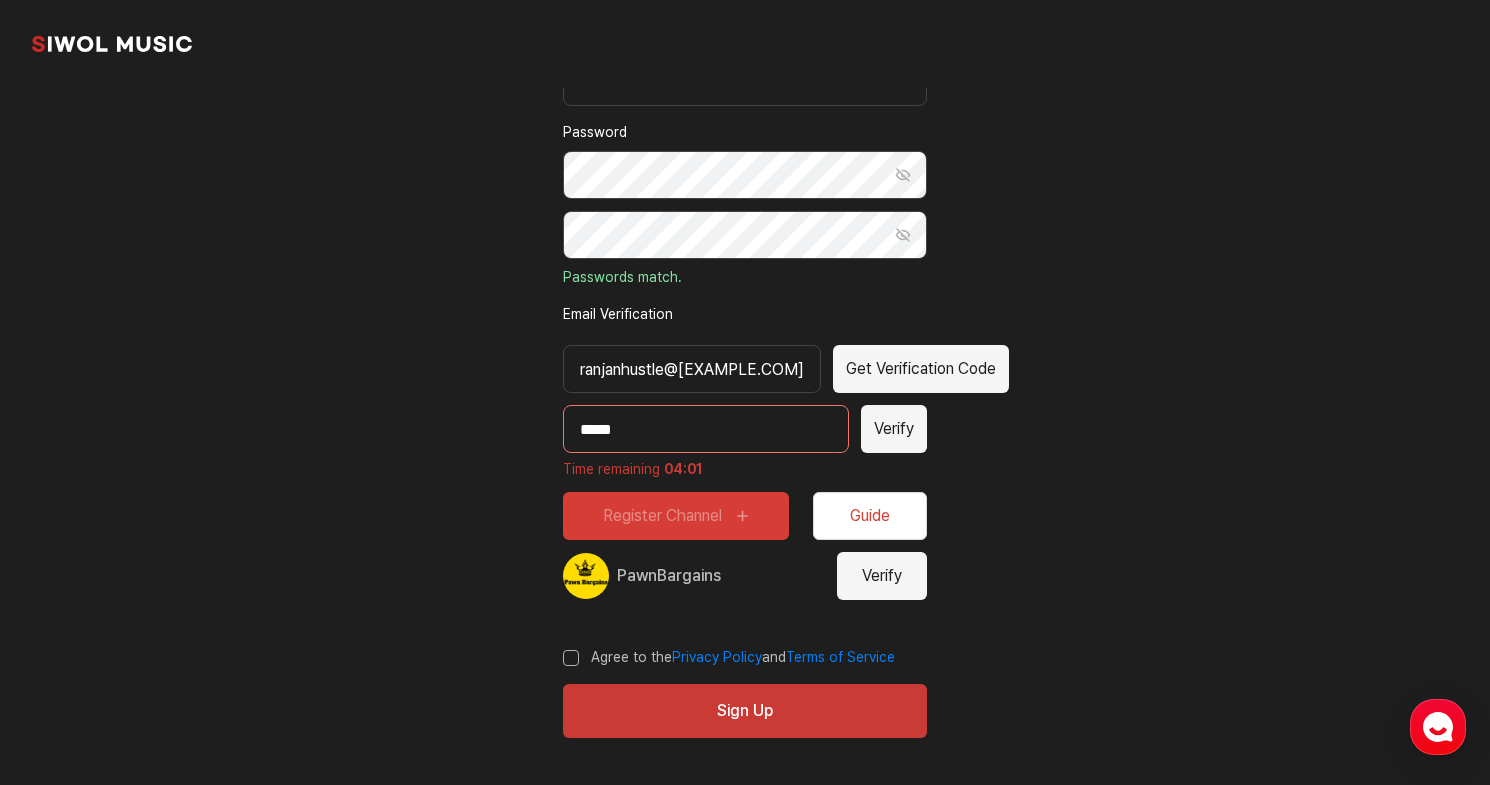 click on "Verify" at bounding box center [882, 576] 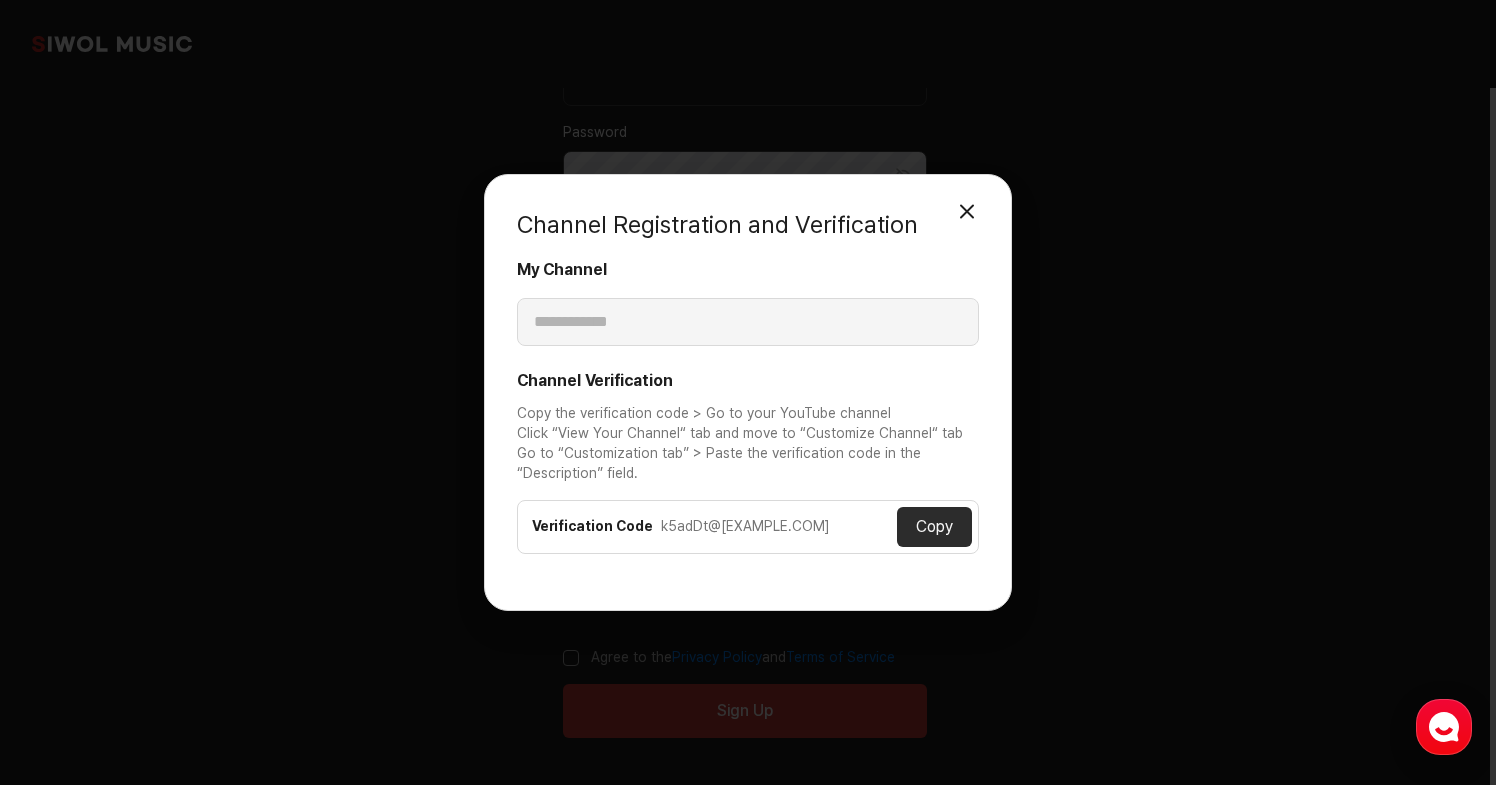 click on "Copy" at bounding box center [934, 527] 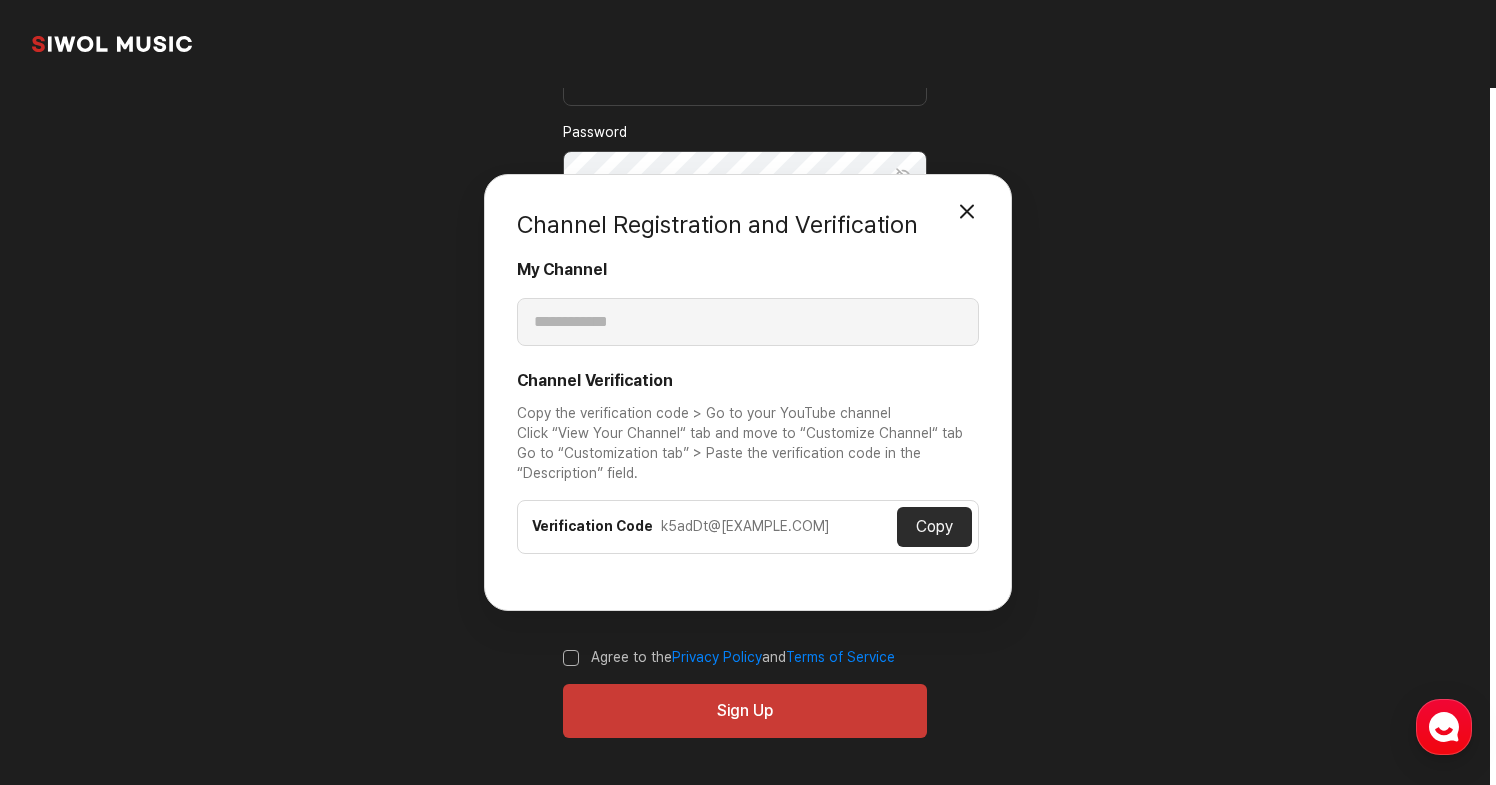 click on "Copy" at bounding box center (934, 527) 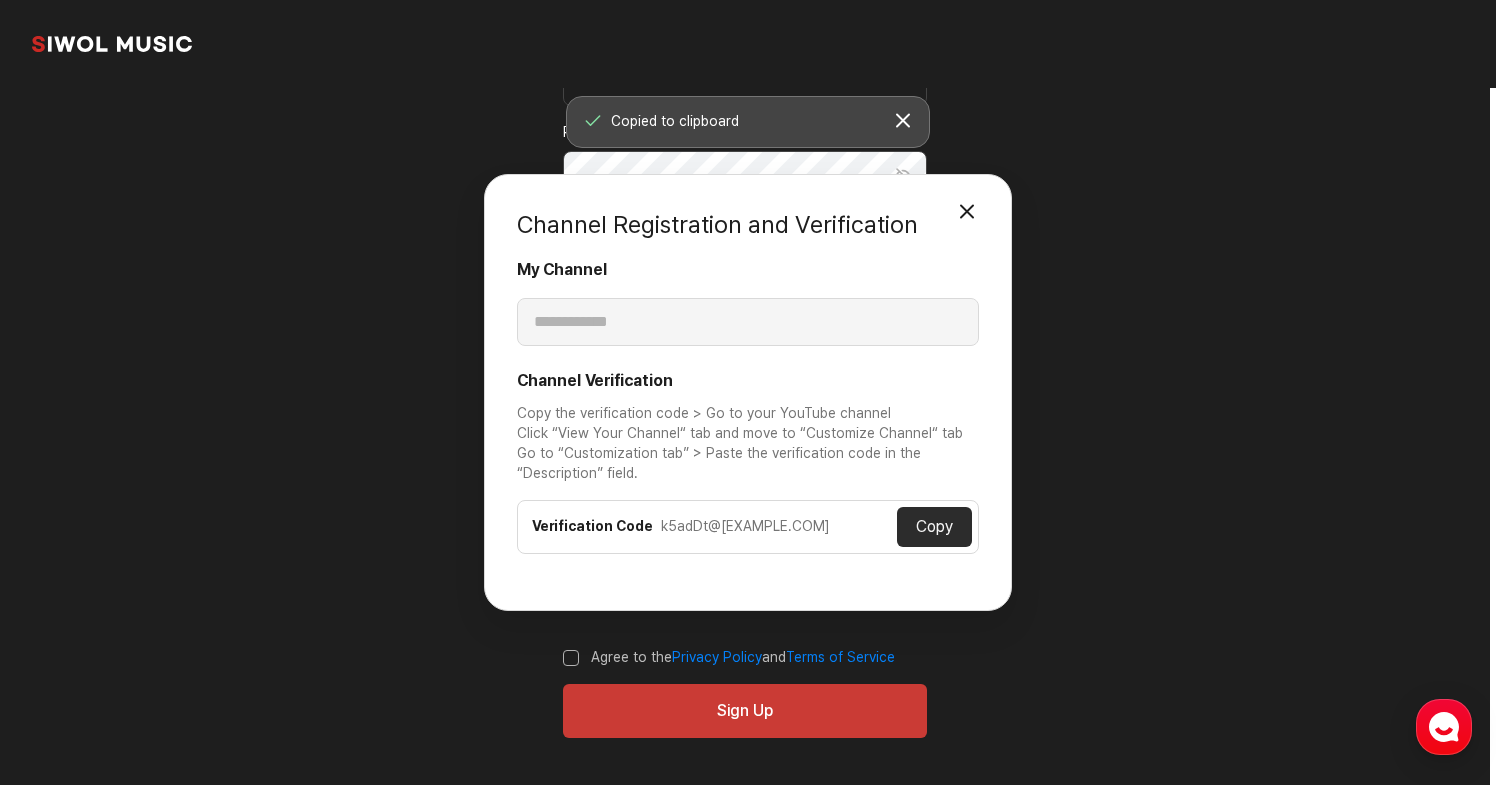 click on "**********" at bounding box center [748, 392] 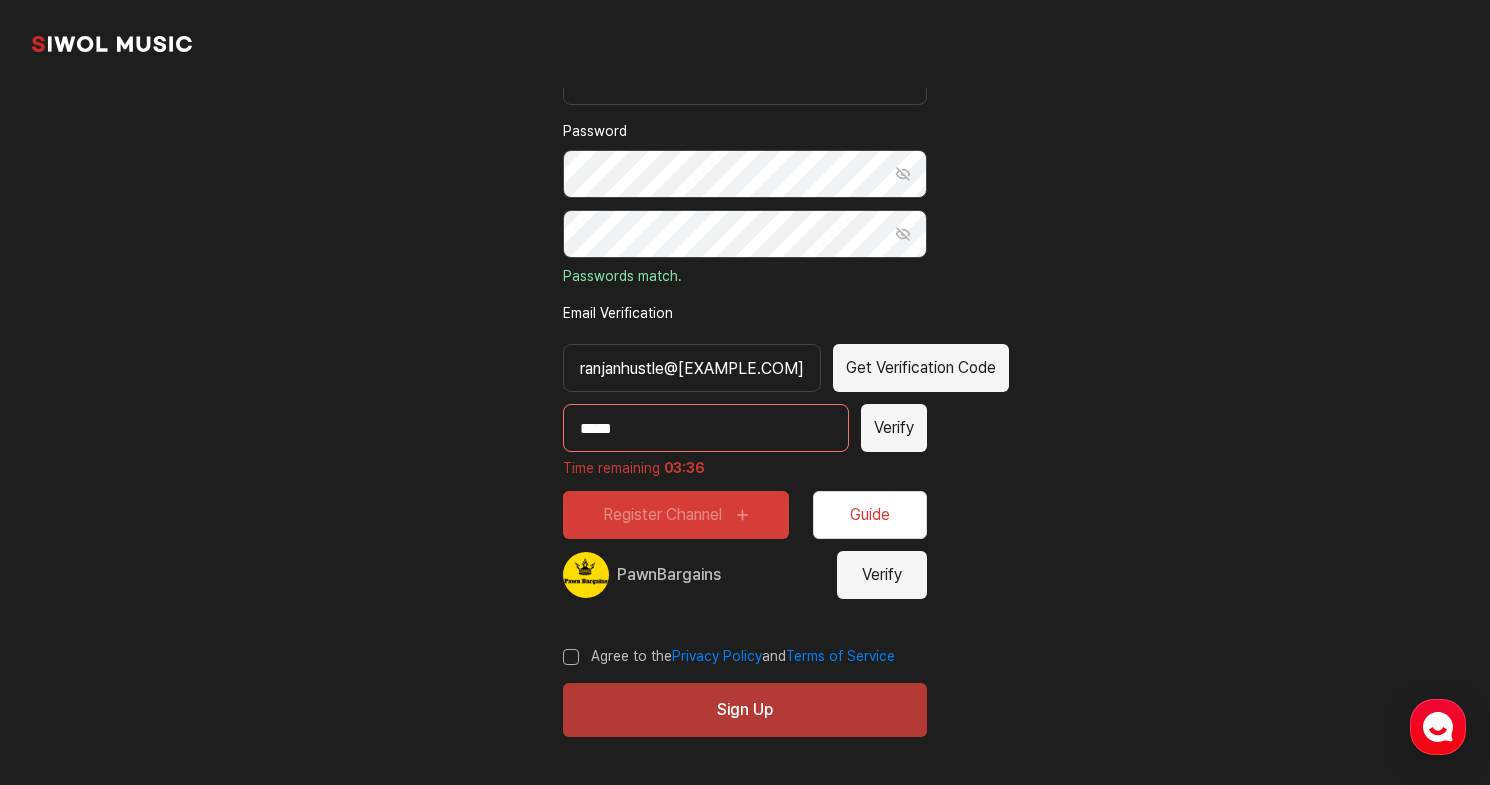 scroll, scrollTop: 328, scrollLeft: 0, axis: vertical 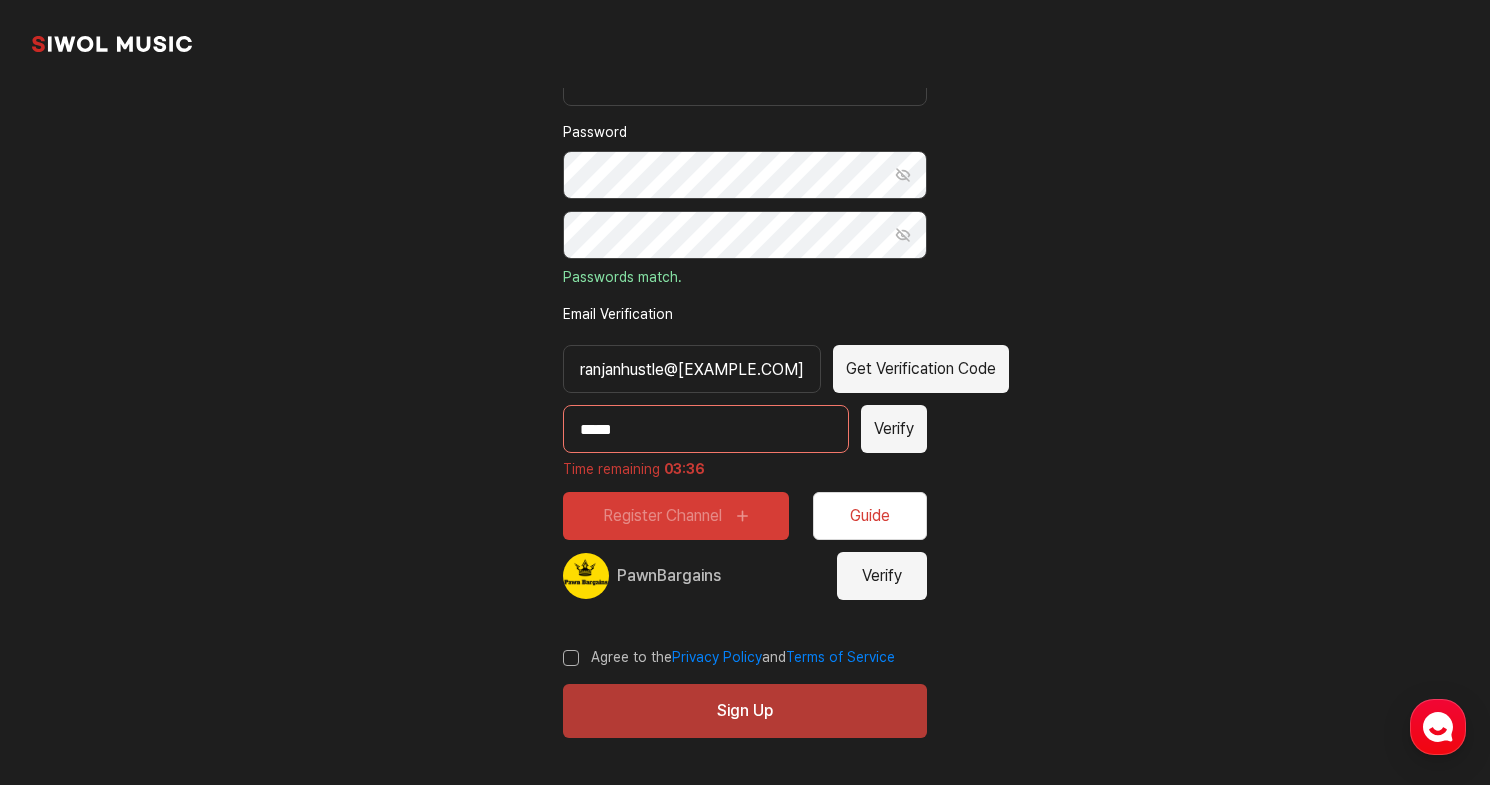 click on "Sign Up" at bounding box center (745, 711) 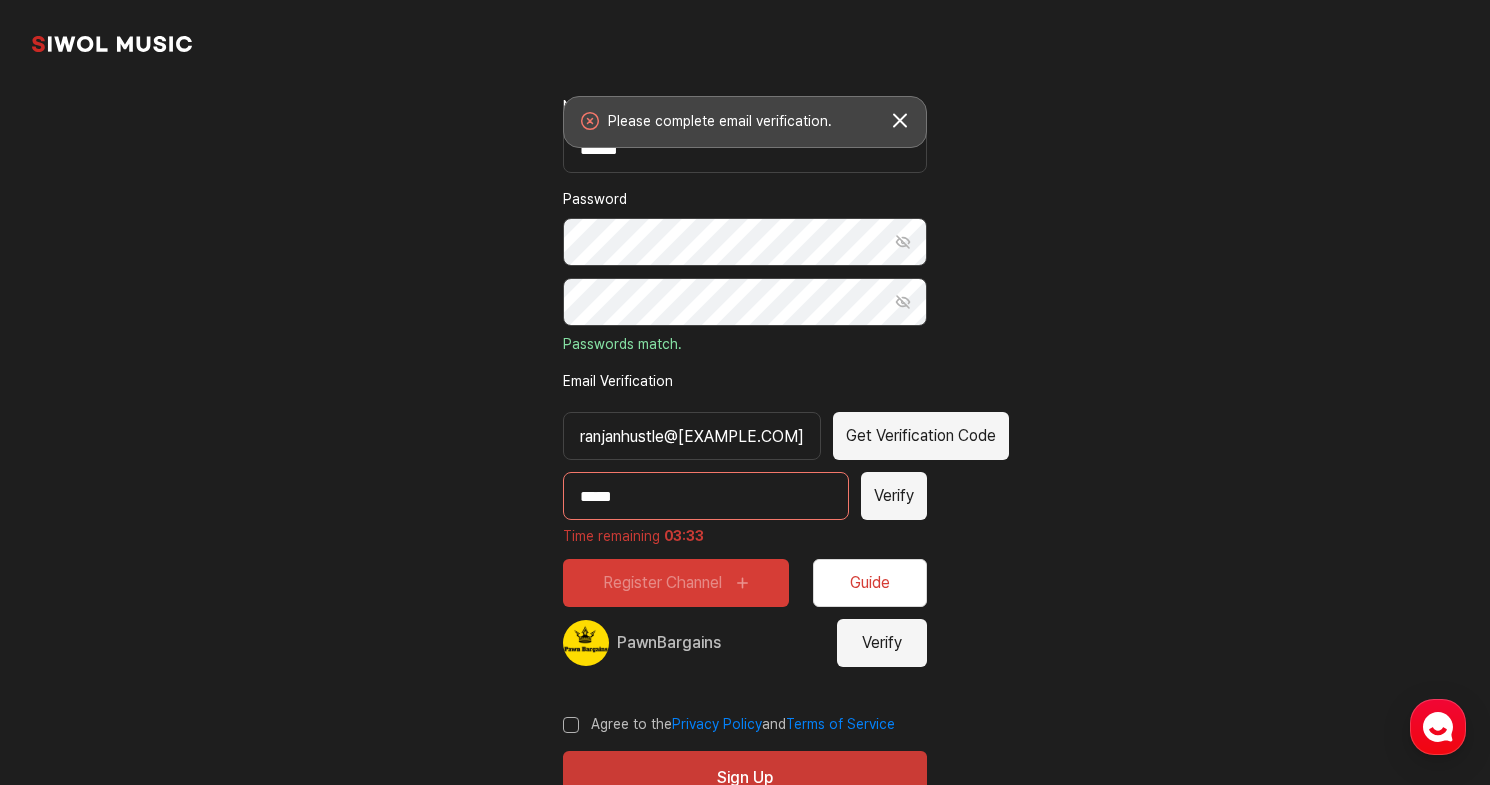 scroll, scrollTop: 265, scrollLeft: 0, axis: vertical 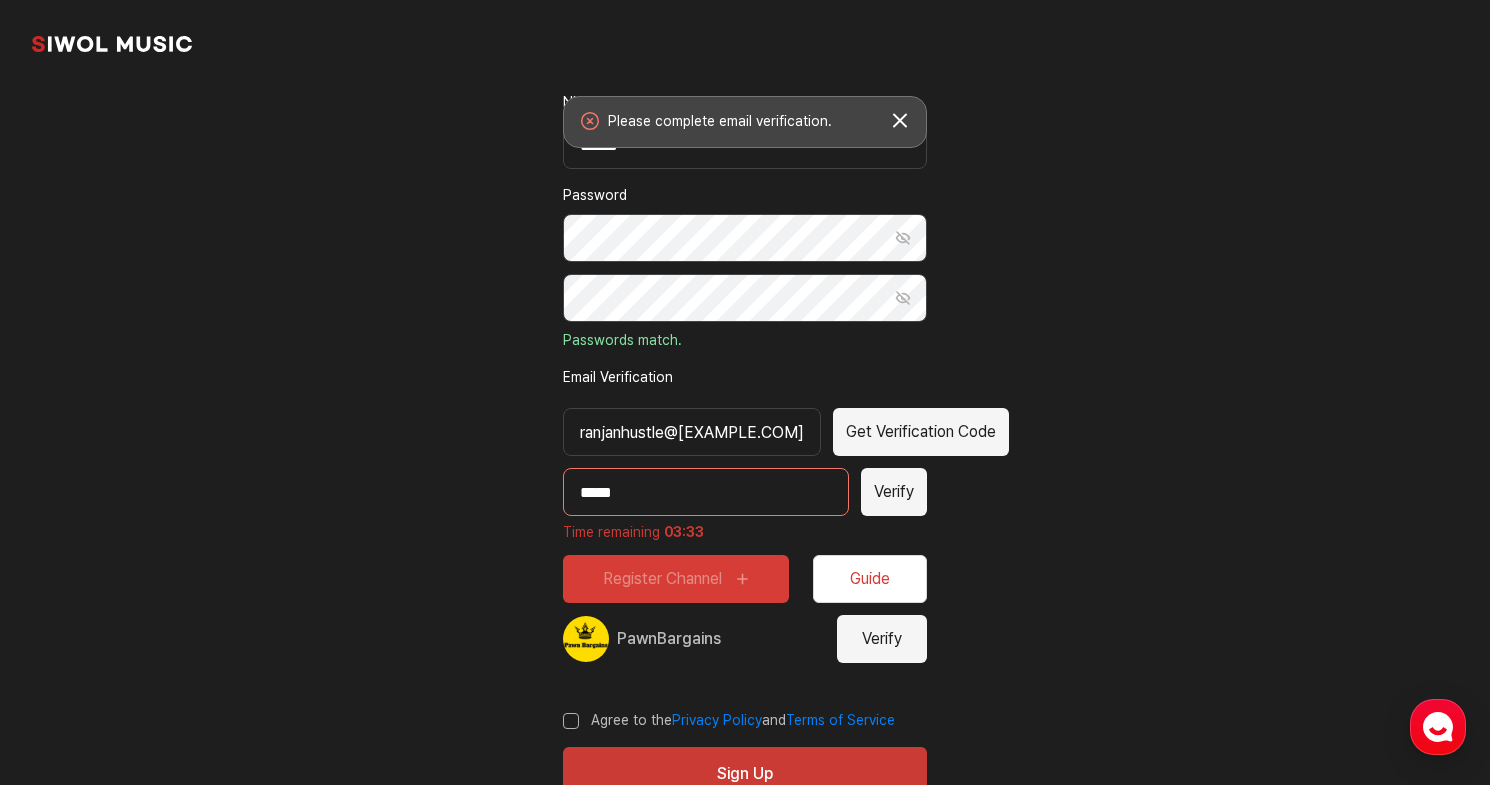 click on "*****" at bounding box center (706, 492) 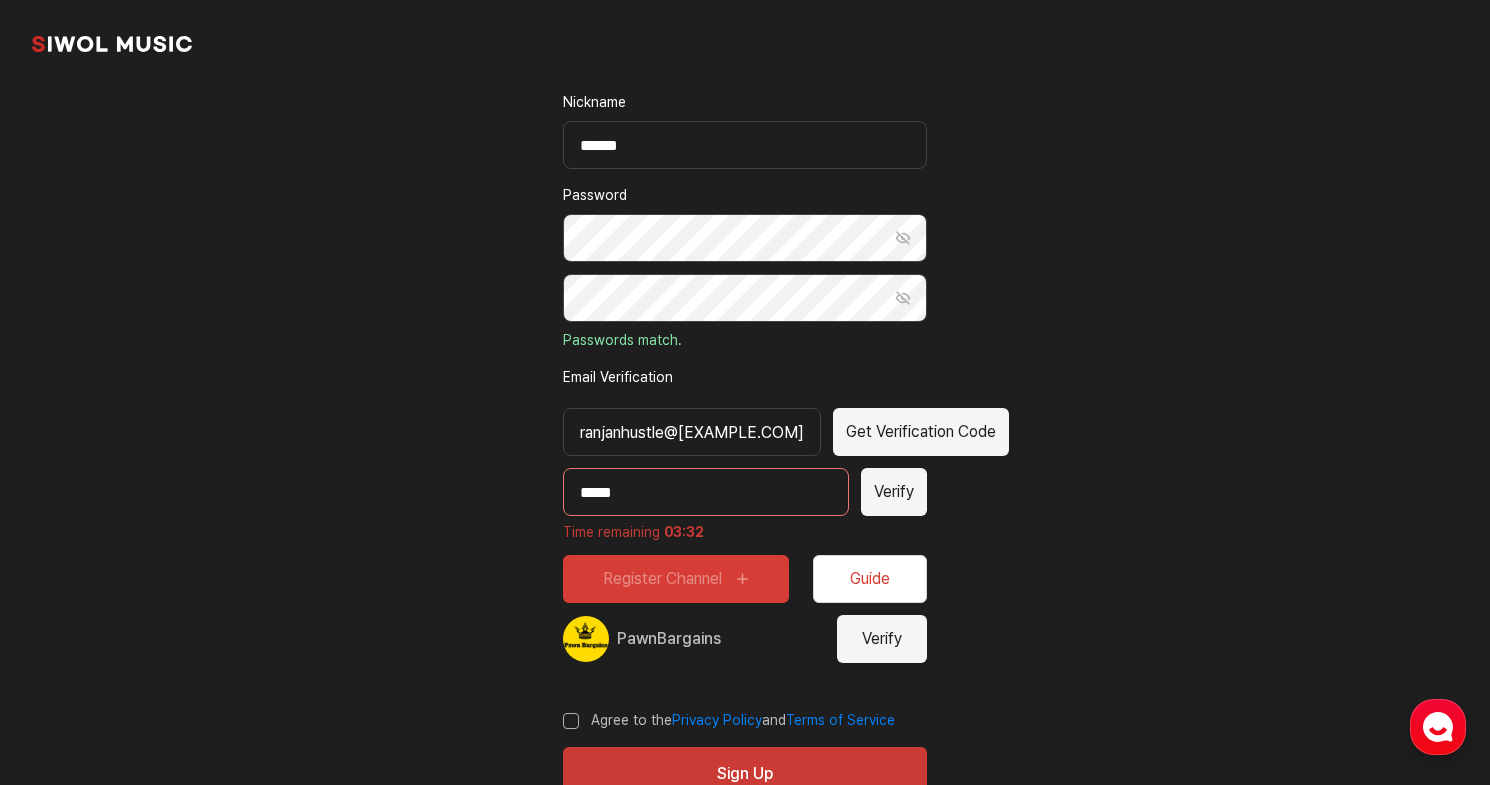 click on "Verify" at bounding box center [894, 492] 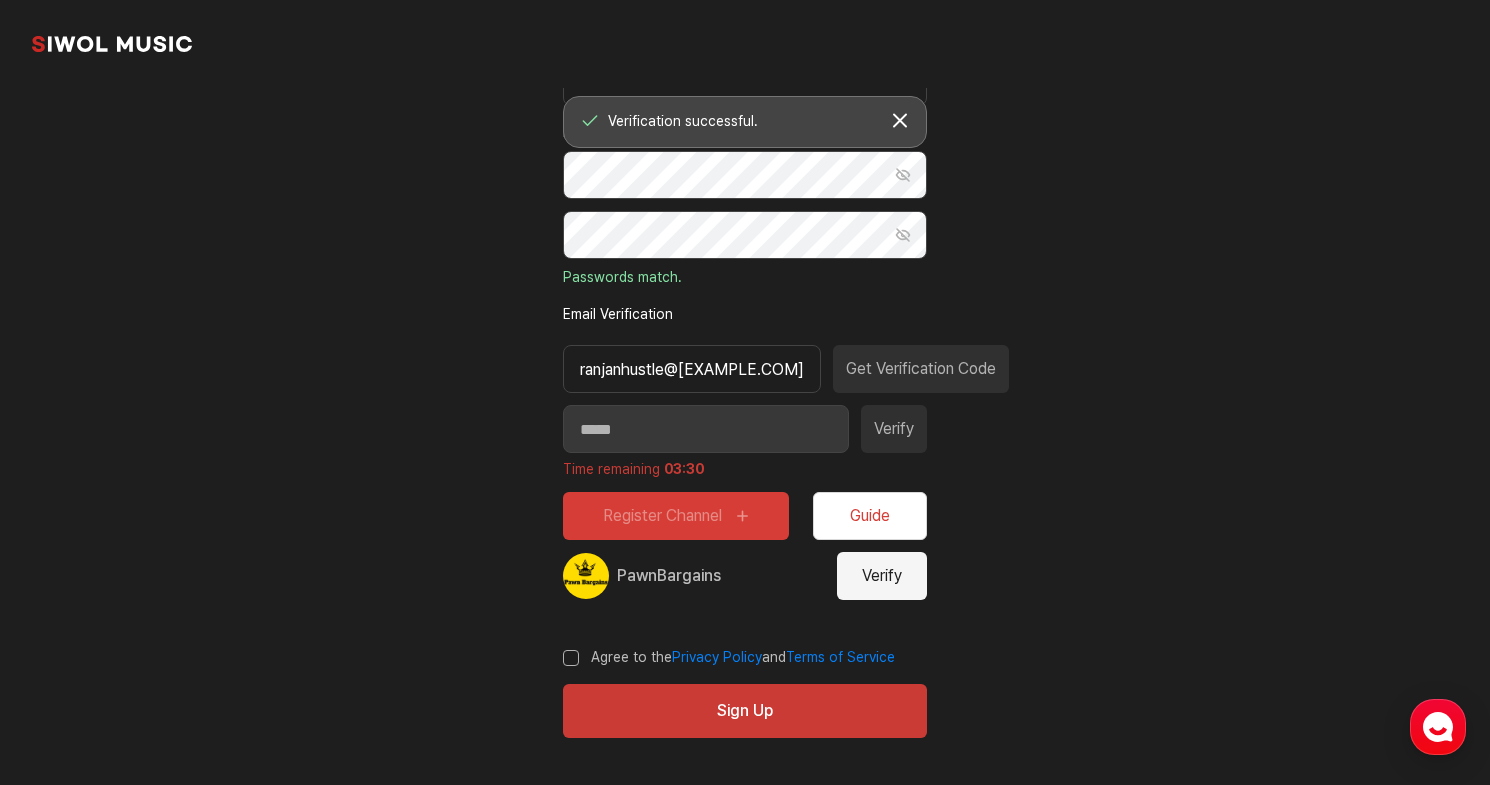 click on "Register Channel     Guide" at bounding box center [745, 516] 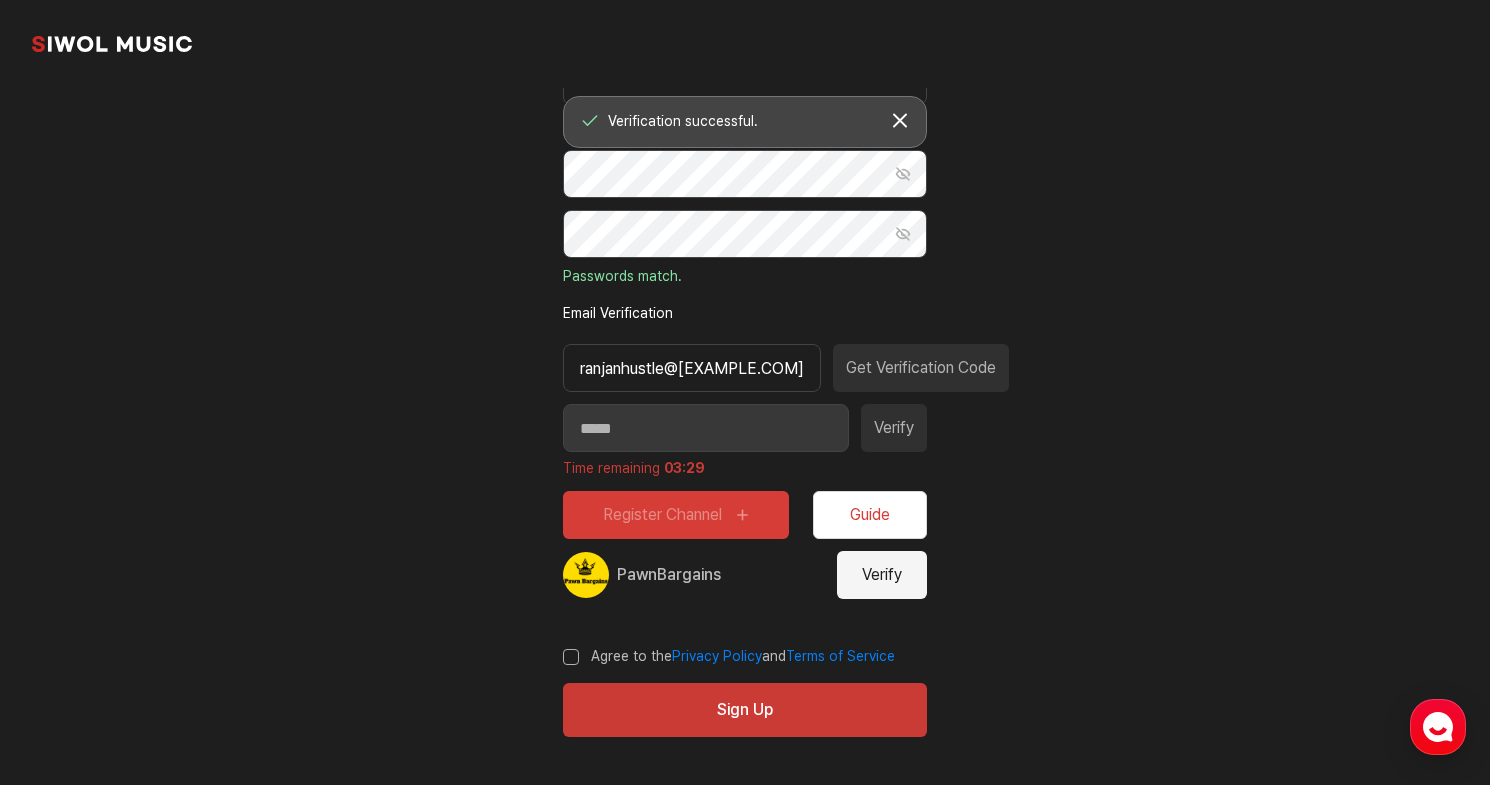 click on "Register Channel     Guide" at bounding box center [745, 515] 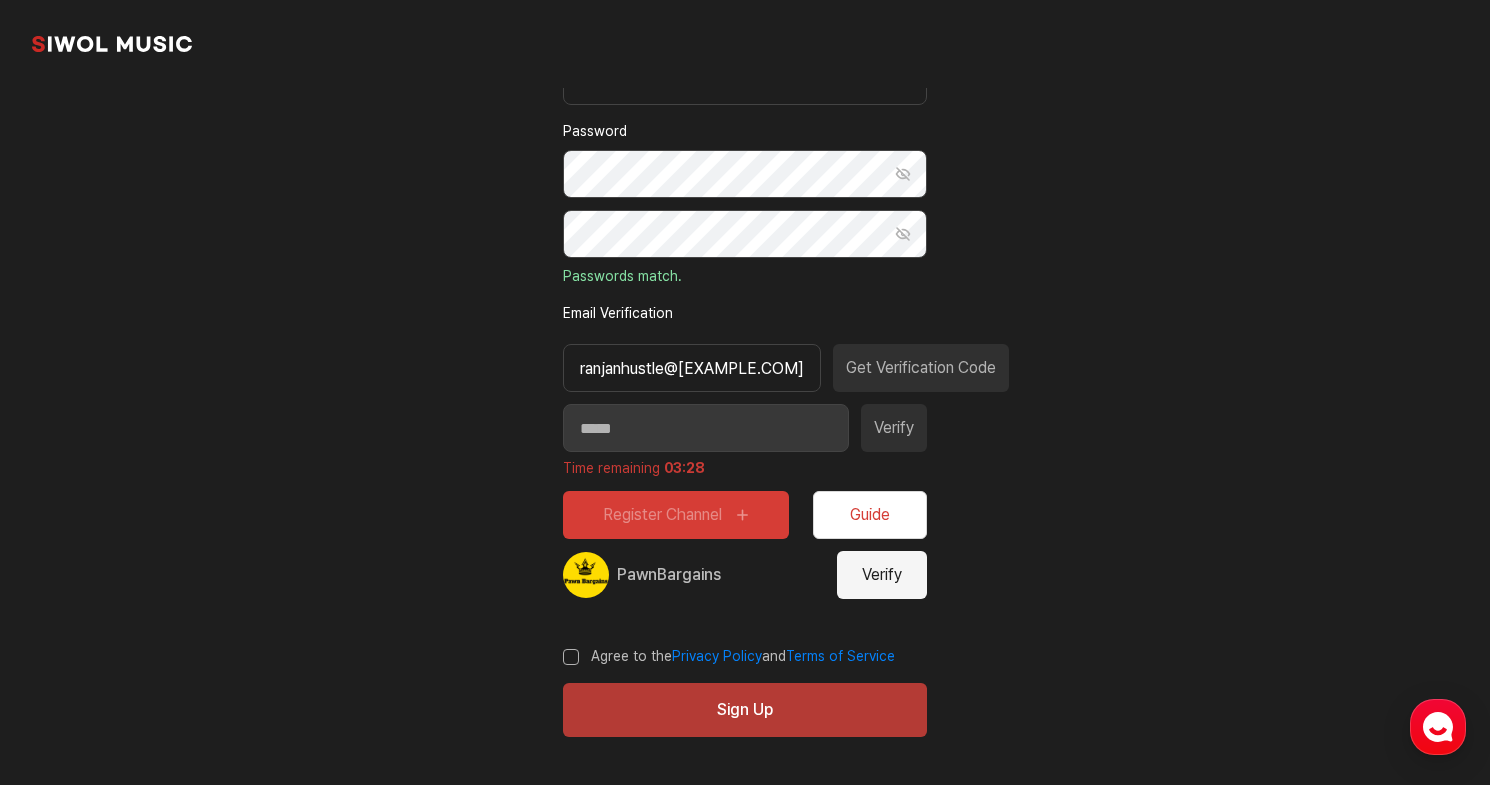 scroll, scrollTop: 328, scrollLeft: 0, axis: vertical 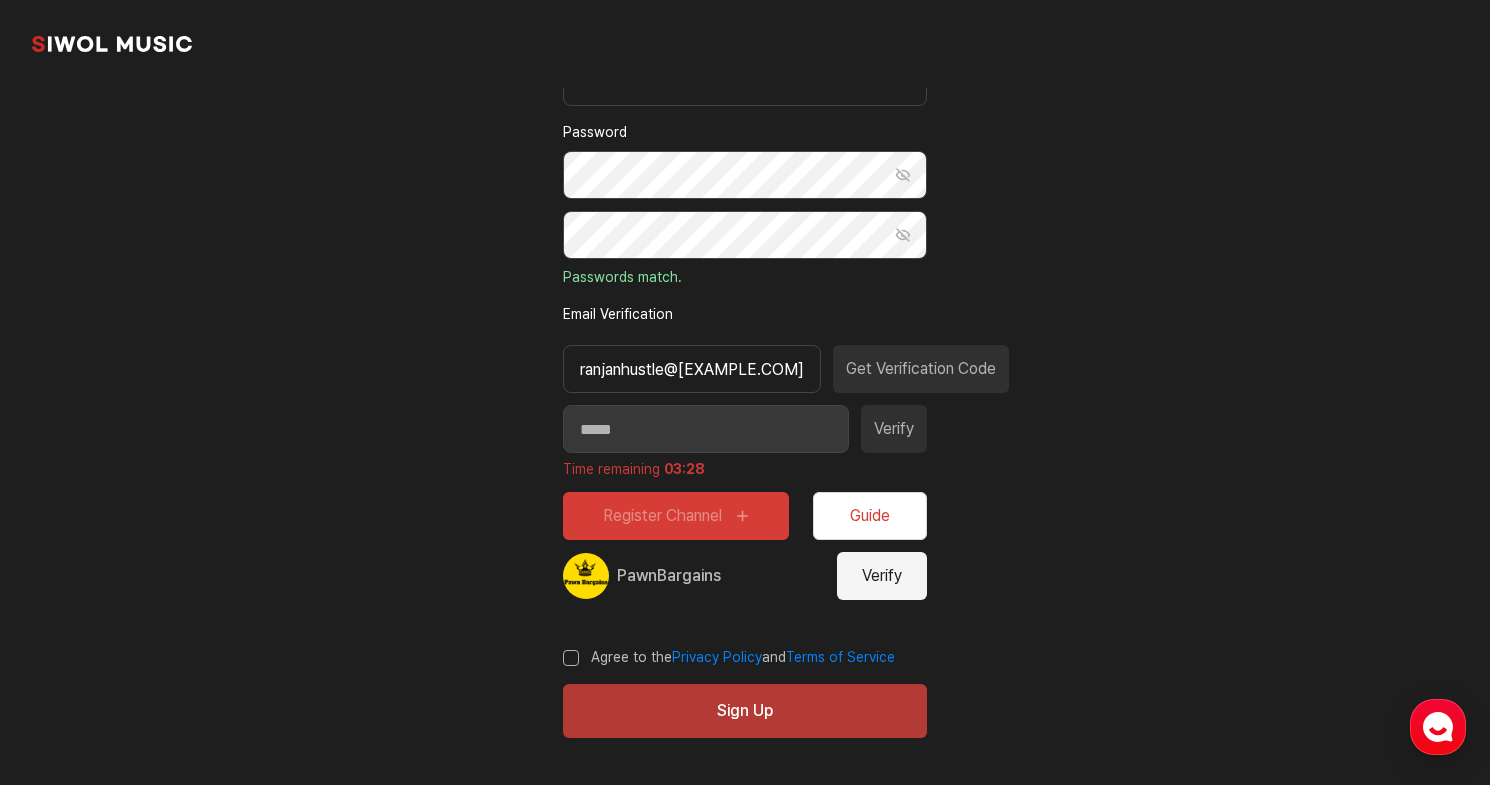 click on "Sign Up" at bounding box center [745, 711] 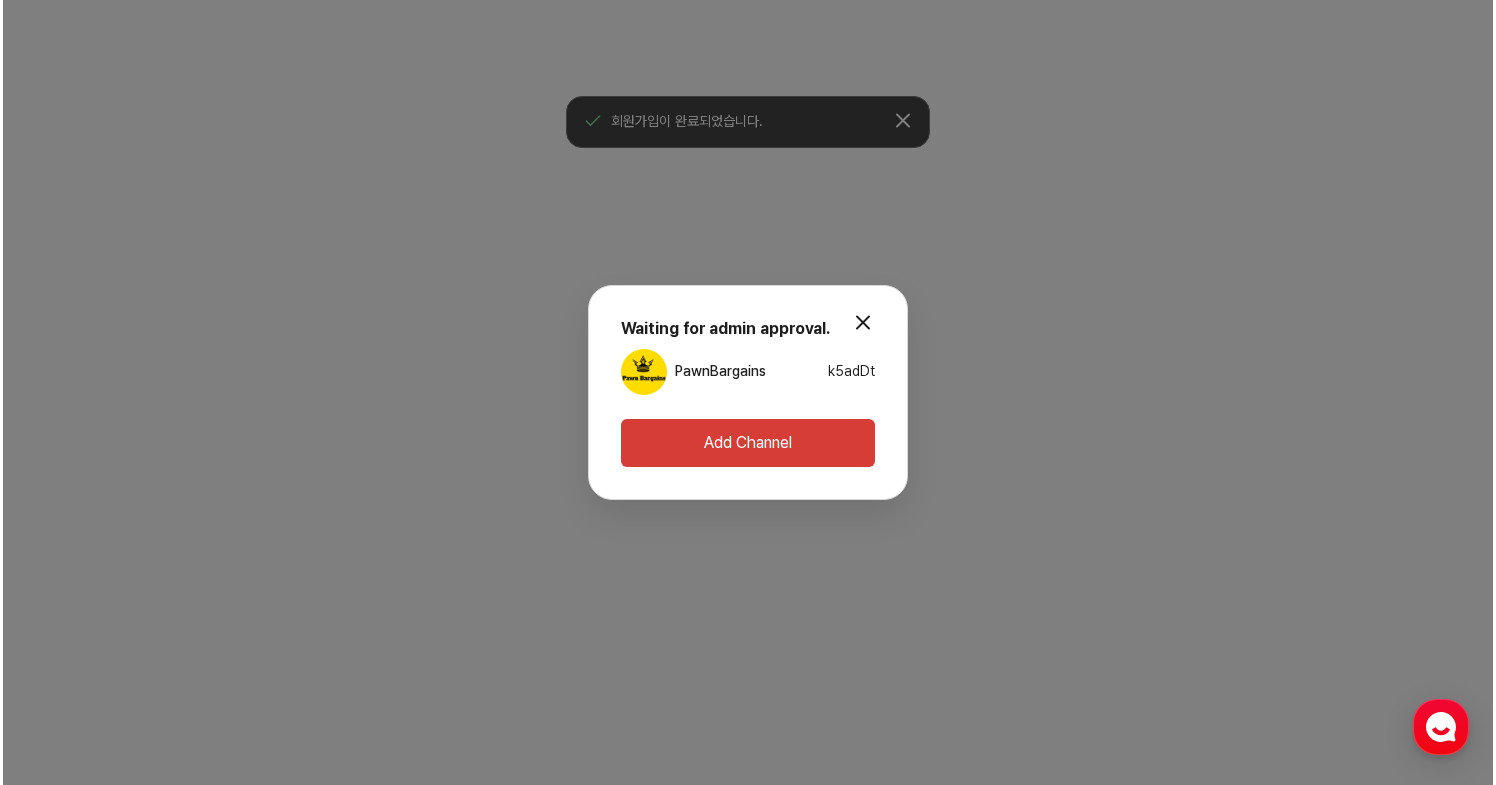 scroll, scrollTop: 0, scrollLeft: 0, axis: both 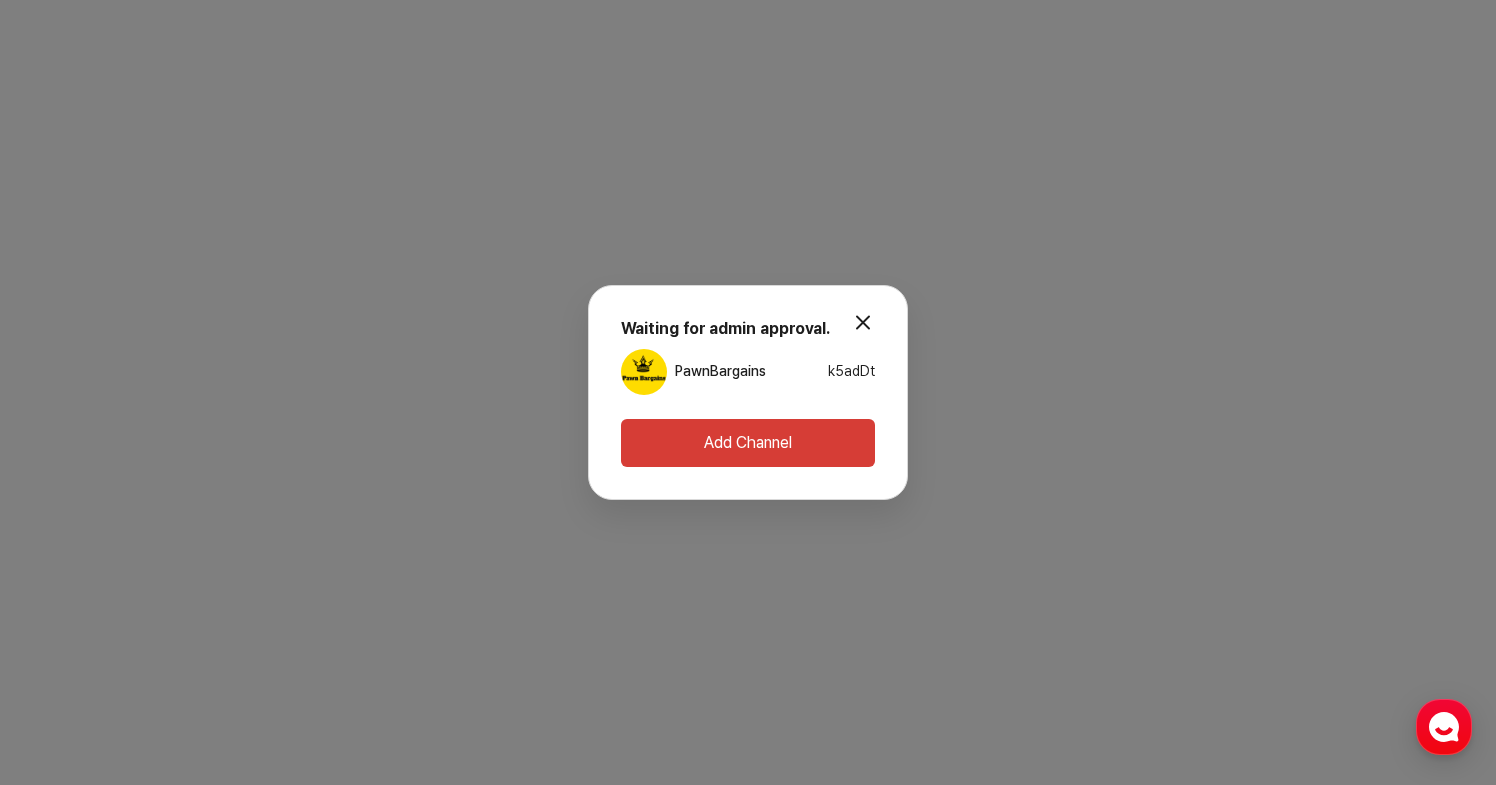 click on "Add Channel" at bounding box center [748, 443] 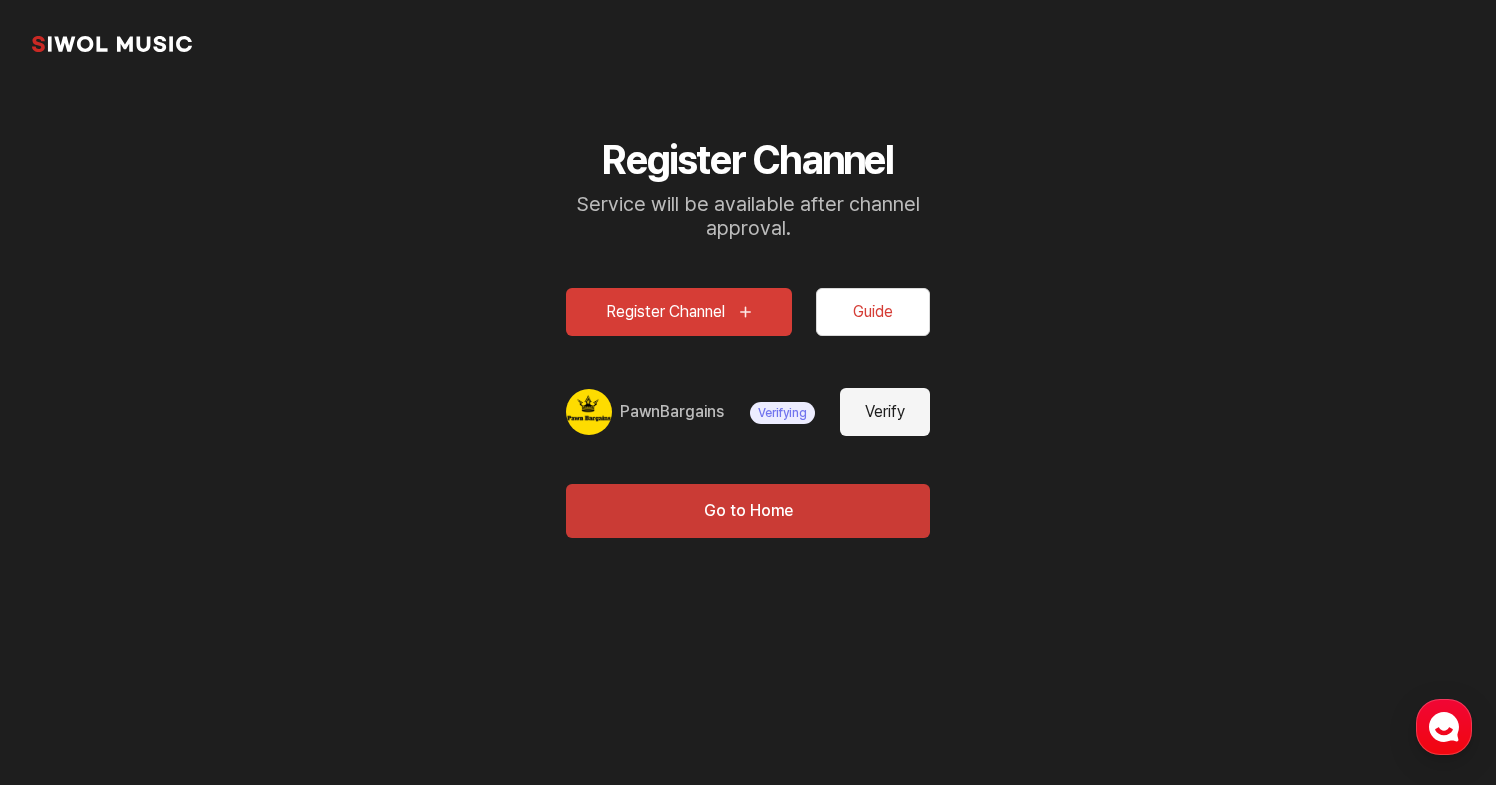 scroll, scrollTop: 0, scrollLeft: 0, axis: both 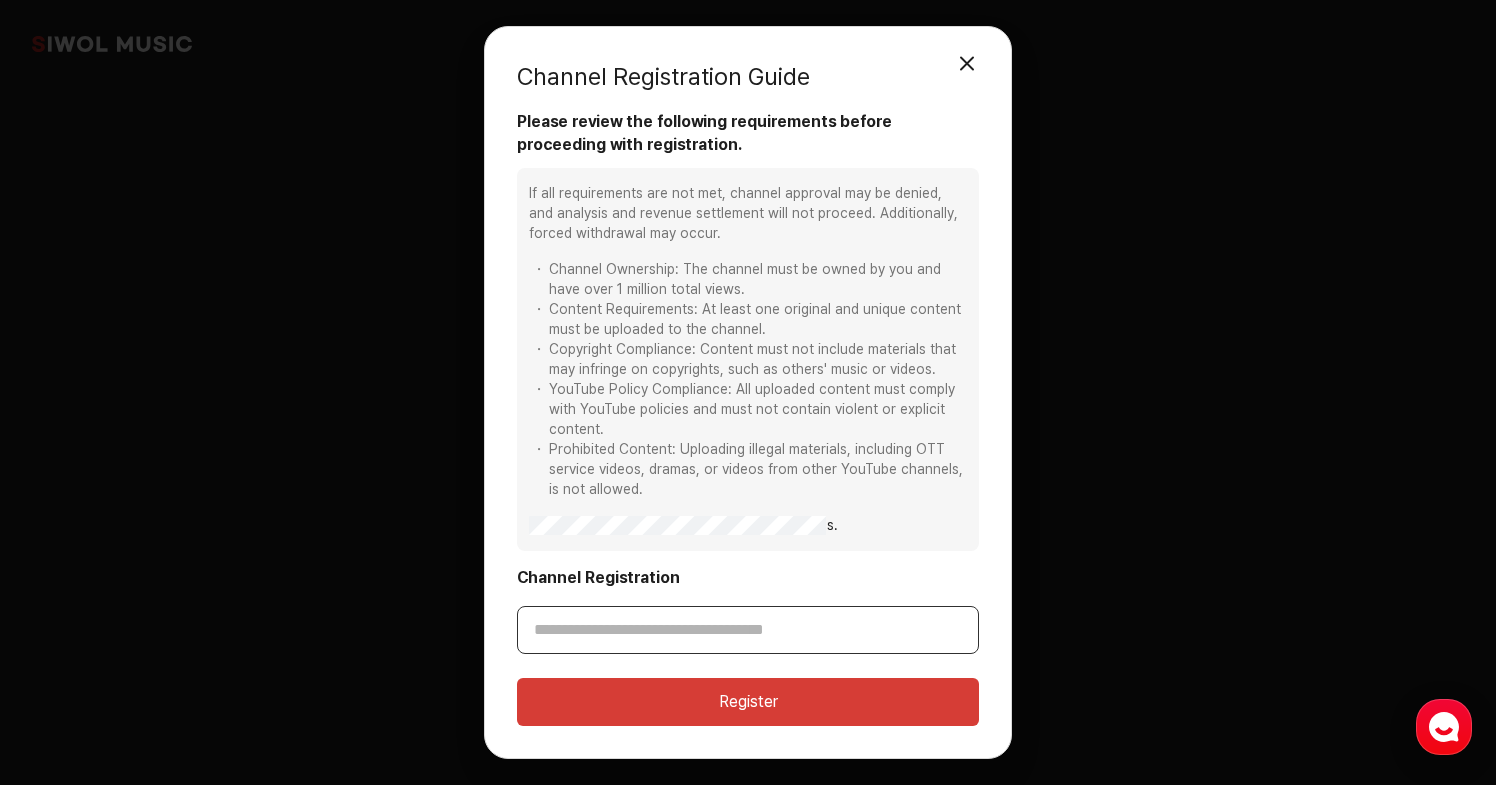 click on "Channel Registration" at bounding box center [748, 630] 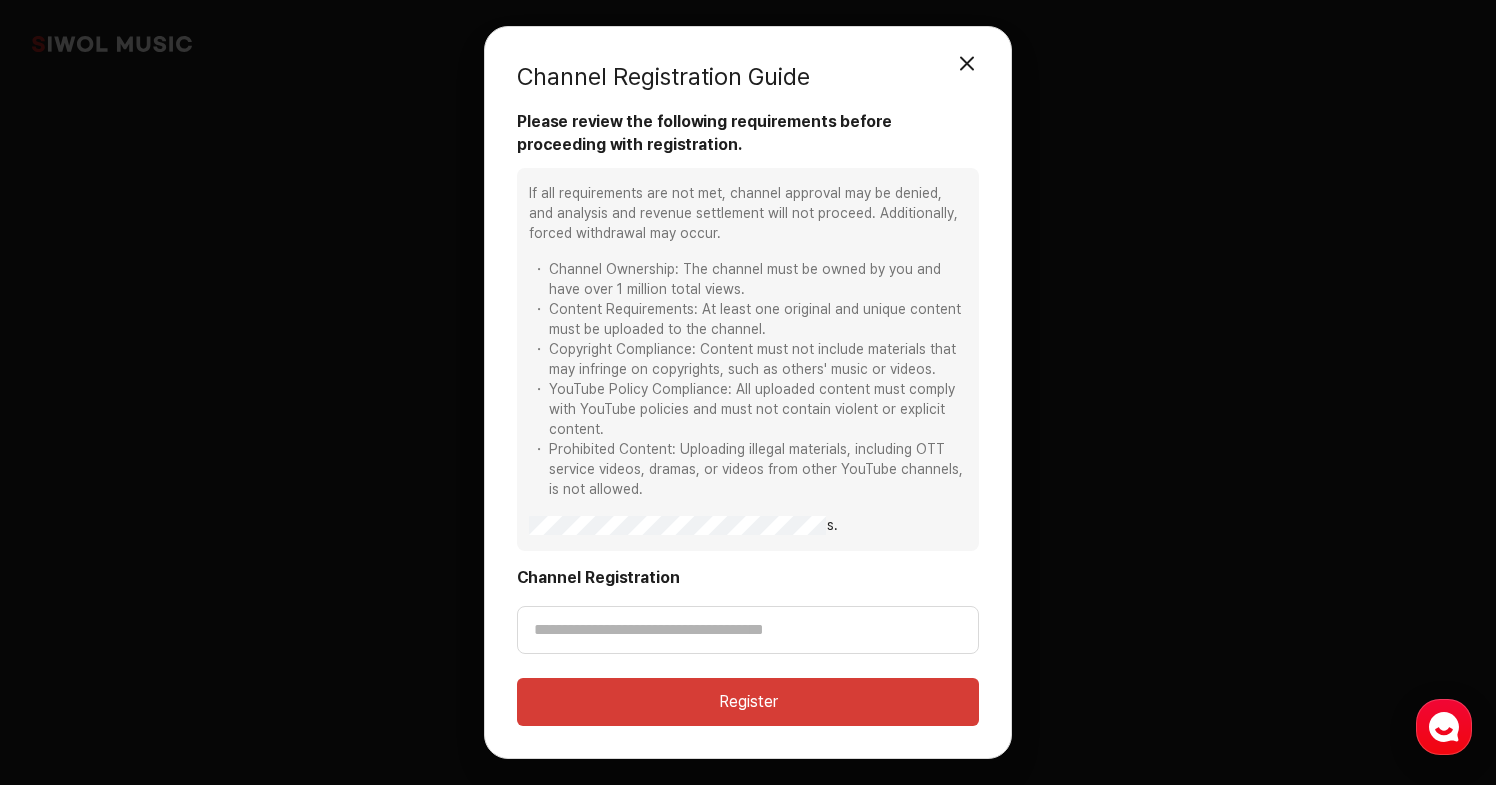 click on "Channel Ownership: The channel must be owned by you and have over 1 million total views." at bounding box center (748, 280) 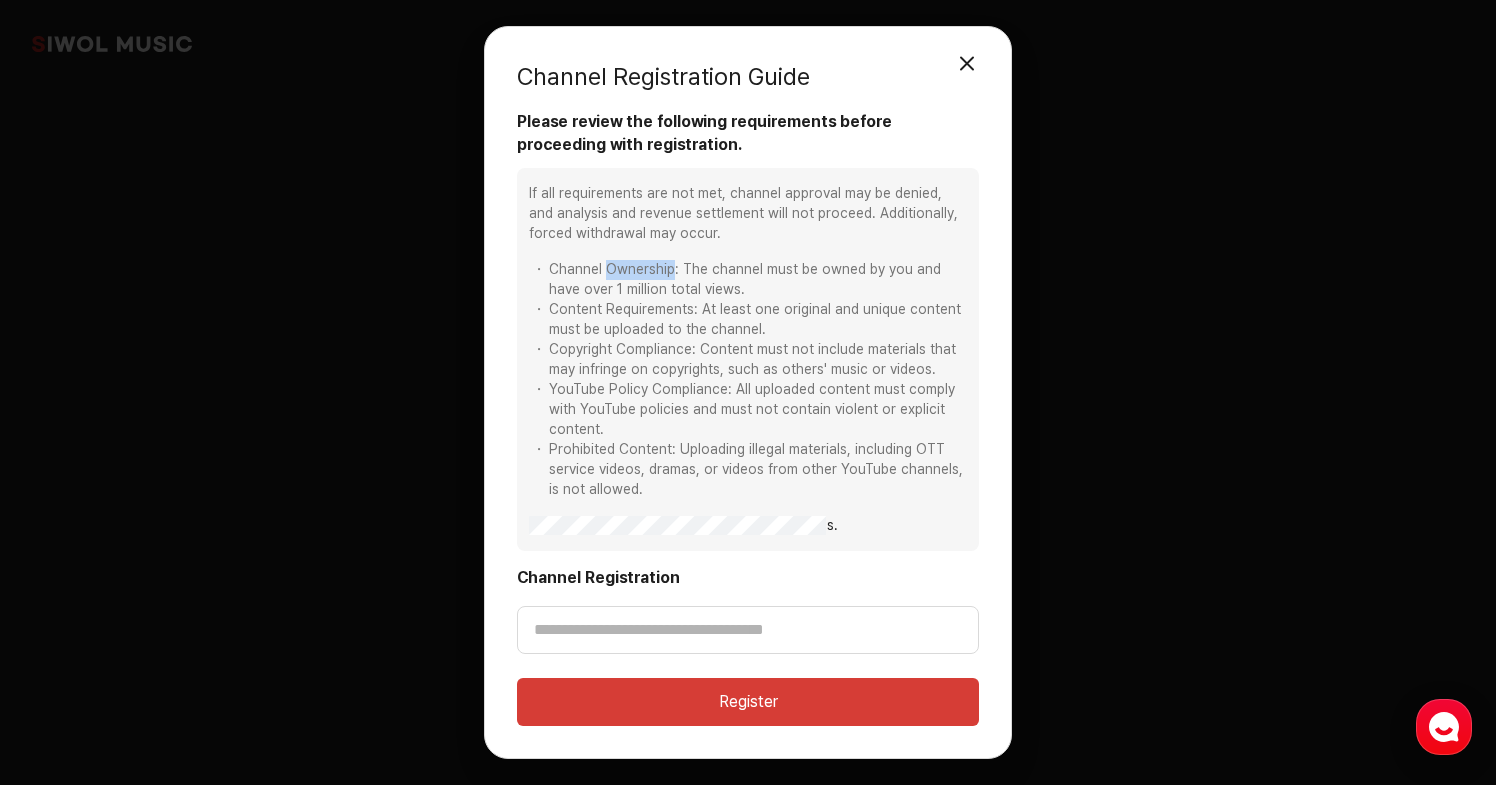 click on "Channel Ownership: The channel must be owned by you and have over 1 million total views." at bounding box center (748, 280) 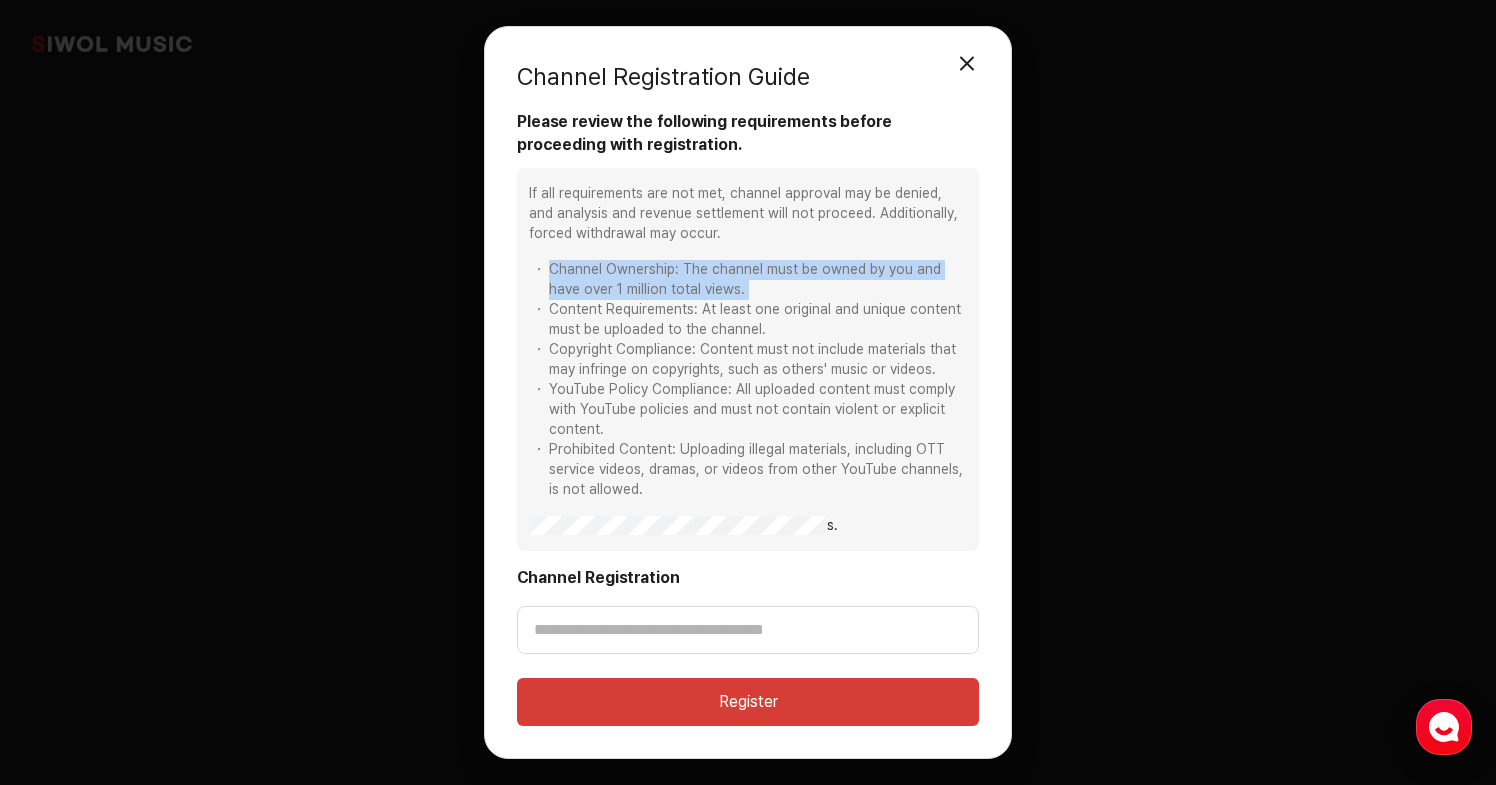click on "Content Requirements: At least one original and unique content must be uploaded to the channel." at bounding box center (748, 320) 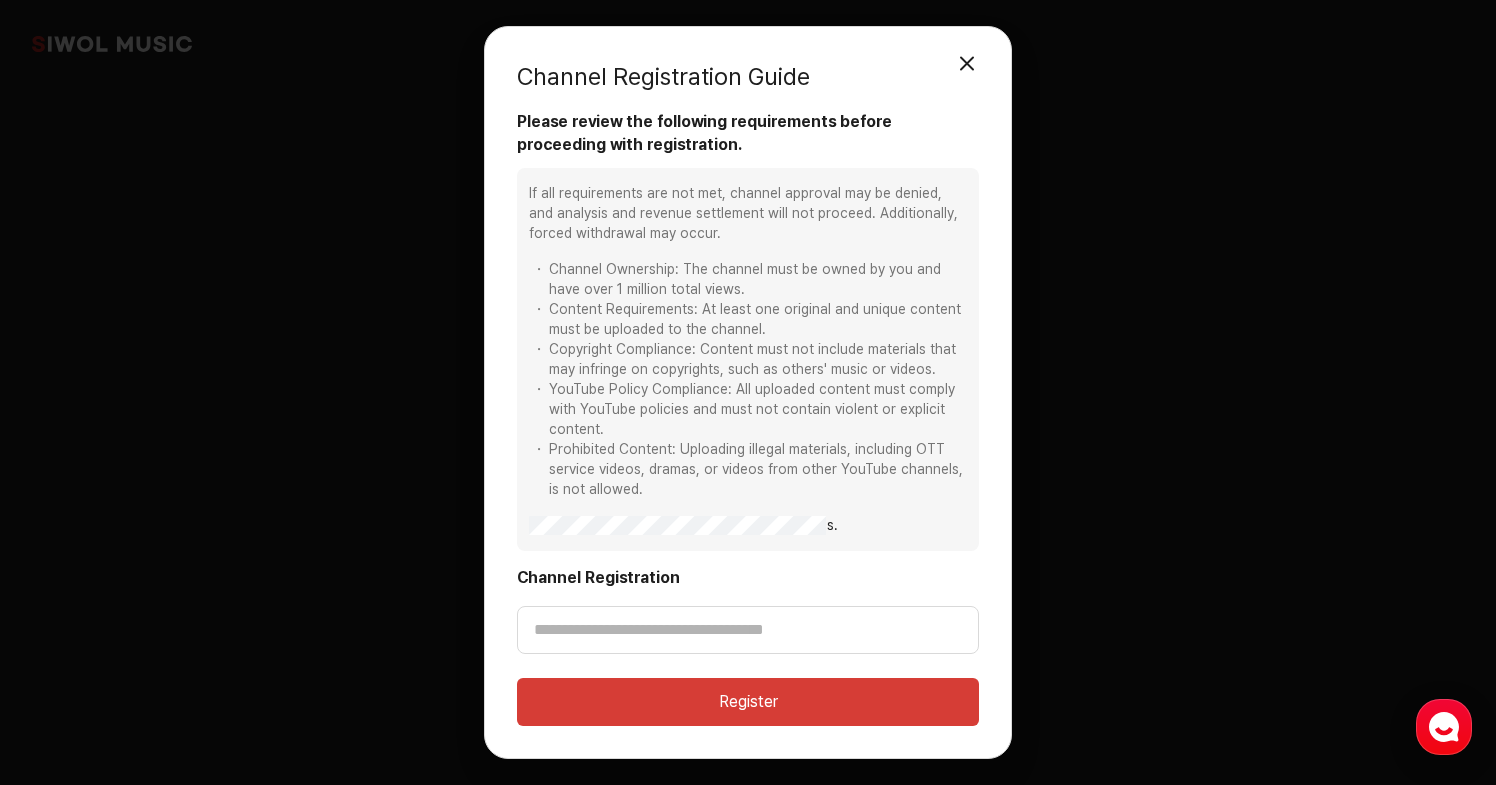 click on "Content Requirements: At least one original and unique content must be uploaded to the channel." at bounding box center [748, 320] 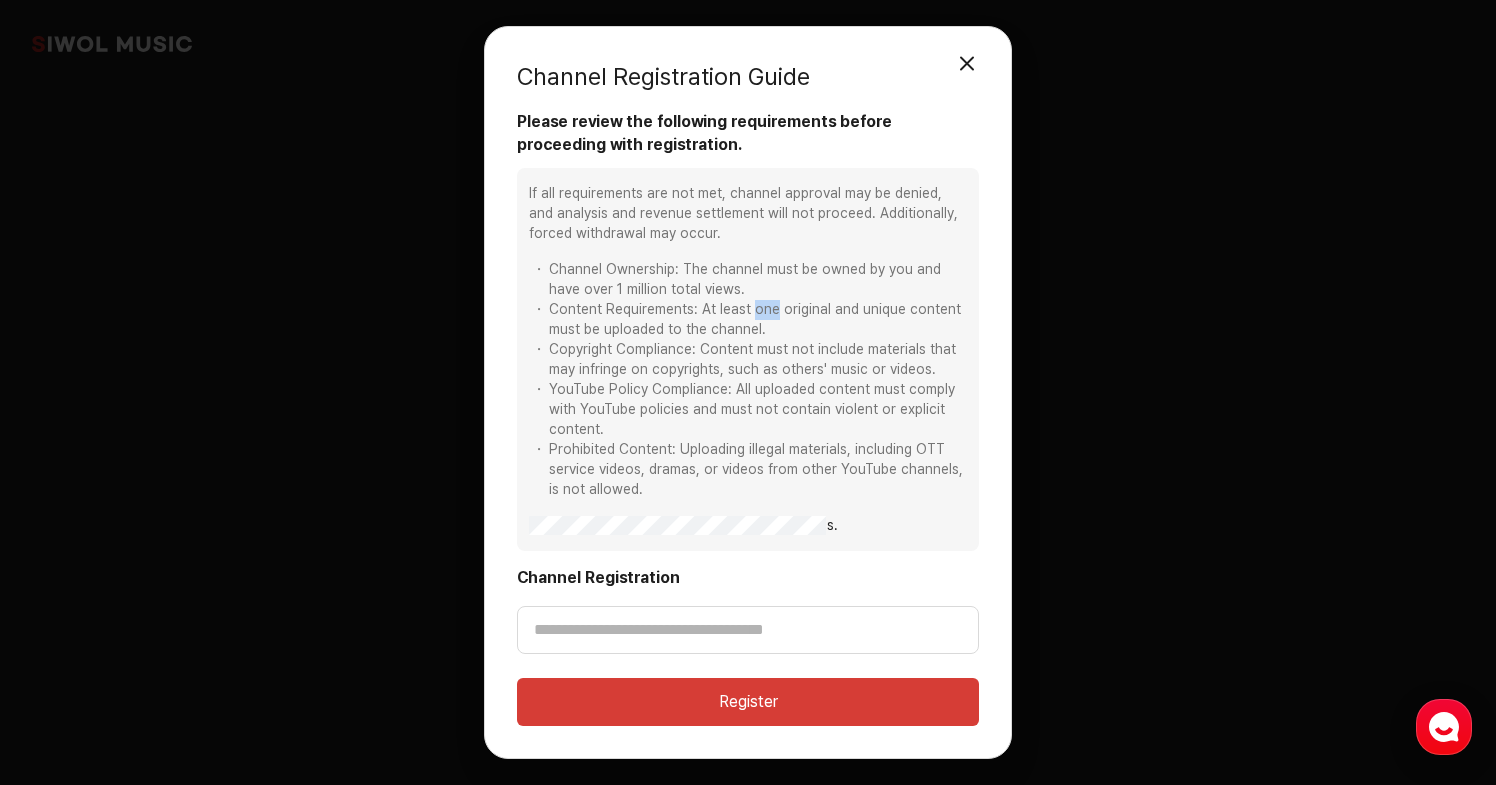 click on "Content Requirements: At least one original and unique content must be uploaded to the channel." at bounding box center (748, 320) 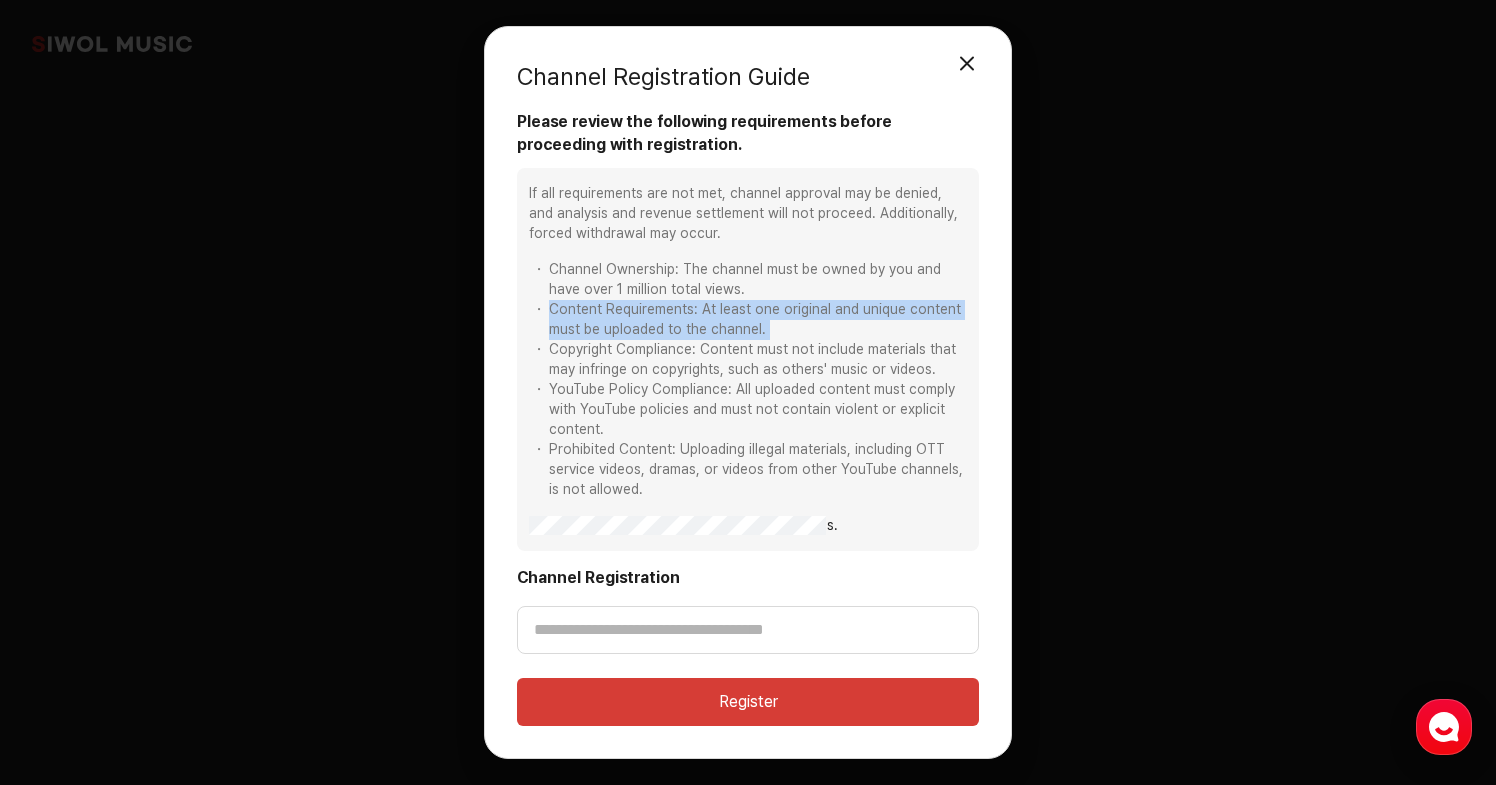 click on "If all requirements are not met, channel approval may be denied, and analysis and revenue settlement will not proceed. Additionally, forced withdrawal may occur." at bounding box center [748, 214] 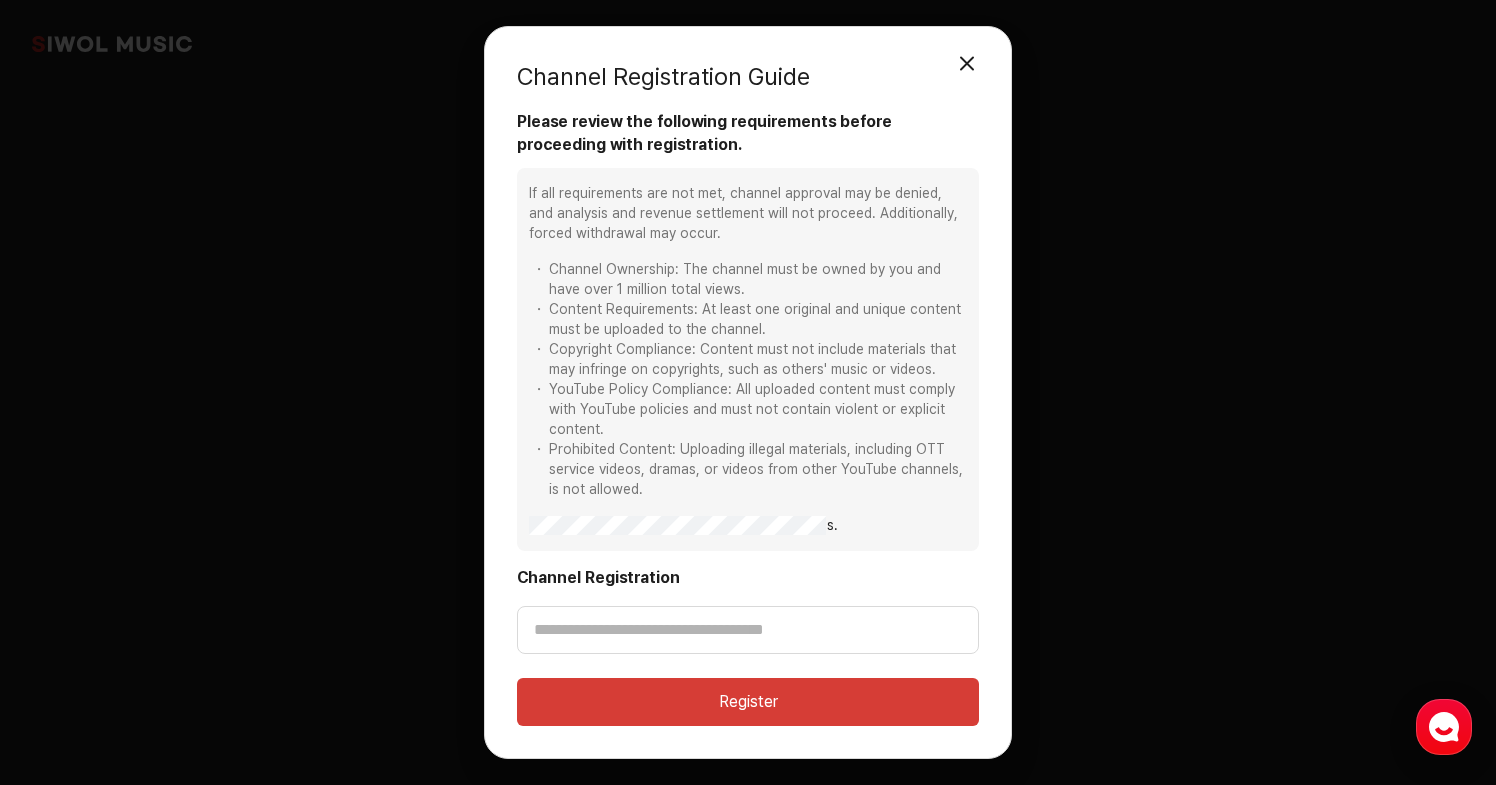 click on "If all requirements are not met, channel approval may be denied, and analysis and revenue settlement will not proceed. Additionally, forced withdrawal may occur." at bounding box center (748, 214) 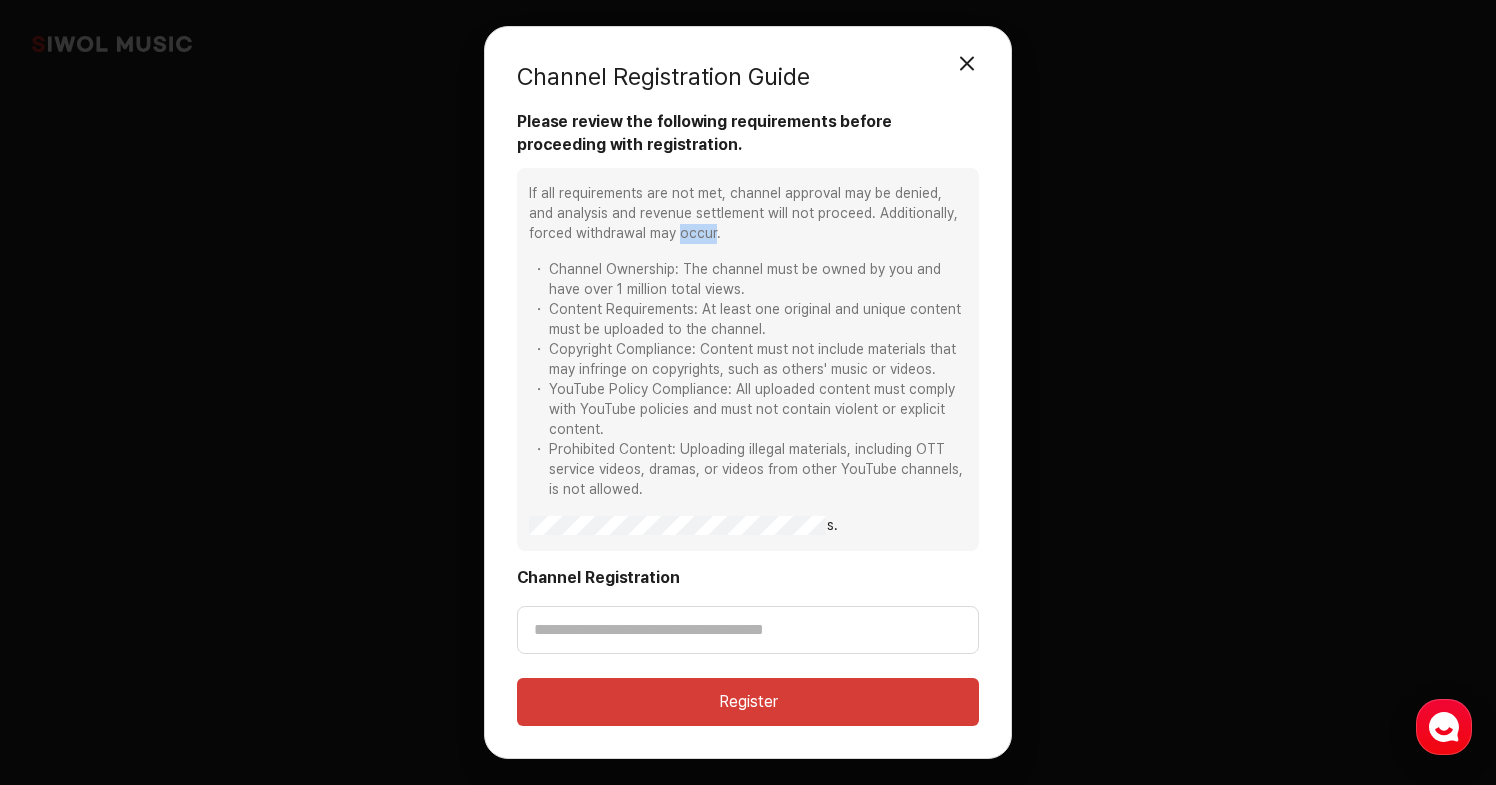 click on "If all requirements are not met, channel approval may be denied, and analysis and revenue settlement will not proceed. Additionally, forced withdrawal may occur." at bounding box center (748, 214) 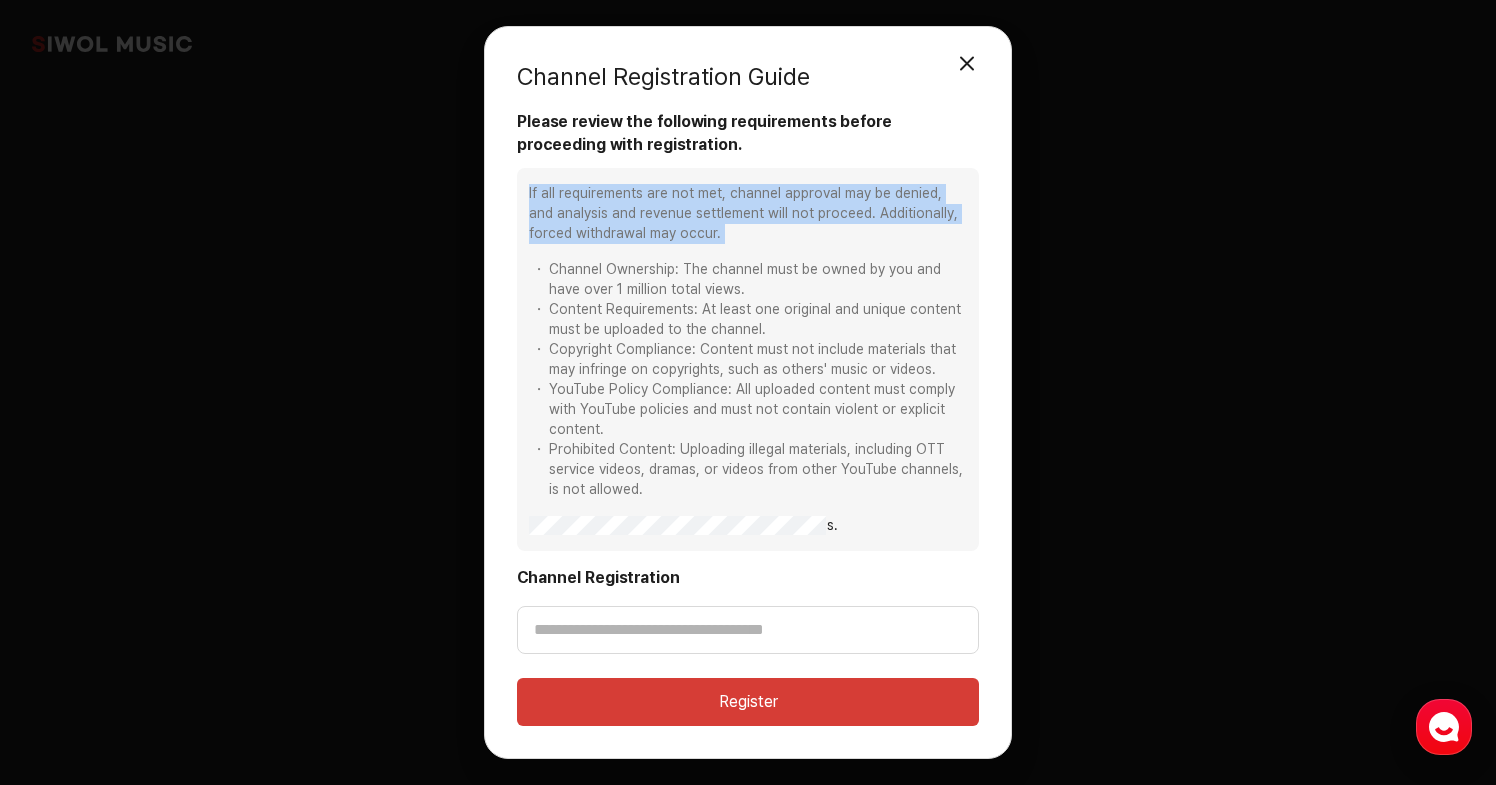 click on "Content Requirements: At least one original and unique content must be uploaded to the channel." at bounding box center (748, 320) 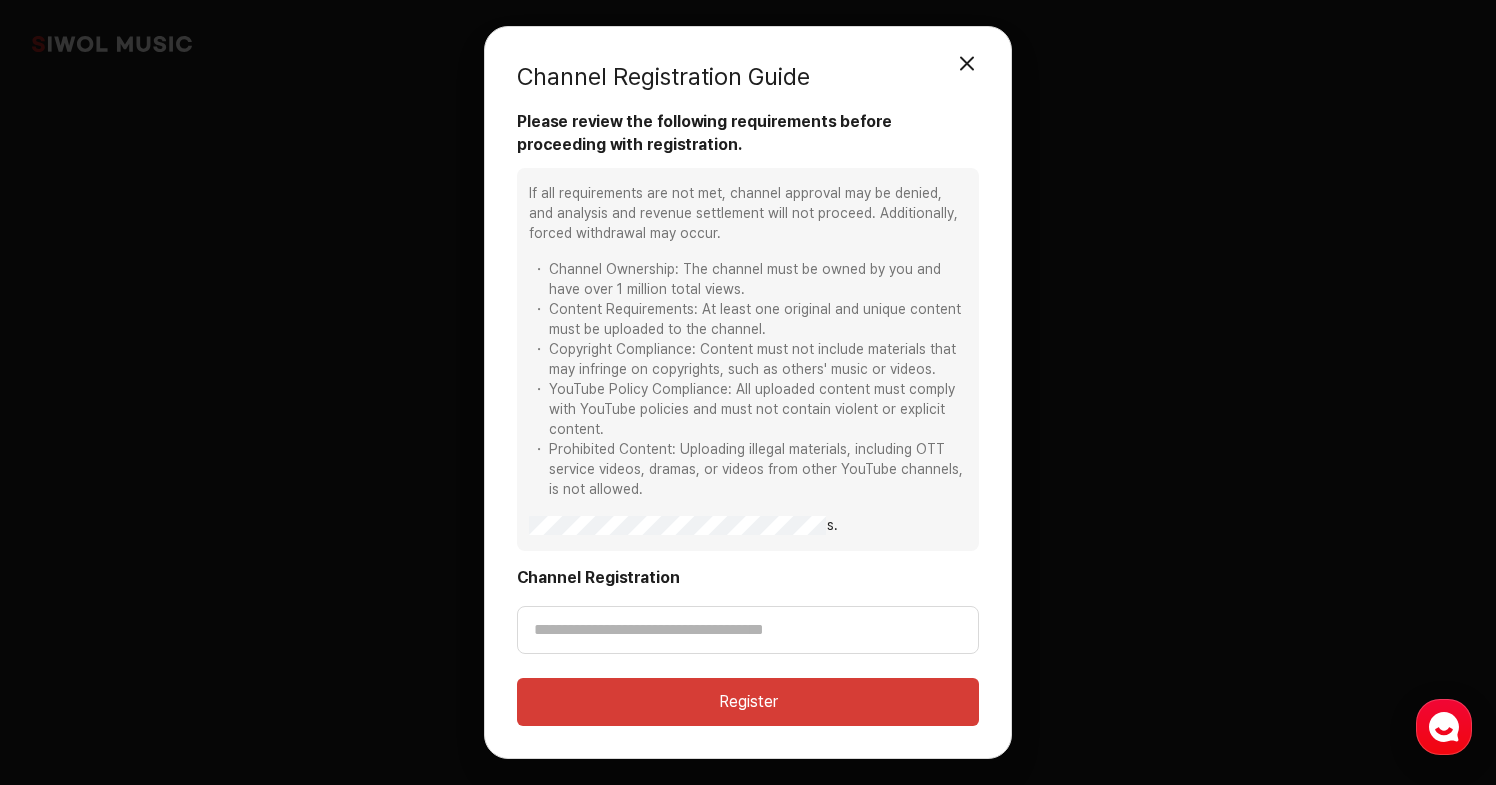 click on "Content Requirements: At least one original and unique content must be uploaded to the channel." at bounding box center [748, 320] 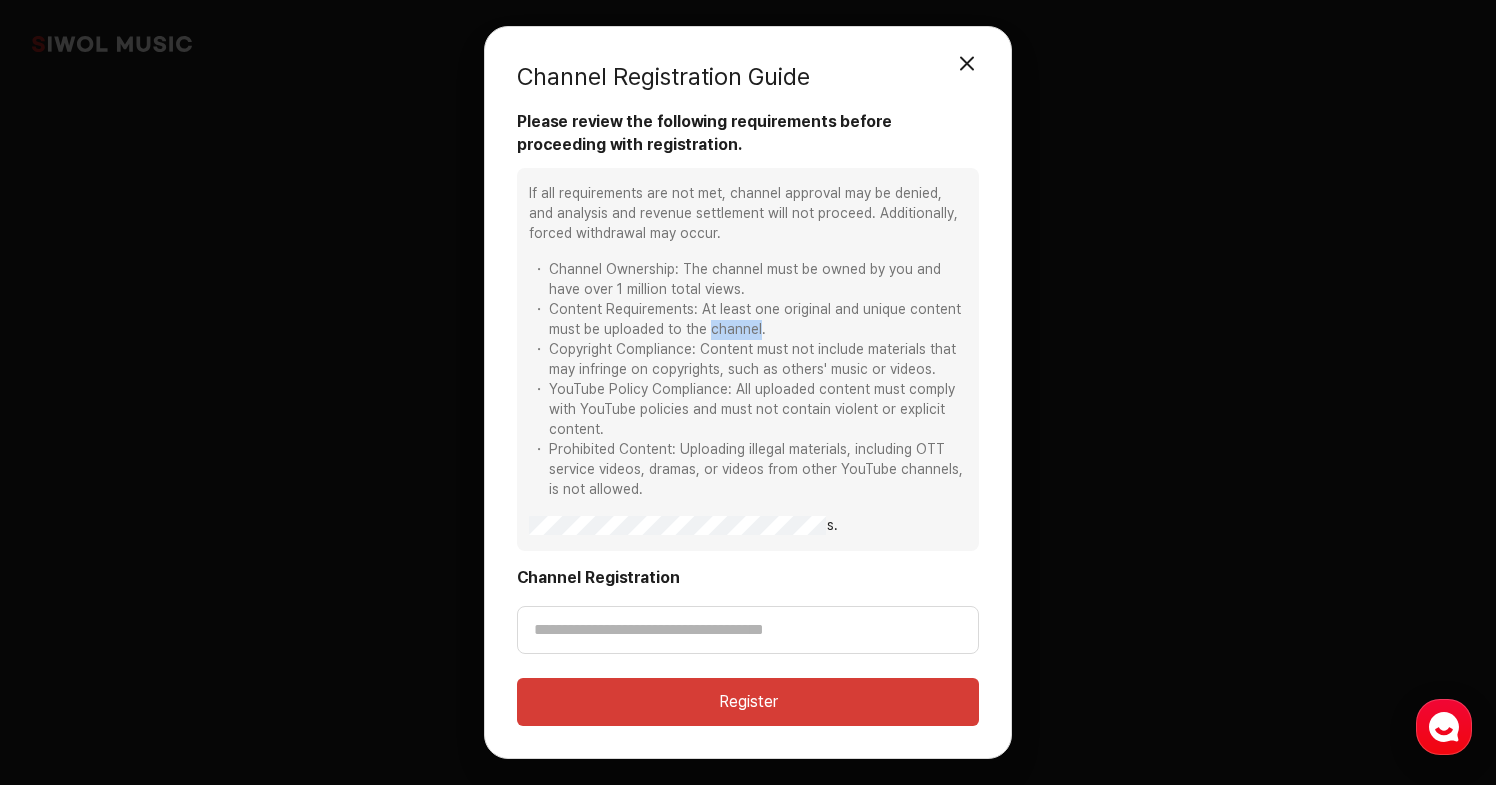 click on "Content Requirements: At least one original and unique content must be uploaded to the channel." at bounding box center (748, 320) 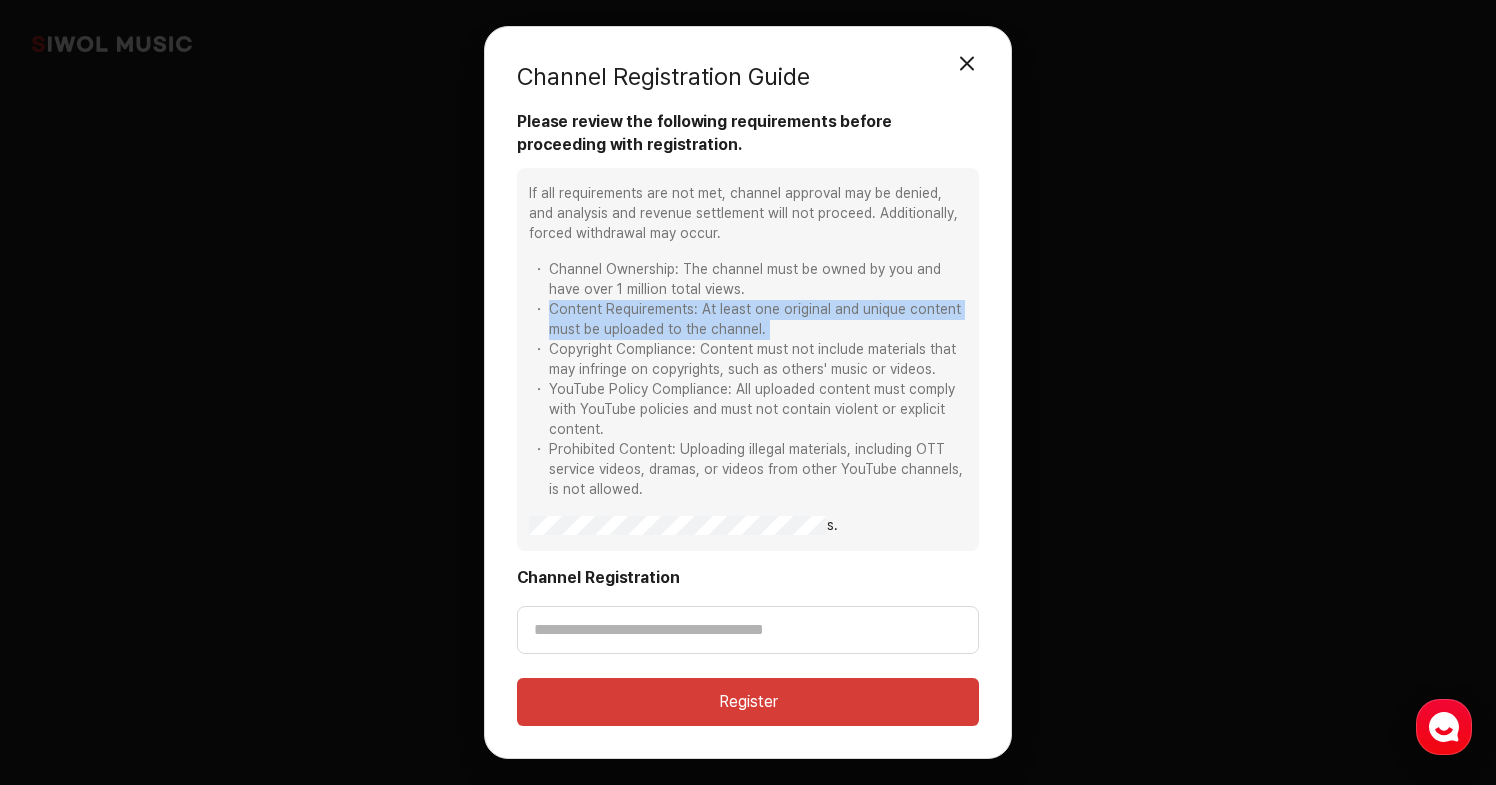 click on "Channel Ownership: The channel must be owned by you and have over 1 million total views." at bounding box center [748, 280] 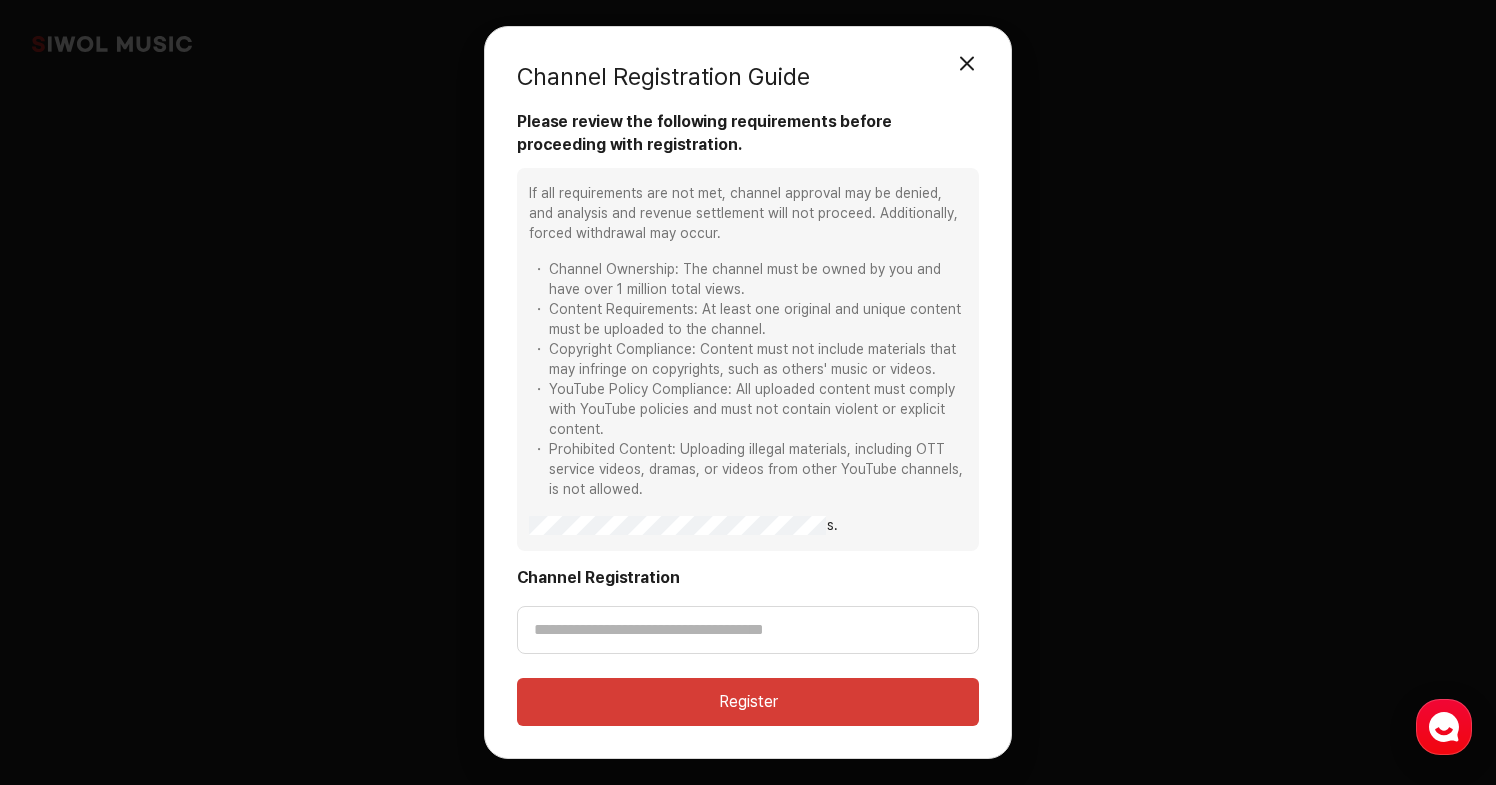 click on "Channel Ownership: The channel must be owned by you and have over 1 million total views." at bounding box center [748, 280] 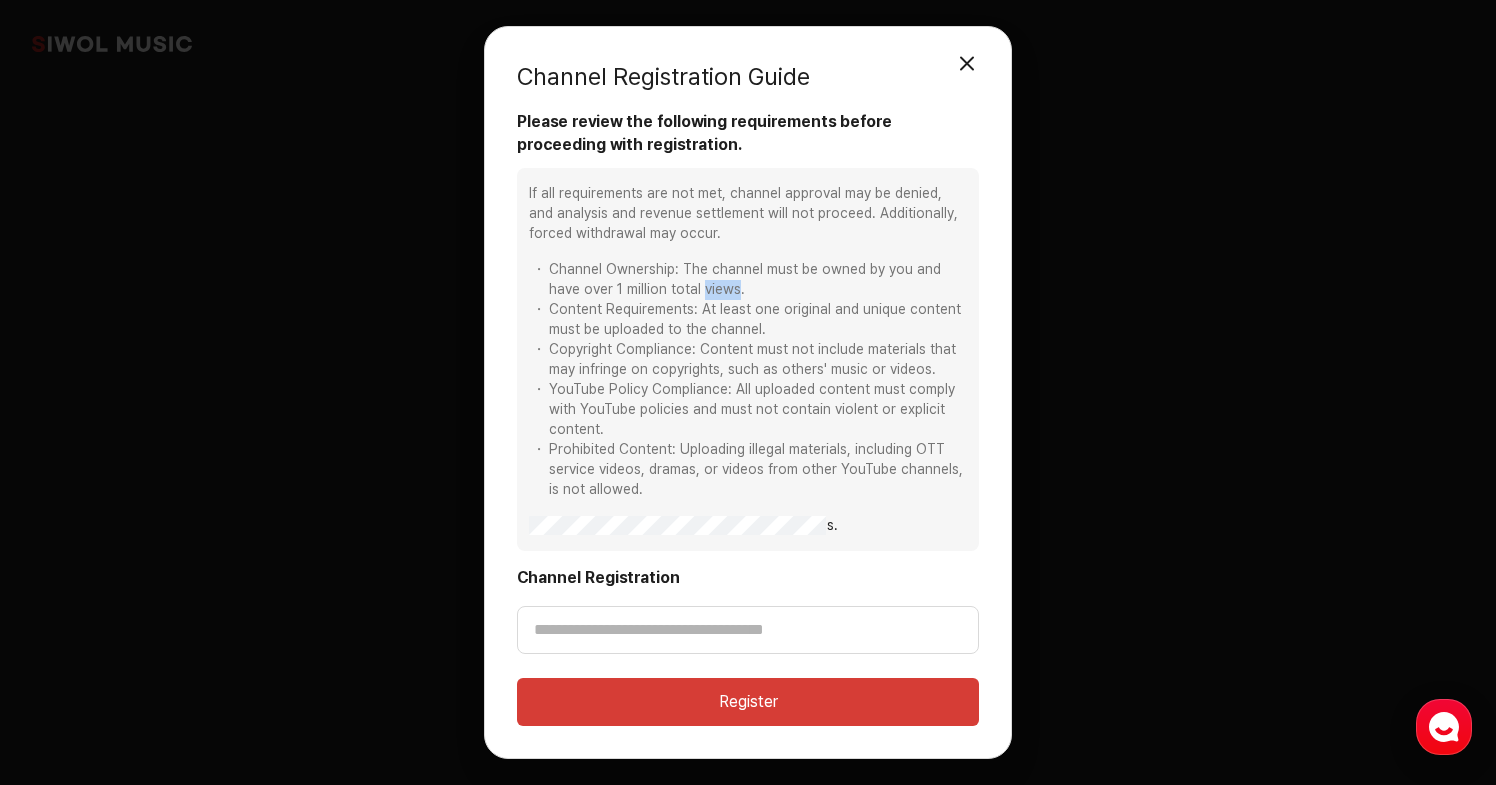 click on "Channel Ownership: The channel must be owned by you and have over 1 million total views." at bounding box center [748, 280] 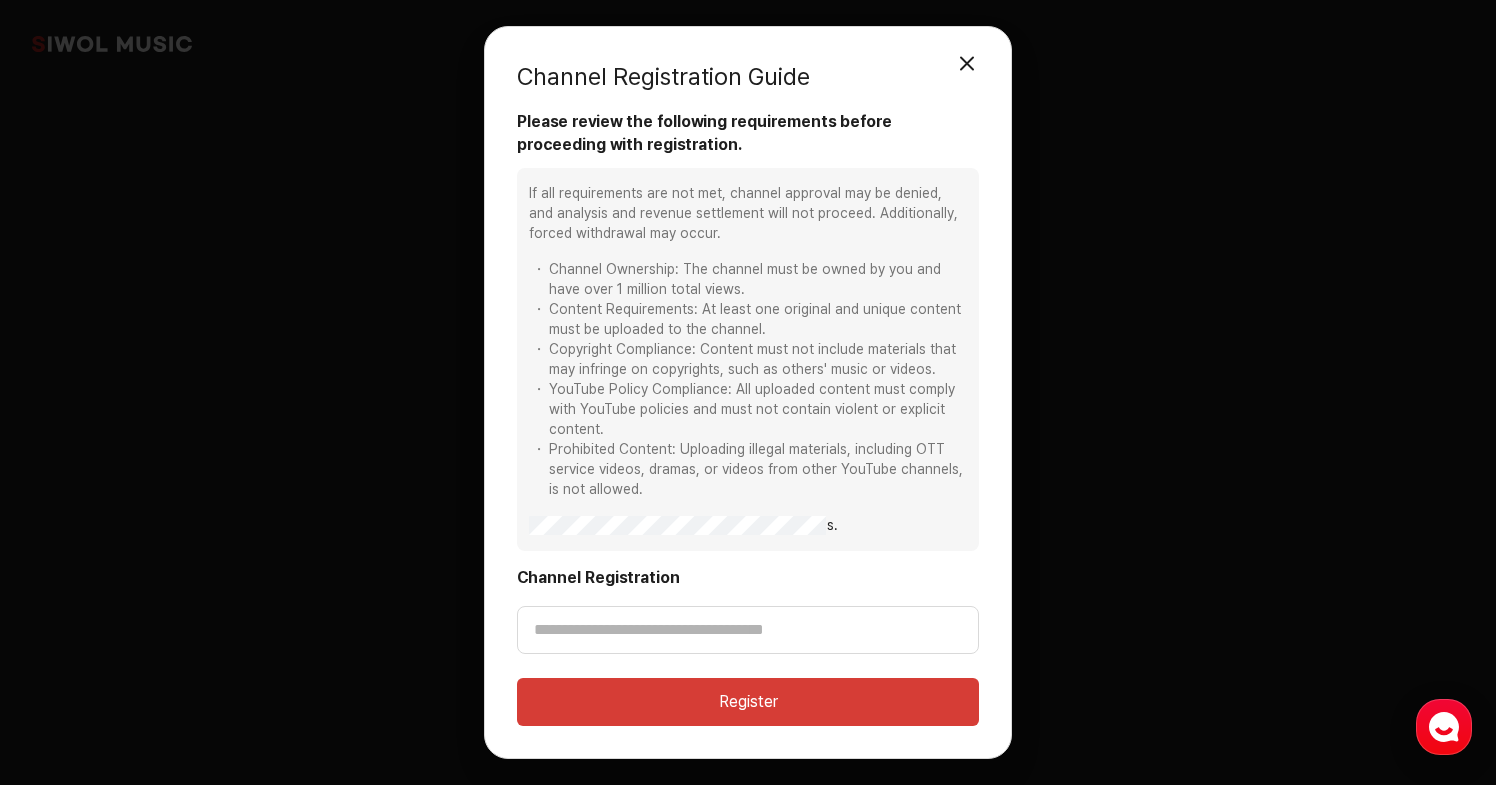 click on "Content Requirements: At least one original and unique content must be uploaded to the channel." at bounding box center [748, 320] 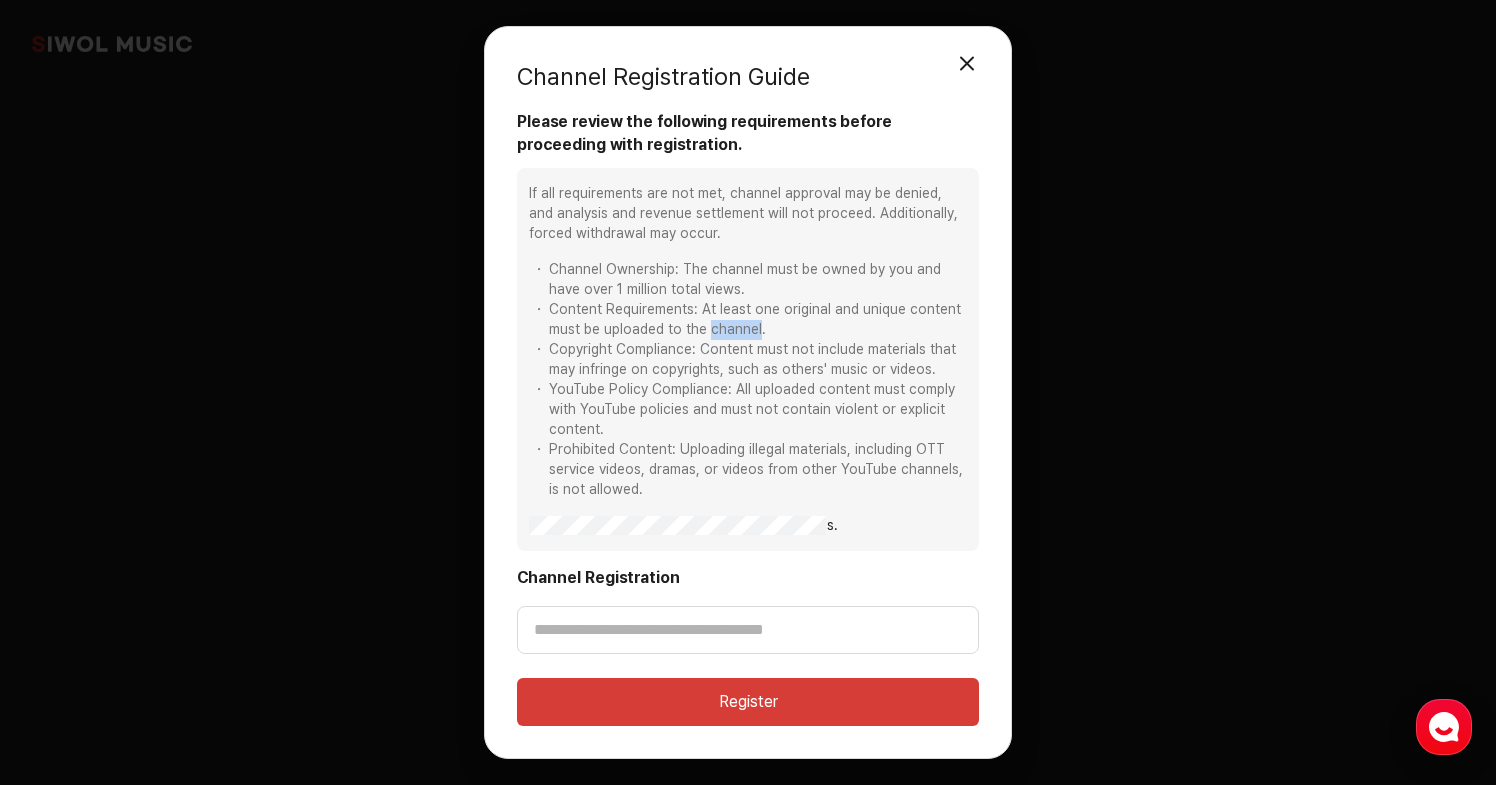 click on "Content Requirements: At least one original and unique content must be uploaded to the channel." at bounding box center [748, 320] 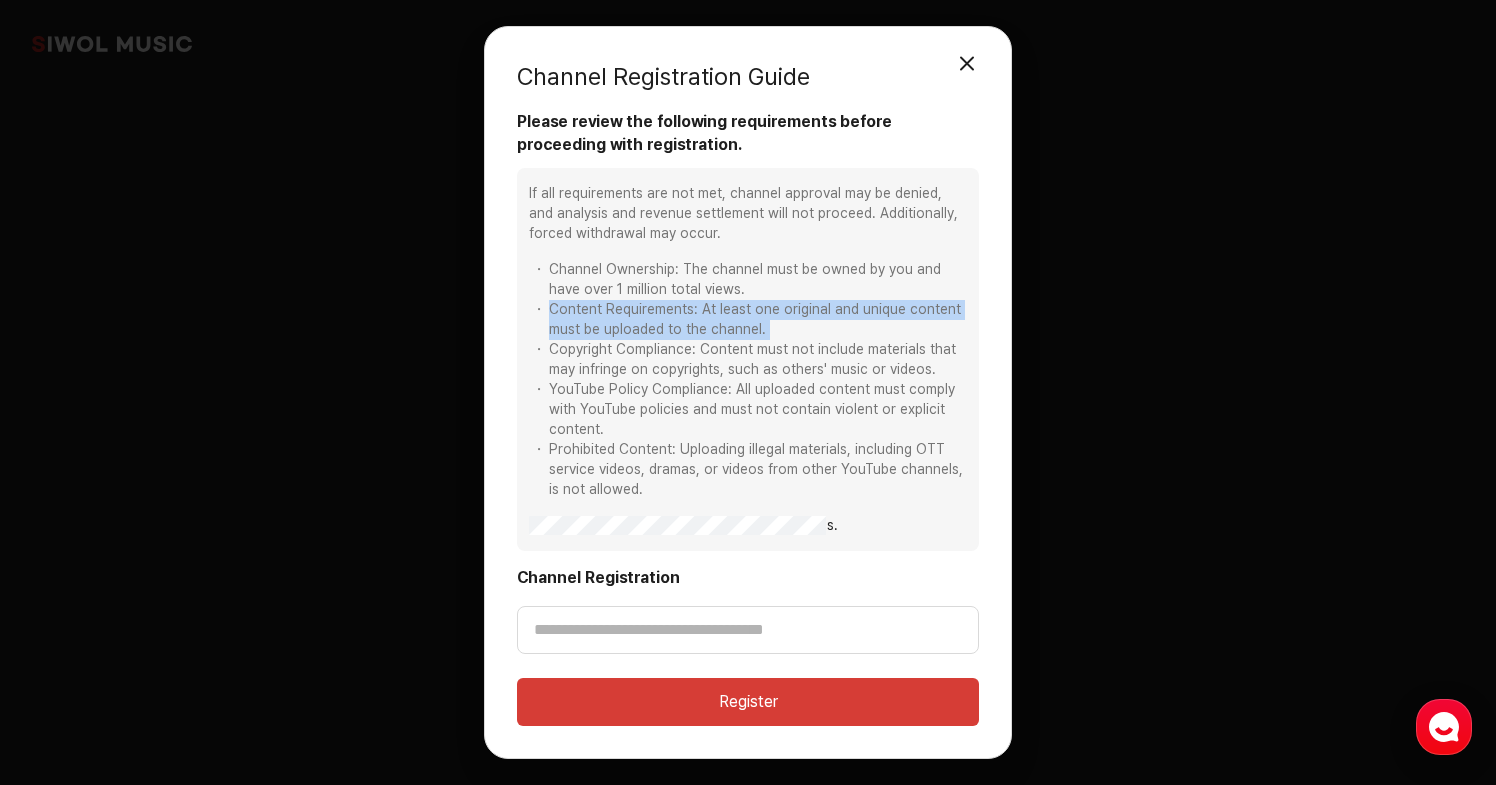 click on "Content Requirements: At least one original and unique content must be uploaded to the channel." at bounding box center (748, 320) 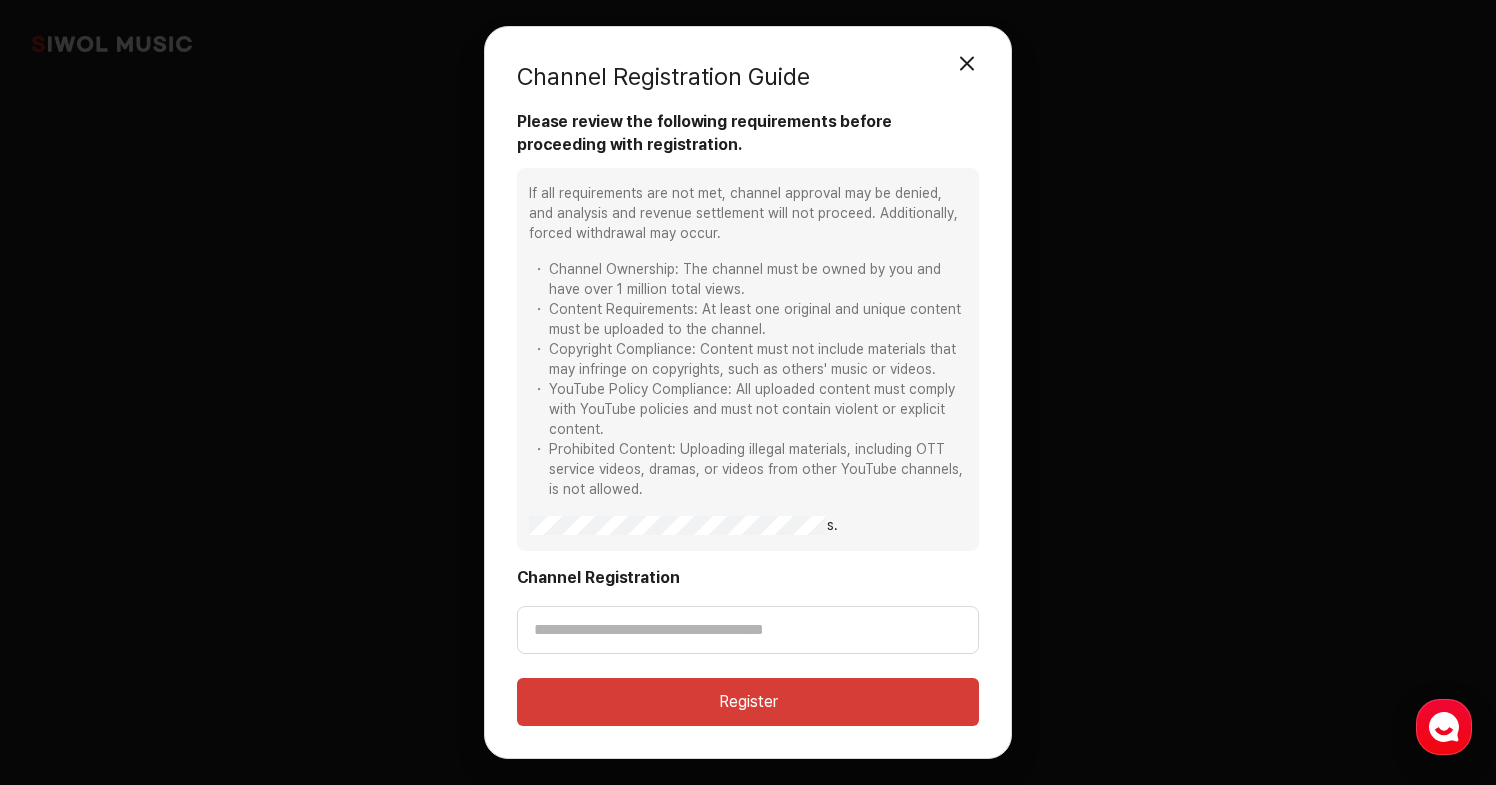 click on "Content Requirements: At least one original and unique content must be uploaded to the channel." at bounding box center (748, 320) 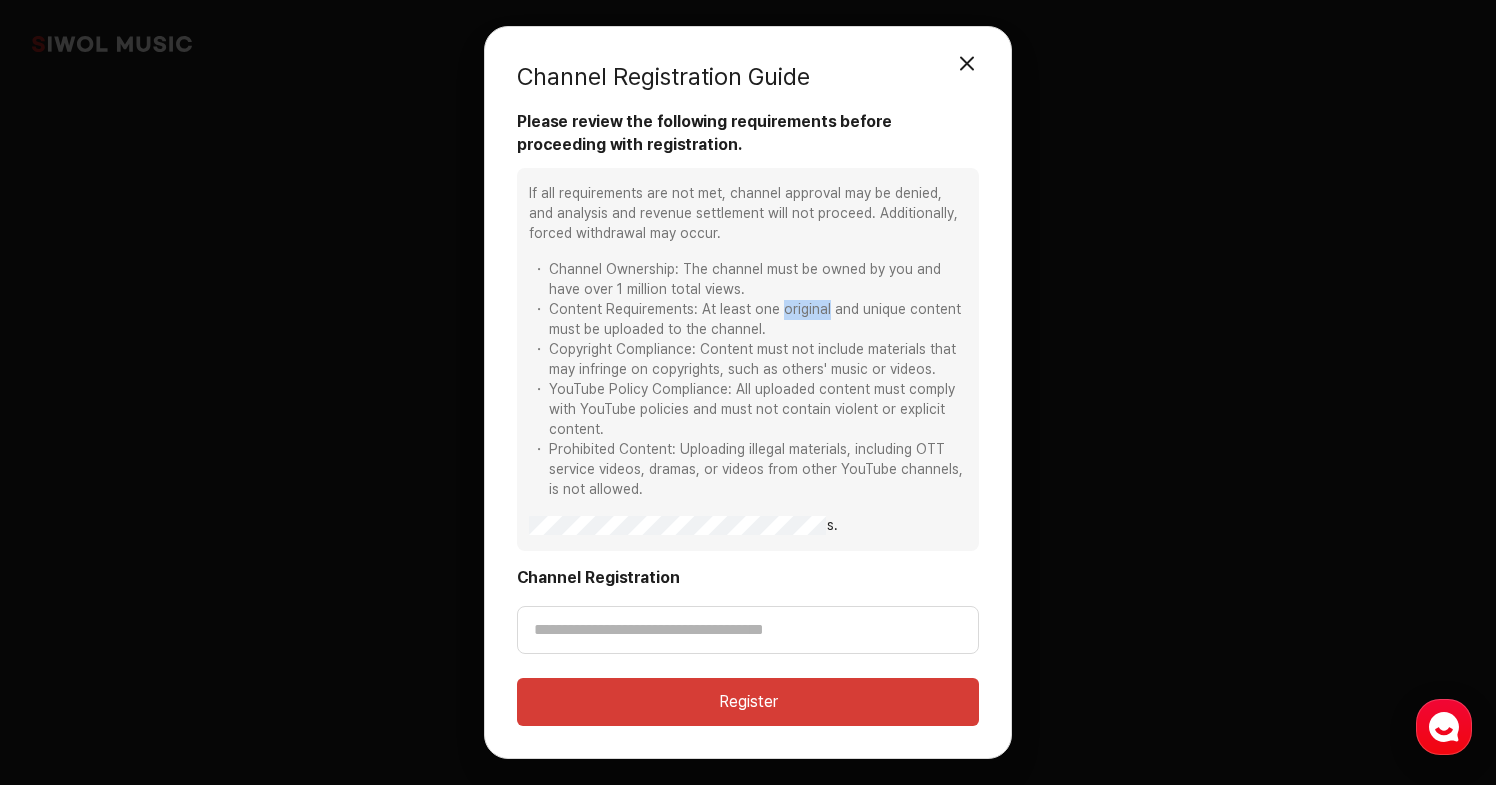 click on "Content Requirements: At least one original and unique content must be uploaded to the channel." at bounding box center (748, 320) 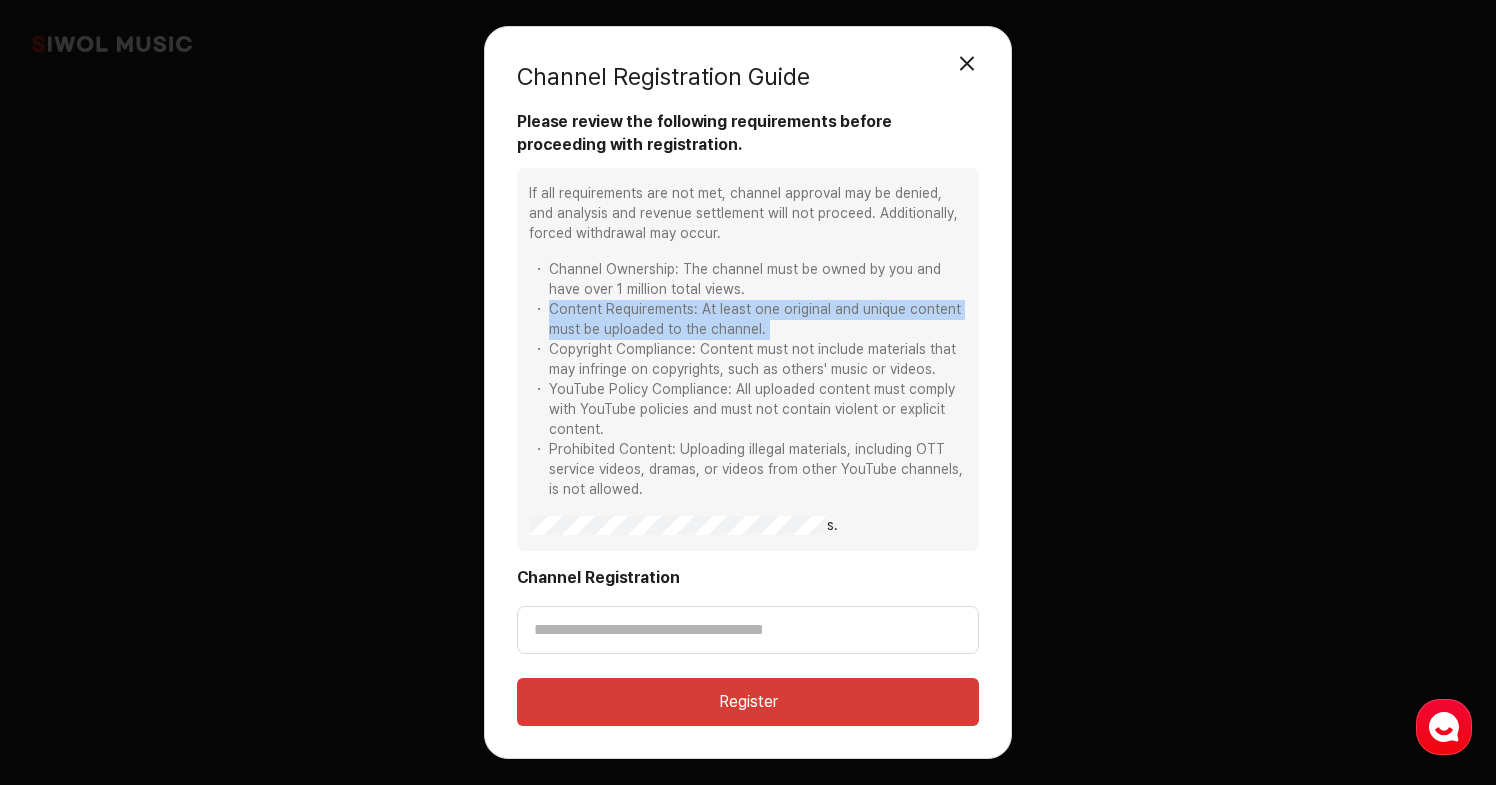 click on "Copyright Compliance: Content must not include materials that may infringe on copyrights, such as others' music or videos." at bounding box center (748, 360) 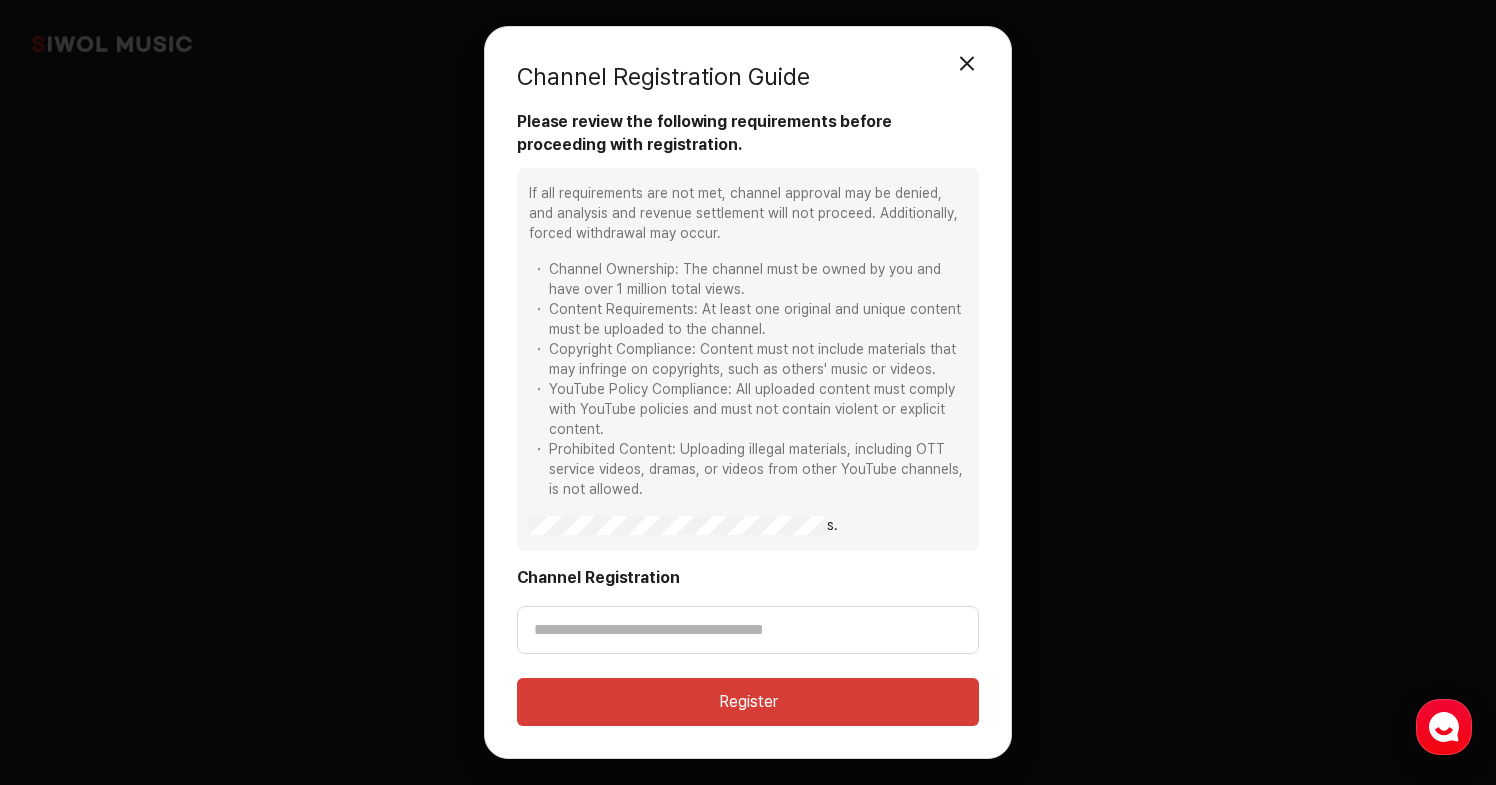 click on "Copyright Compliance: Content must not include materials that may infringe on copyrights, such as others' music or videos." at bounding box center (748, 360) 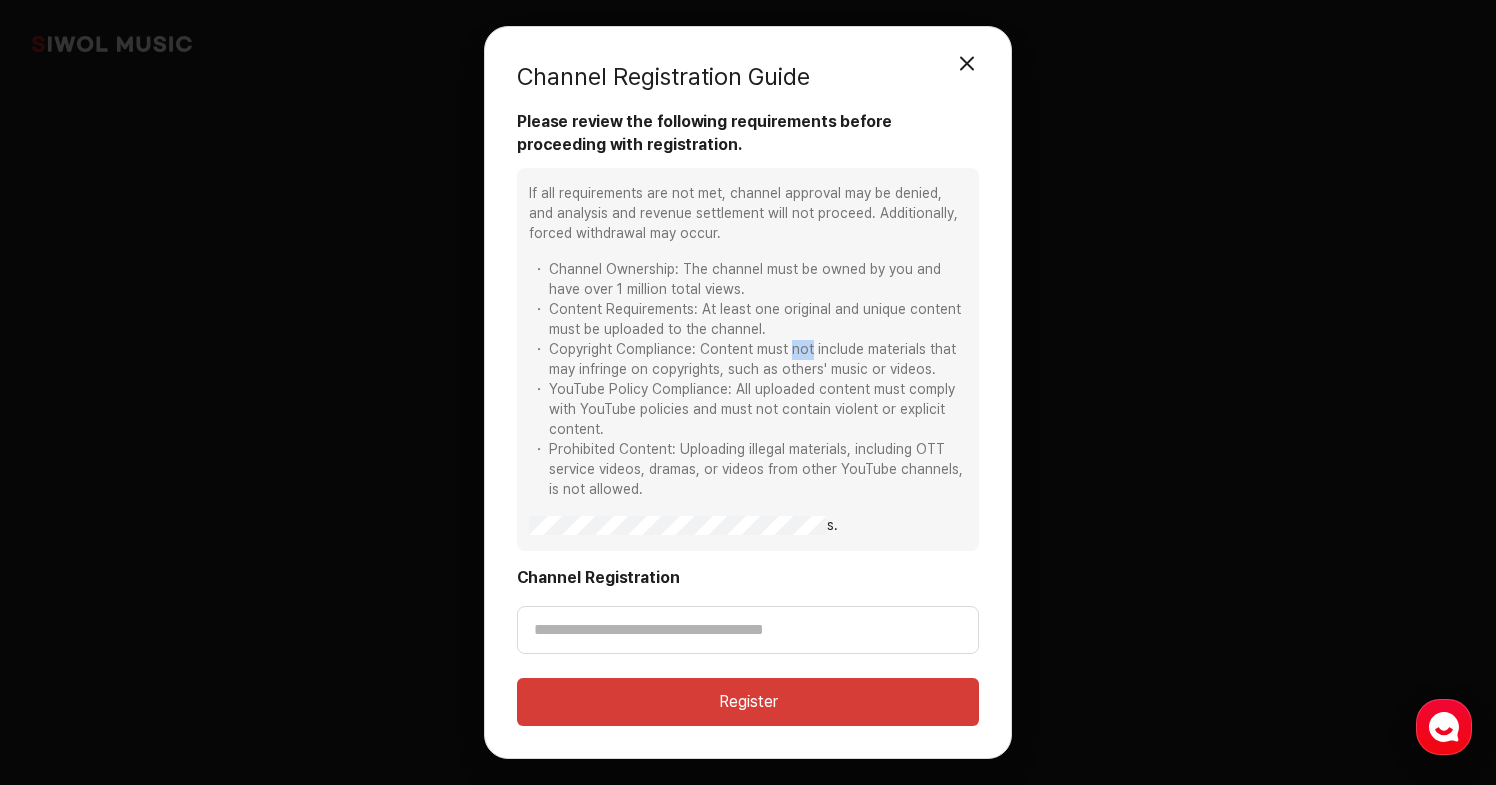 click on "Copyright Compliance: Content must not include materials that may infringe on copyrights, such as others' music or videos." at bounding box center [748, 360] 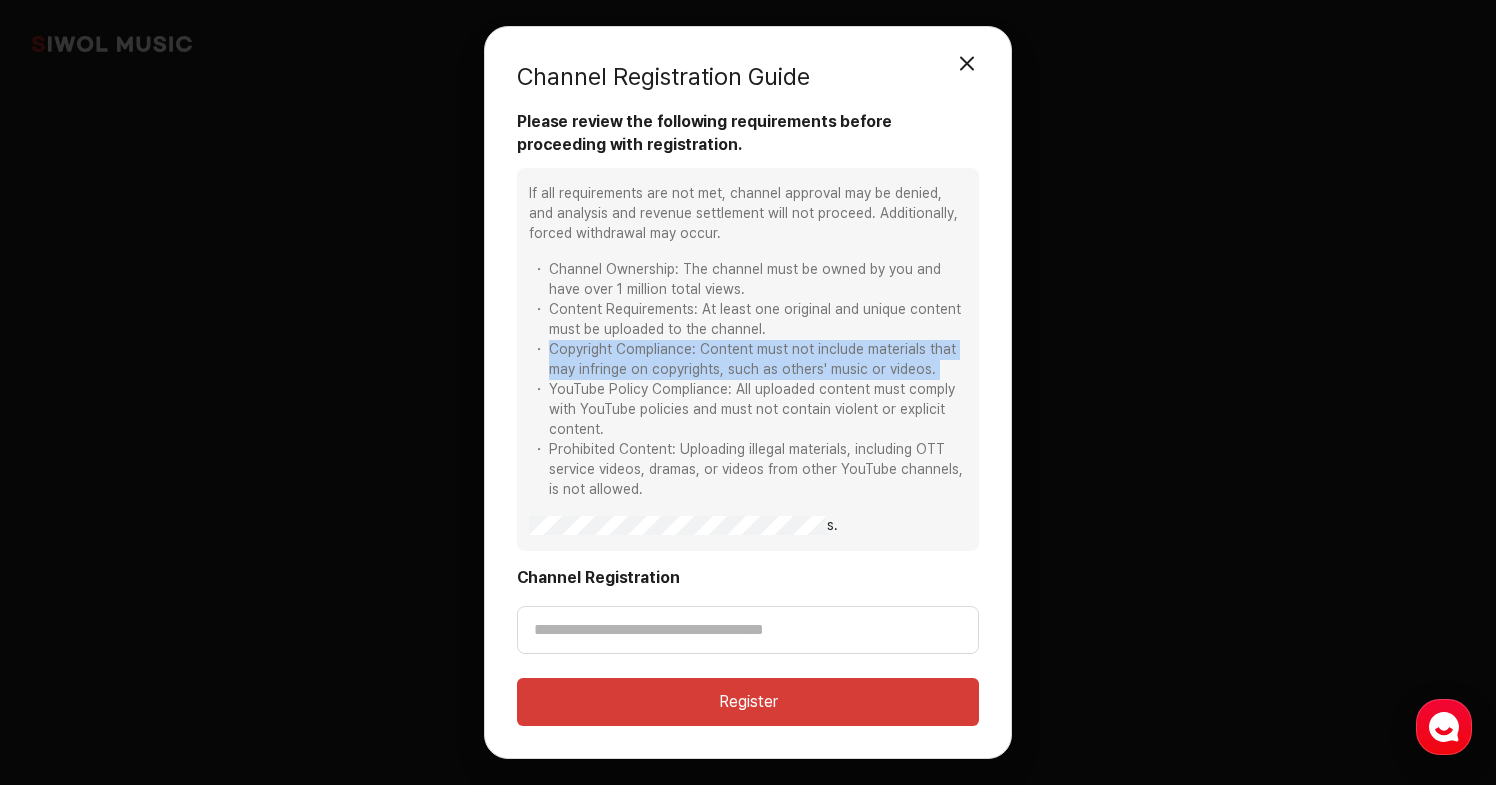 click on "Content Requirements: At least one original and unique content must be uploaded to the channel." at bounding box center (748, 320) 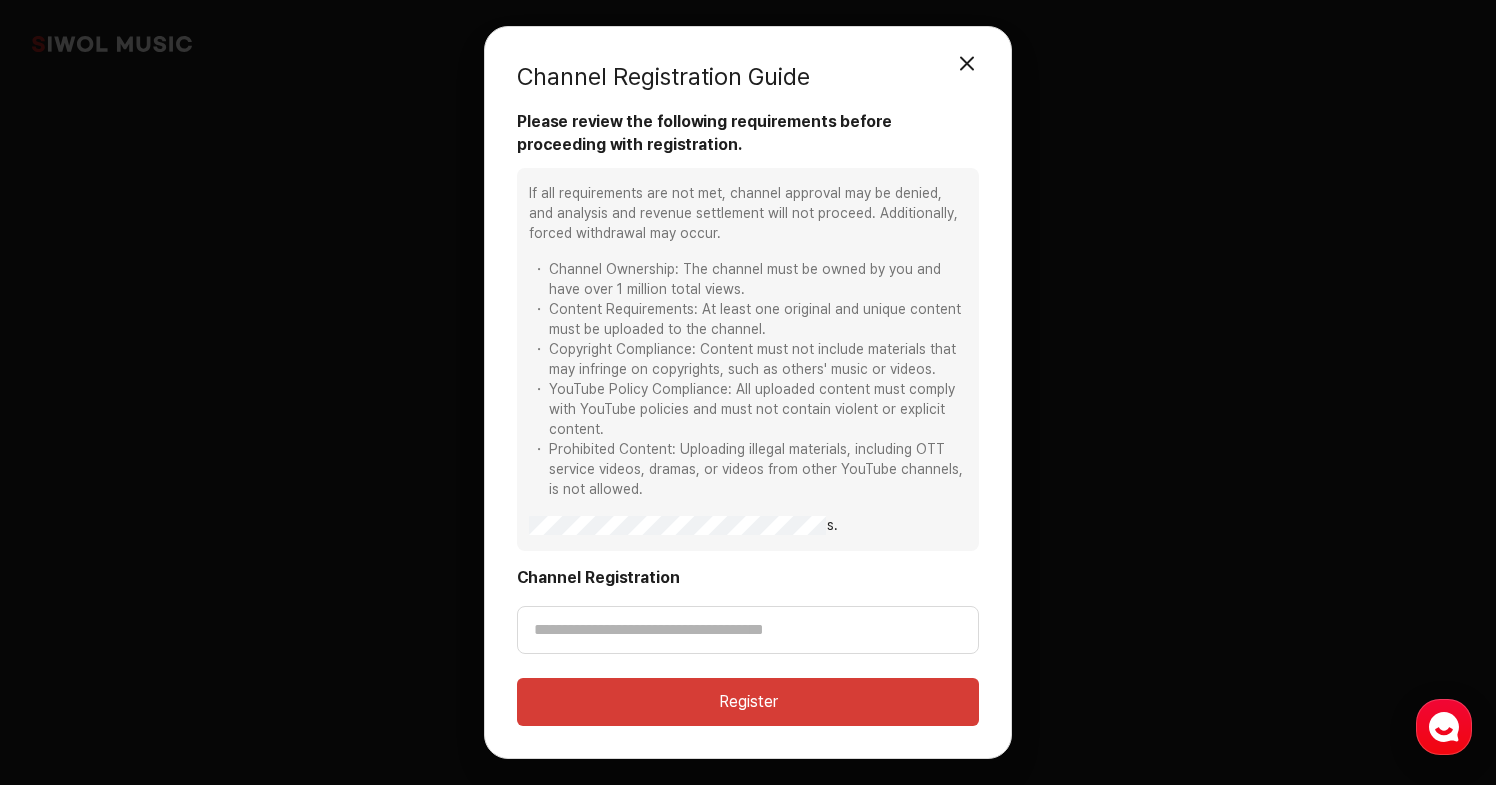 click on "Content Requirements: At least one original and unique content must be uploaded to the channel." at bounding box center (748, 320) 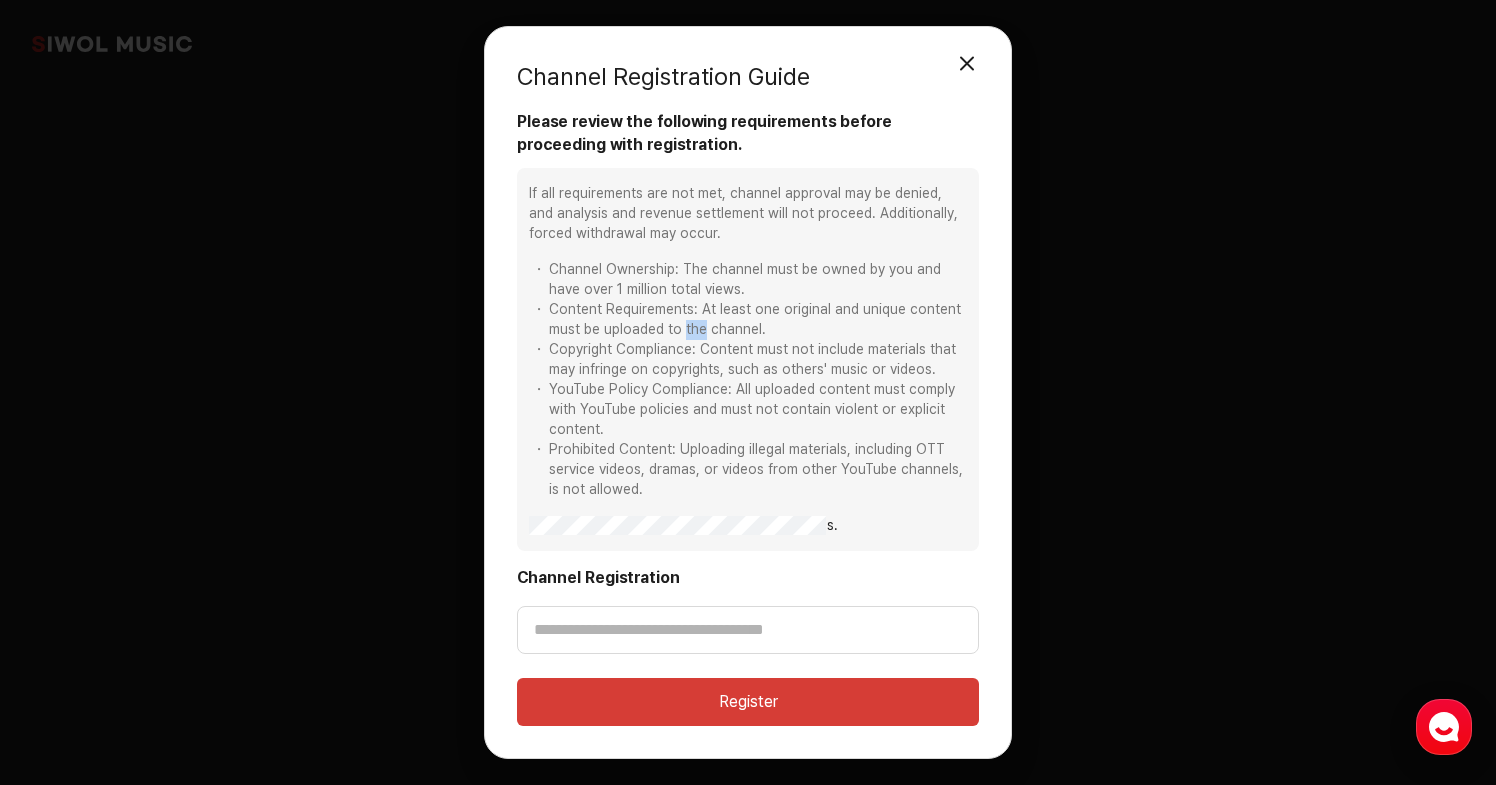 click on "Content Requirements: At least one original and unique content must be uploaded to the channel." at bounding box center (748, 320) 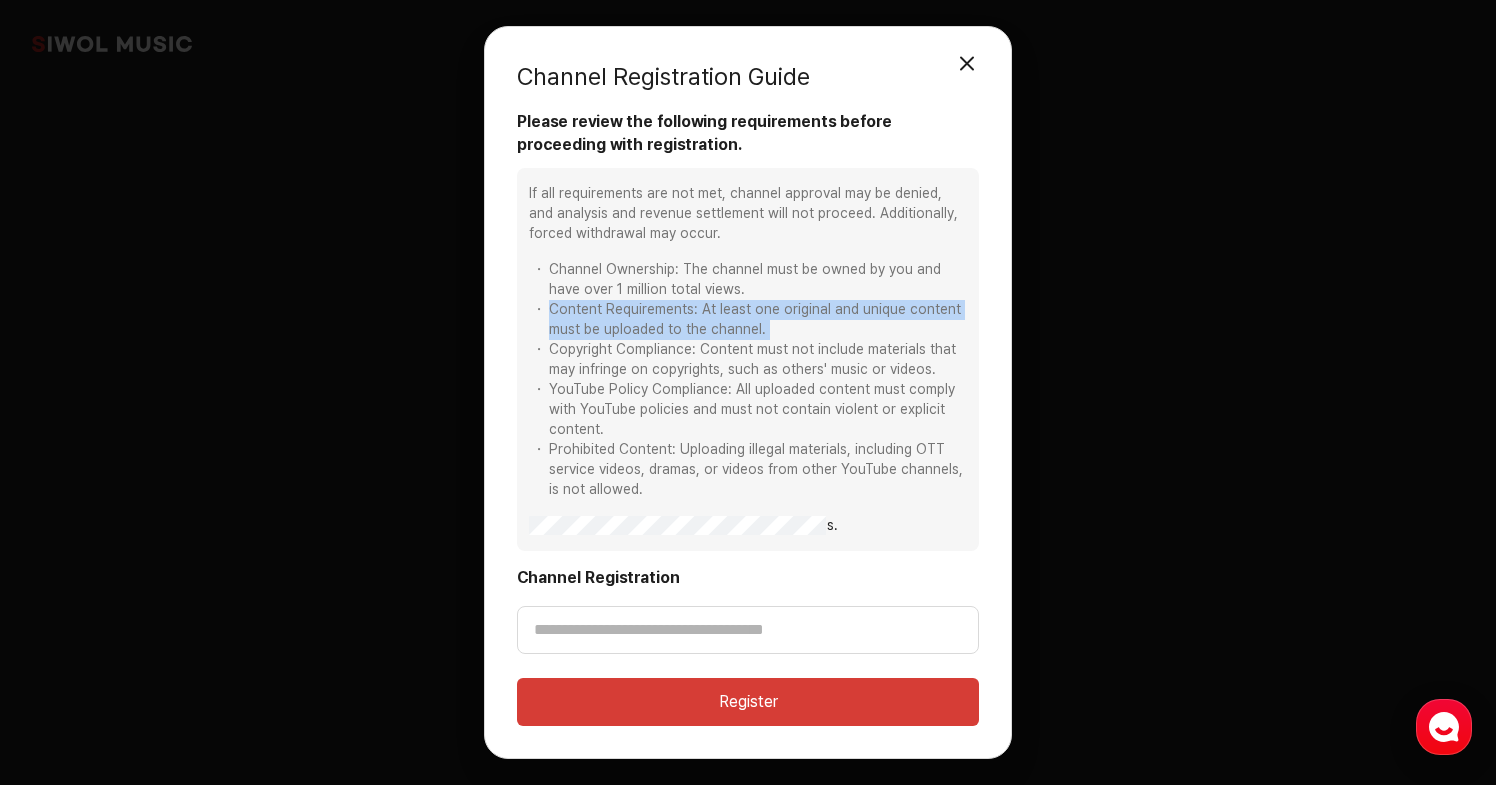 click on "YouTube Policy Compliance: All uploaded content must comply with YouTube policies and must not contain violent or explicit content." at bounding box center [748, 410] 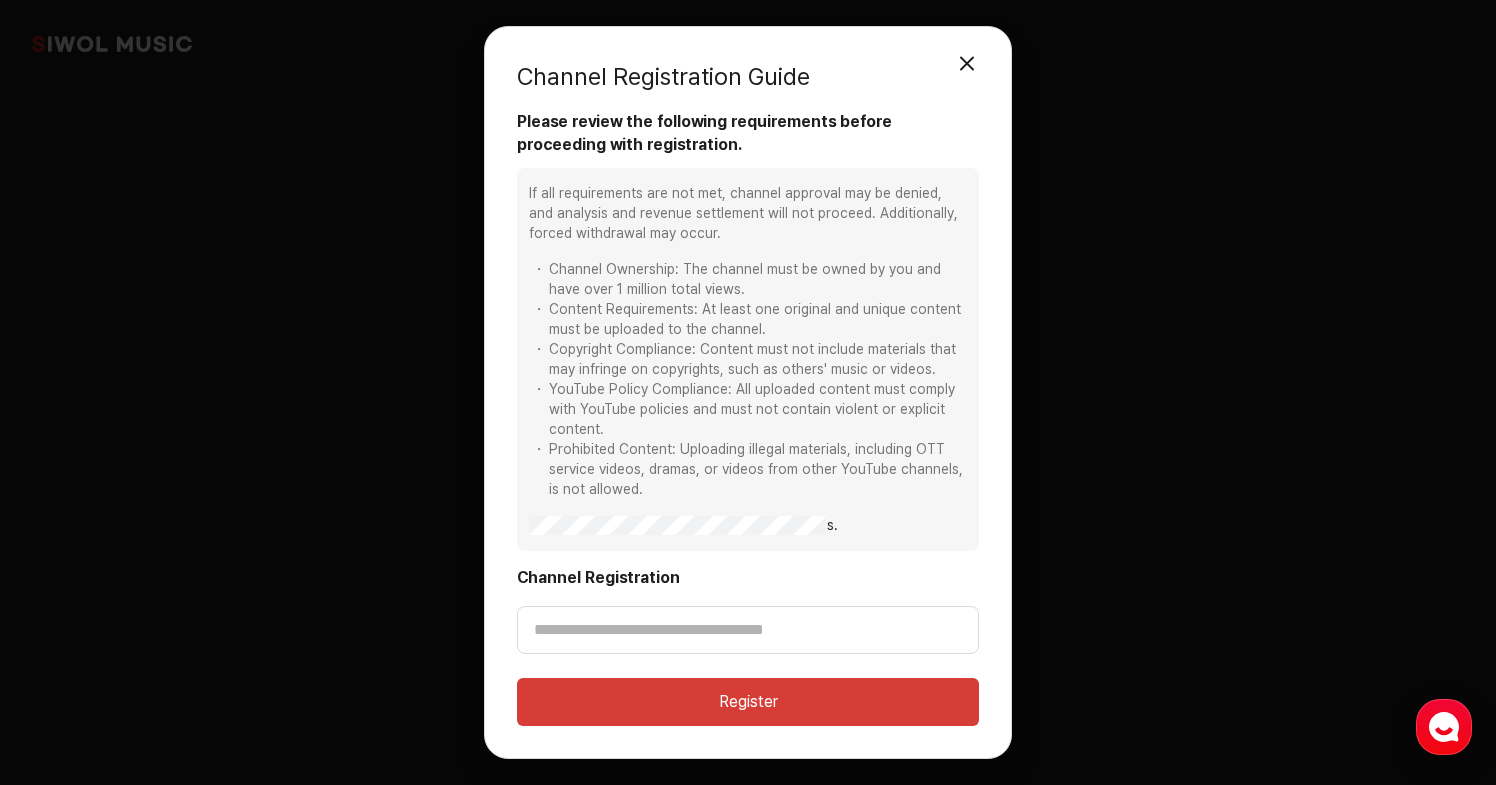 click on "YouTube Policy Compliance: All uploaded content must comply with YouTube policies and must not contain violent or explicit content." at bounding box center [748, 410] 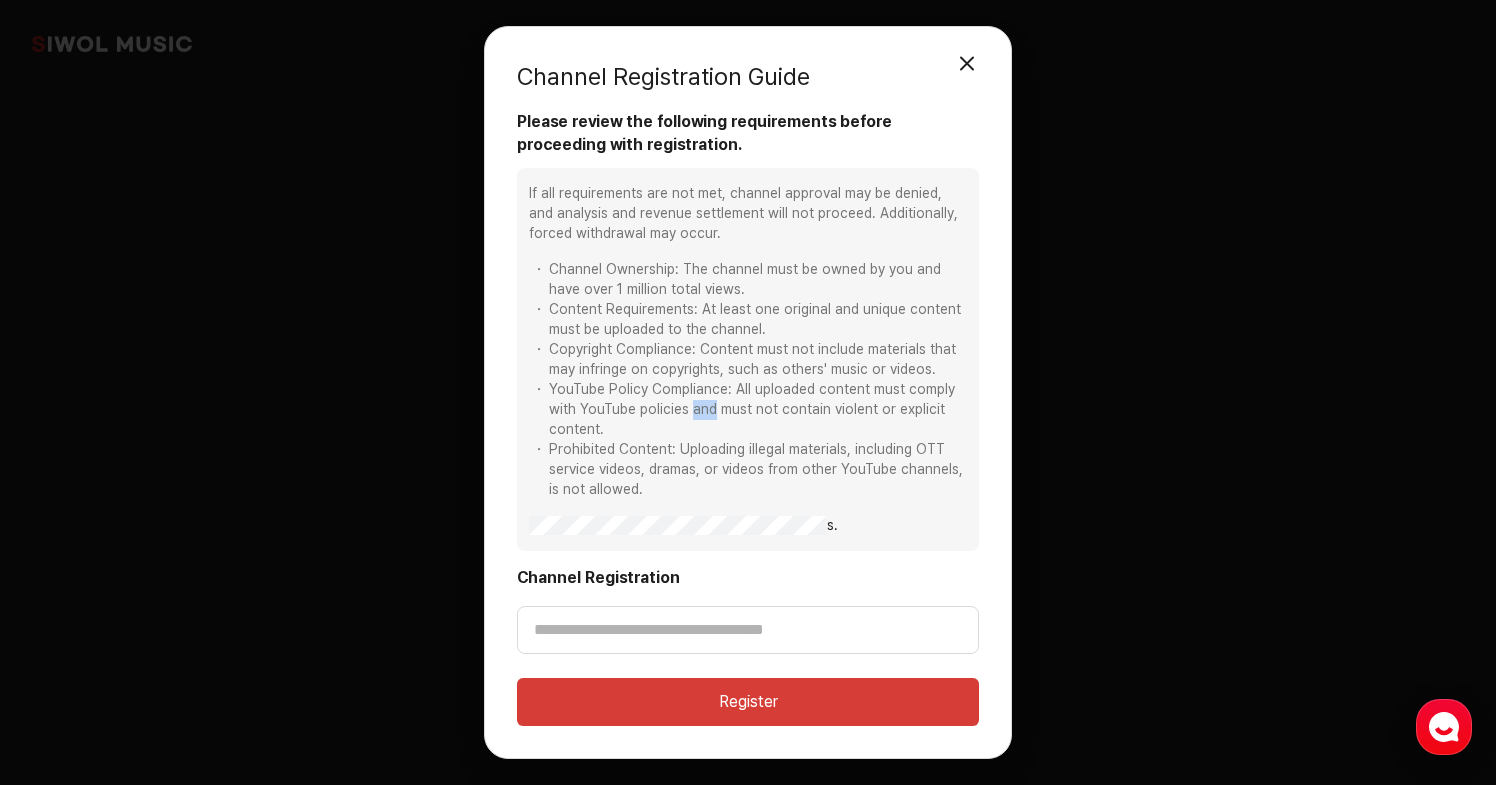 click on "YouTube Policy Compliance: All uploaded content must comply with YouTube policies and must not contain violent or explicit content." at bounding box center [748, 410] 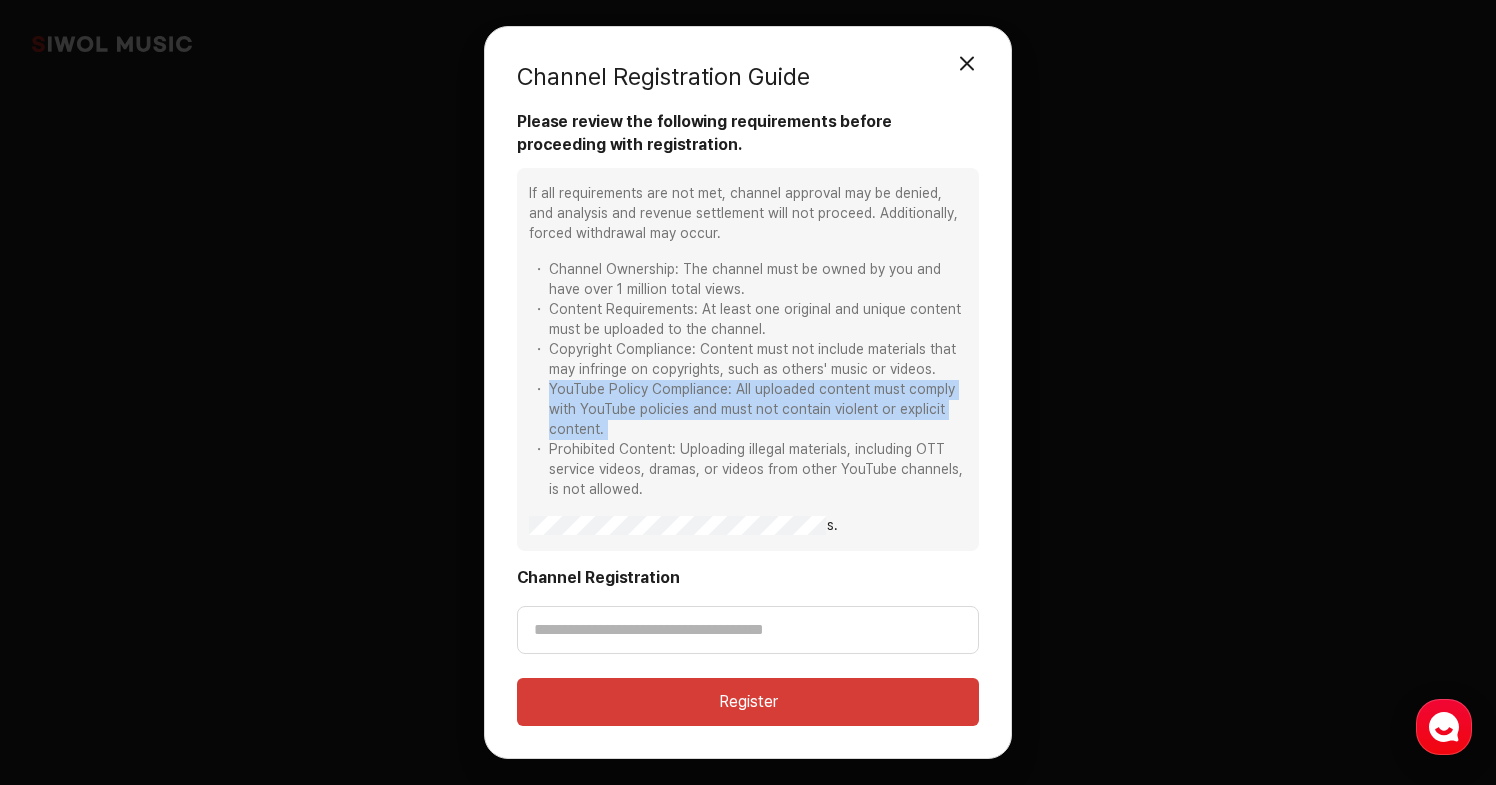 click on "Prohibited Content: Uploading illegal materials, including OTT service videos, dramas, or videos from other YouTube channels, is not allowed." at bounding box center (748, 470) 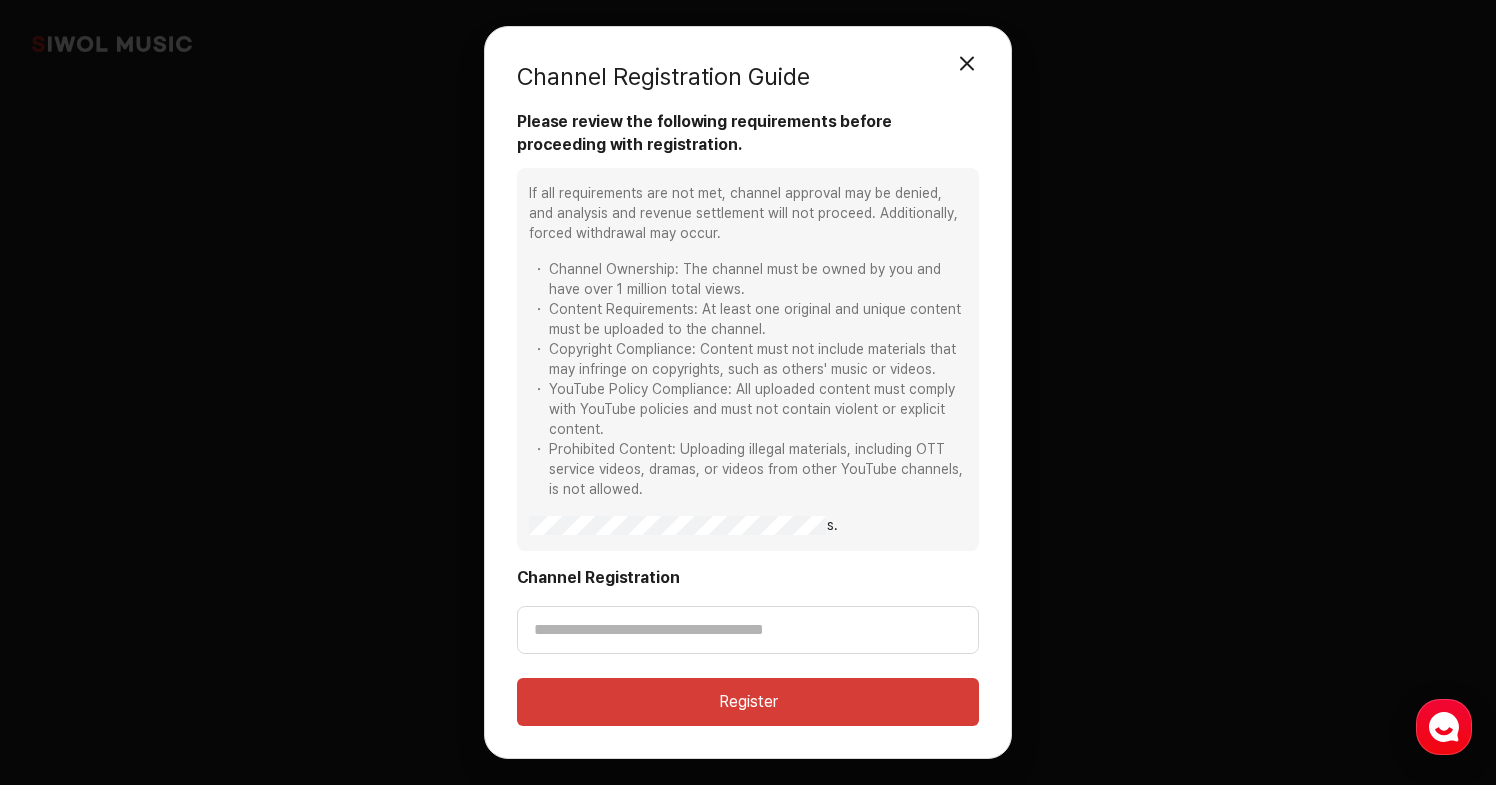 click on "Prohibited Content: Uploading illegal materials, including OTT service videos, dramas, or videos from other YouTube channels, is not allowed." at bounding box center (748, 470) 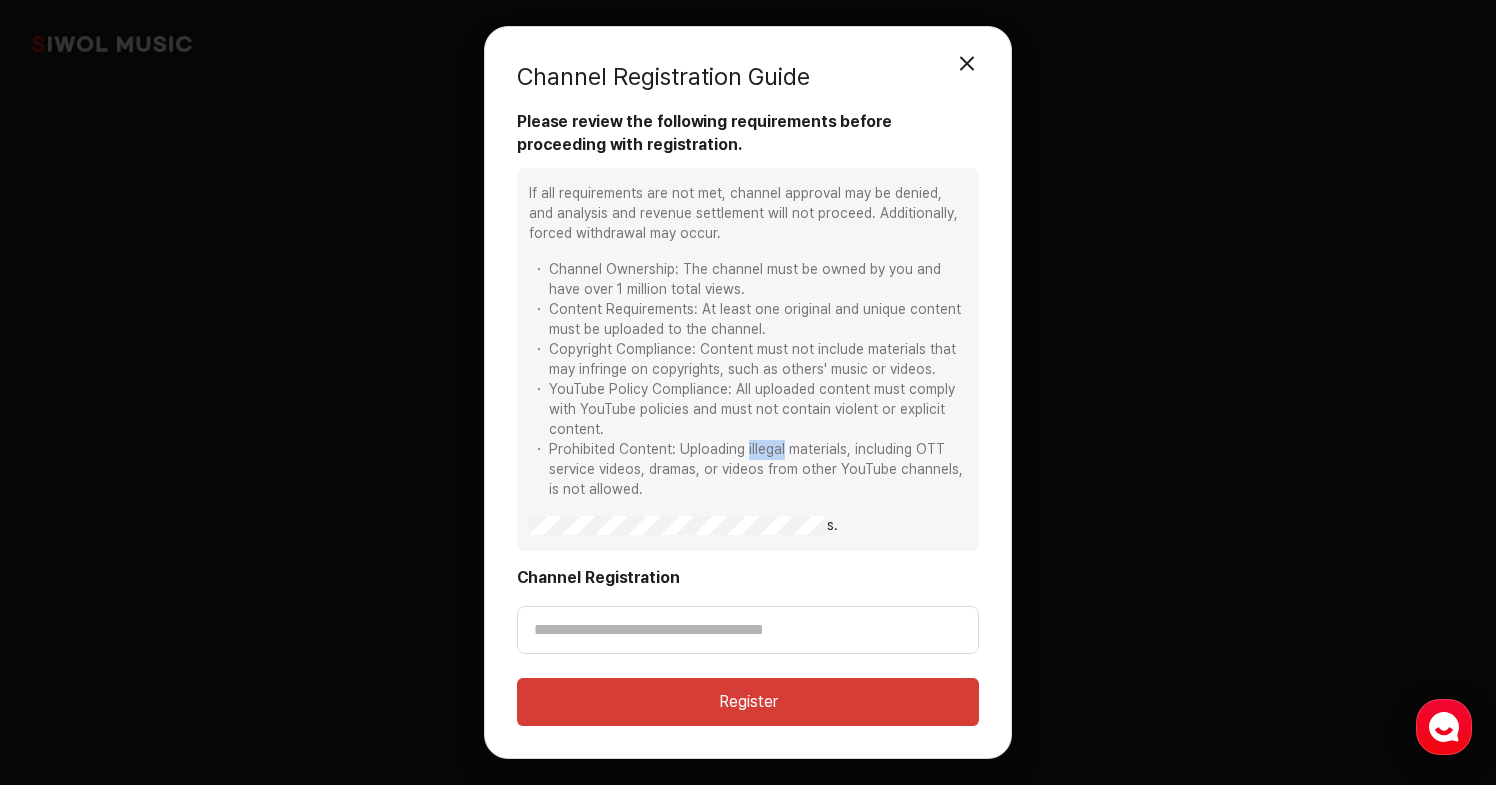 click on "Prohibited Content: Uploading illegal materials, including OTT service videos, dramas, or videos from other YouTube channels, is not allowed." at bounding box center [748, 470] 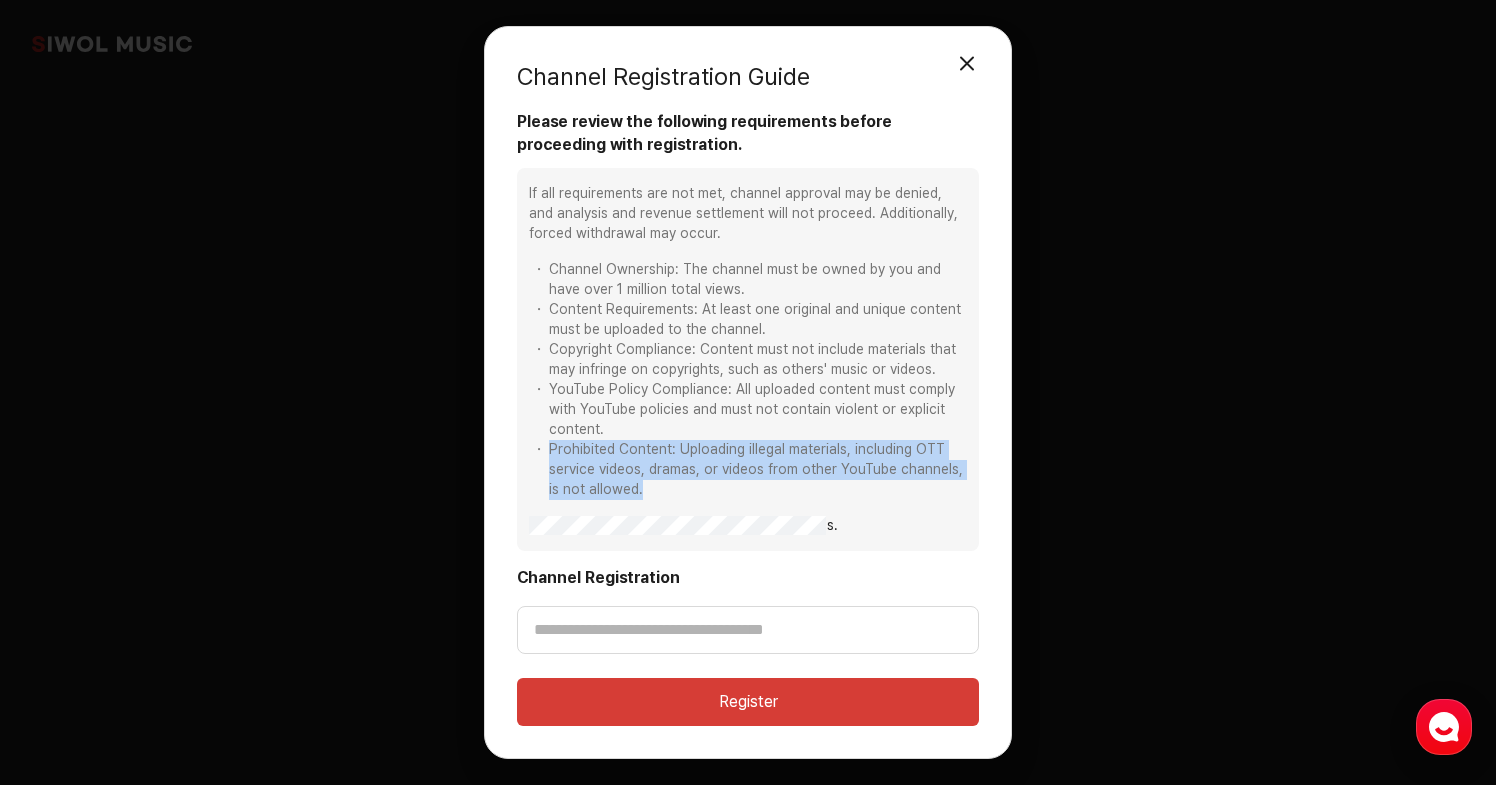 click on "If all requirements are not met, channel approval may be denied, and analysis and revenue settlement will not proceed. Additionally, forced withdrawal may occur.   Channel Ownership: The channel must be owned by you and have over 1 million total views.   Content Requirements: At least one original and unique content must be uploaded to the channel.   Copyright Compliance: Content must not include materials that may infringe on copyrights, such as others' music or videos.   YouTube Policy Compliance: All uploaded content must comply with YouTube policies and must not contain violent or explicit content.   Prohibited Content: Uploading illegal materials, including OTT service videos, dramas, or videos from other YouTube channels, is not allowed.     I have reviewed and agree to all conditions." at bounding box center [748, 359] 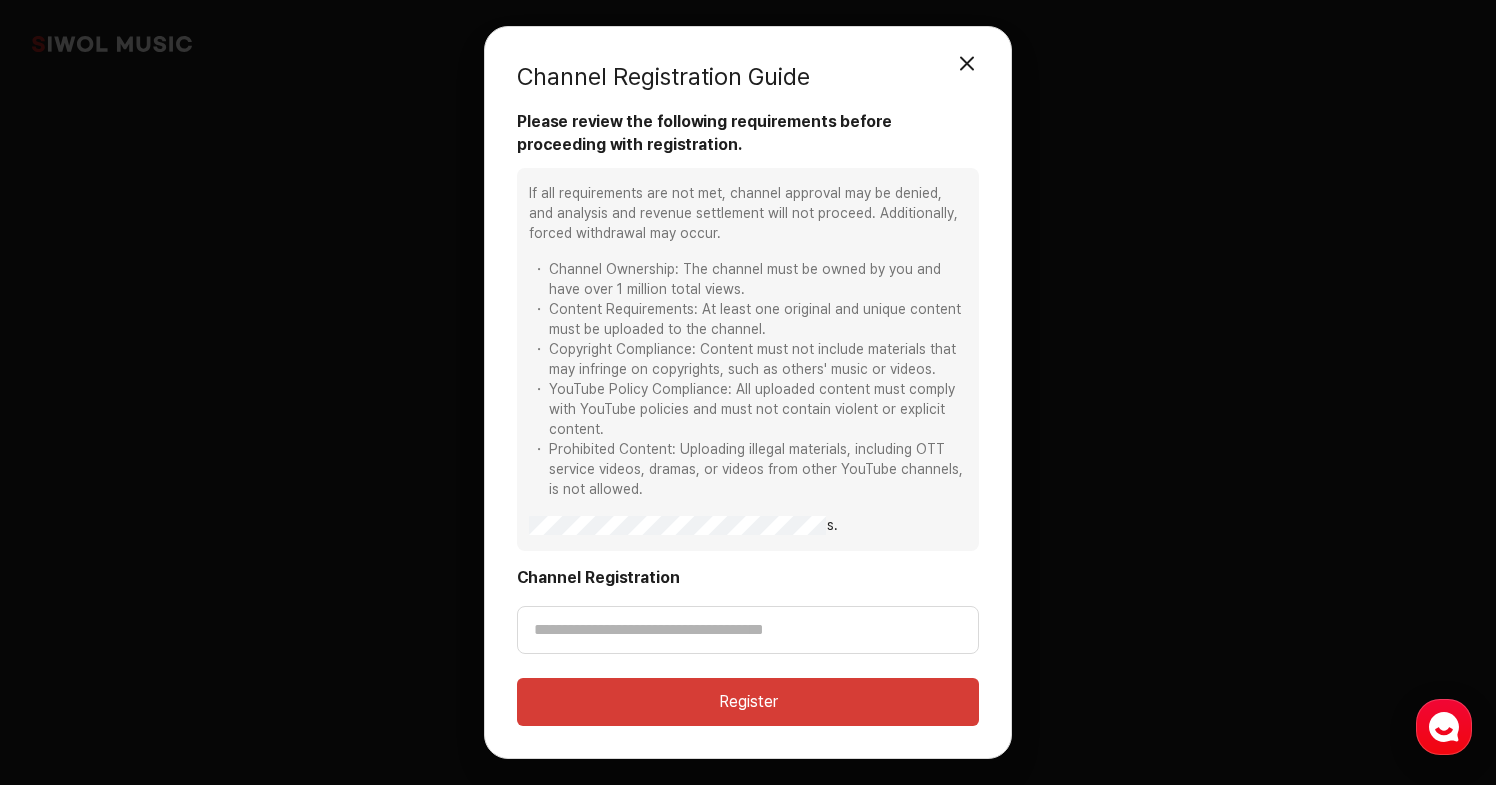 click on "If all requirements are not met, channel approval may be denied, and analysis and revenue settlement will not proceed. Additionally, forced withdrawal may occur.   Channel Ownership: The channel must be owned by you and have over 1 million total views.   Content Requirements: At least one original and unique content must be uploaded to the channel.   Copyright Compliance: Content must not include materials that may infringe on copyrights, such as others' music or videos.   YouTube Policy Compliance: All uploaded content must comply with YouTube policies and must not contain violent or explicit content.   Prohibited Content: Uploading illegal materials, including OTT service videos, dramas, or videos from other YouTube channels, is not allowed.     I have reviewed and agree to all conditions." at bounding box center (748, 359) 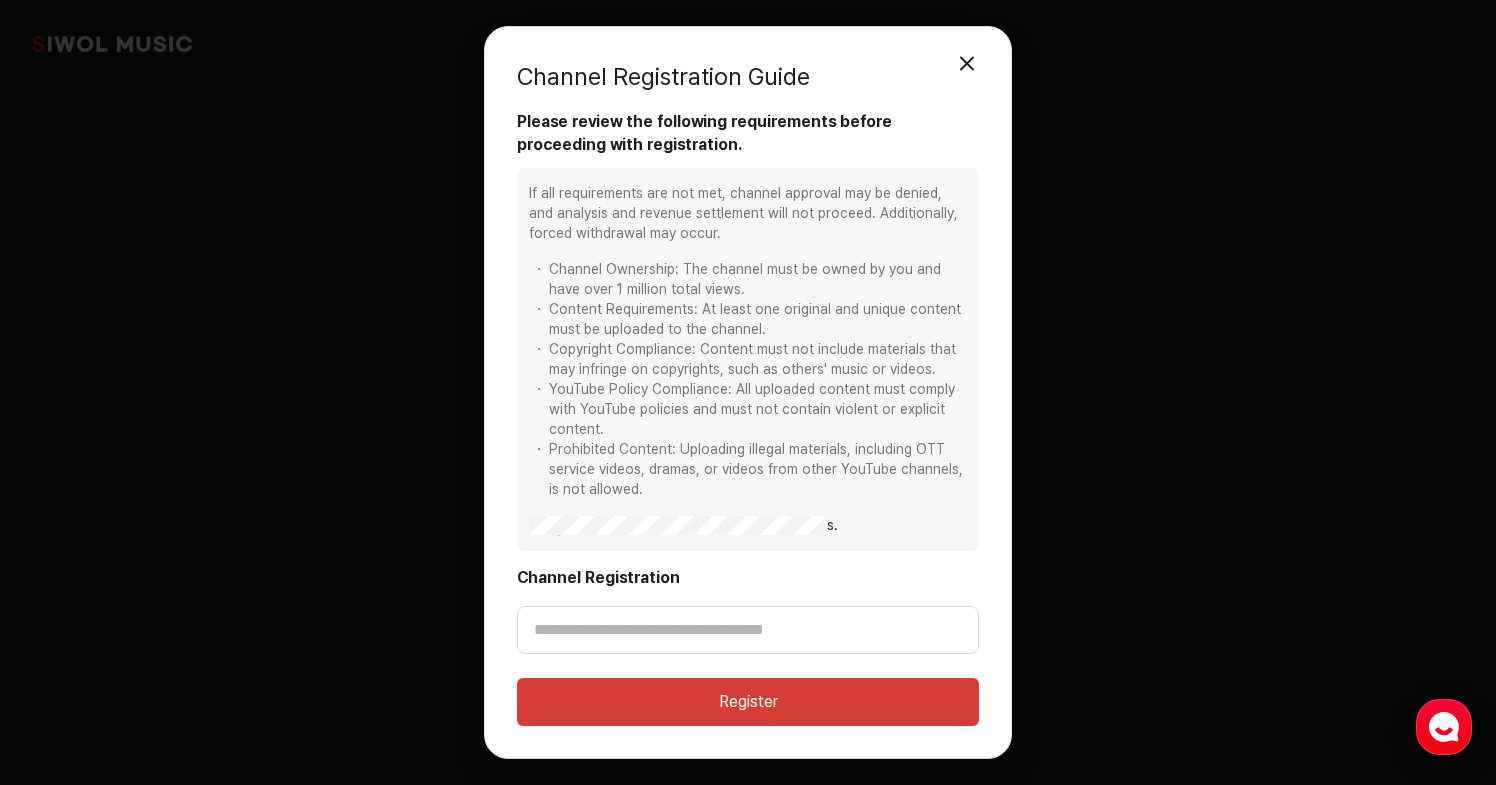 click on "If all requirements are not met, channel approval may be denied, and analysis and revenue settlement will not proceed. Additionally, forced withdrawal may occur.   Channel Ownership: The channel must be owned by you and have over 1 million total views.   Content Requirements: At least one original and unique content must be uploaded to the channel.   Copyright Compliance: Content must not include materials that may infringe on copyrights, such as others' music or videos.   YouTube Policy Compliance: All uploaded content must comply with YouTube policies and must not contain violent or explicit content.   Prohibited Content: Uploading illegal materials, including OTT service videos, dramas, or videos from other YouTube channels, is not allowed.     I have reviewed and agree to all conditions." at bounding box center (748, 359) 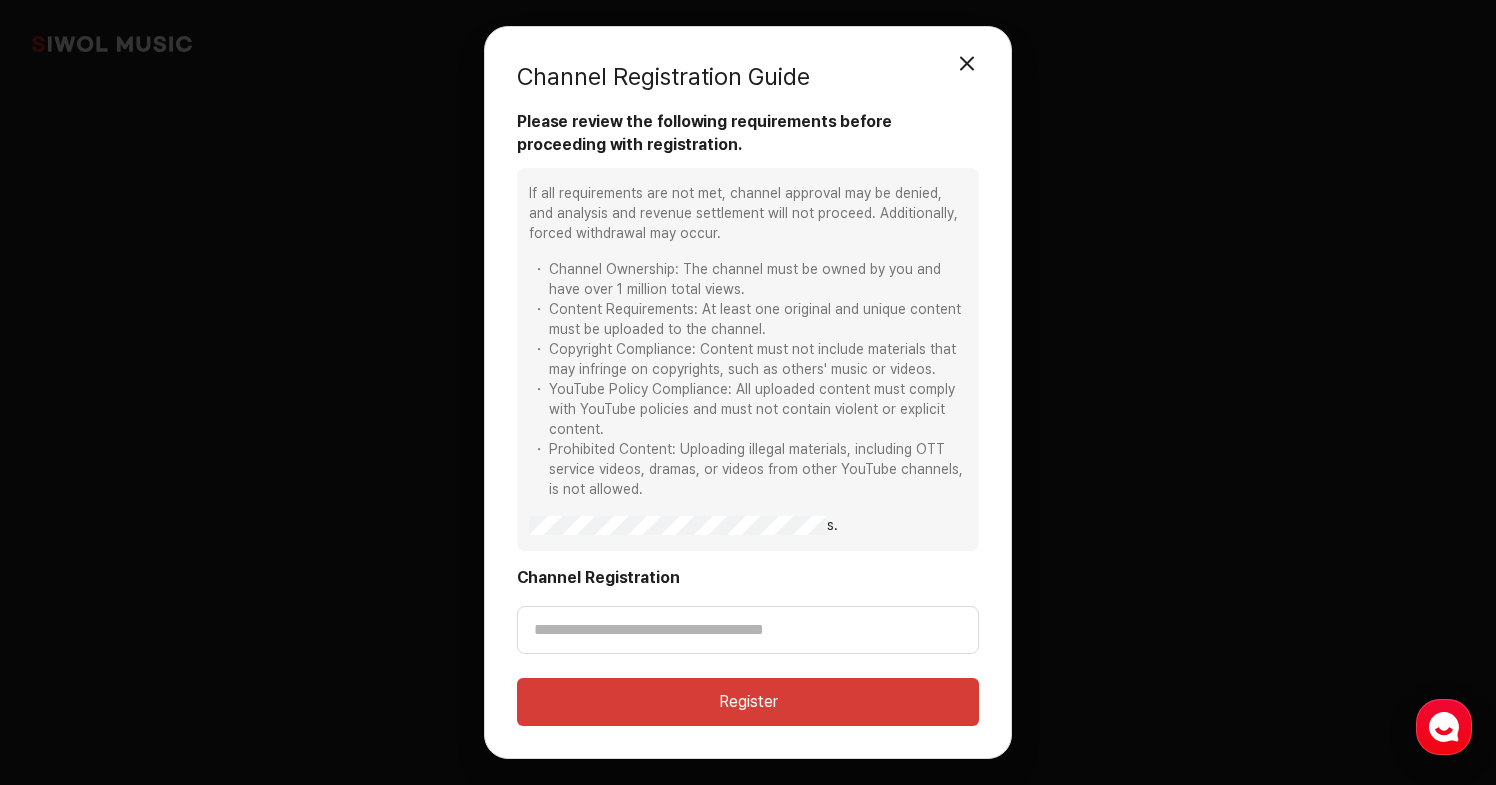 click on "Prohibited Content: Uploading illegal materials, including OTT service videos, dramas, or videos from other YouTube channels, is not allowed." at bounding box center [748, 470] 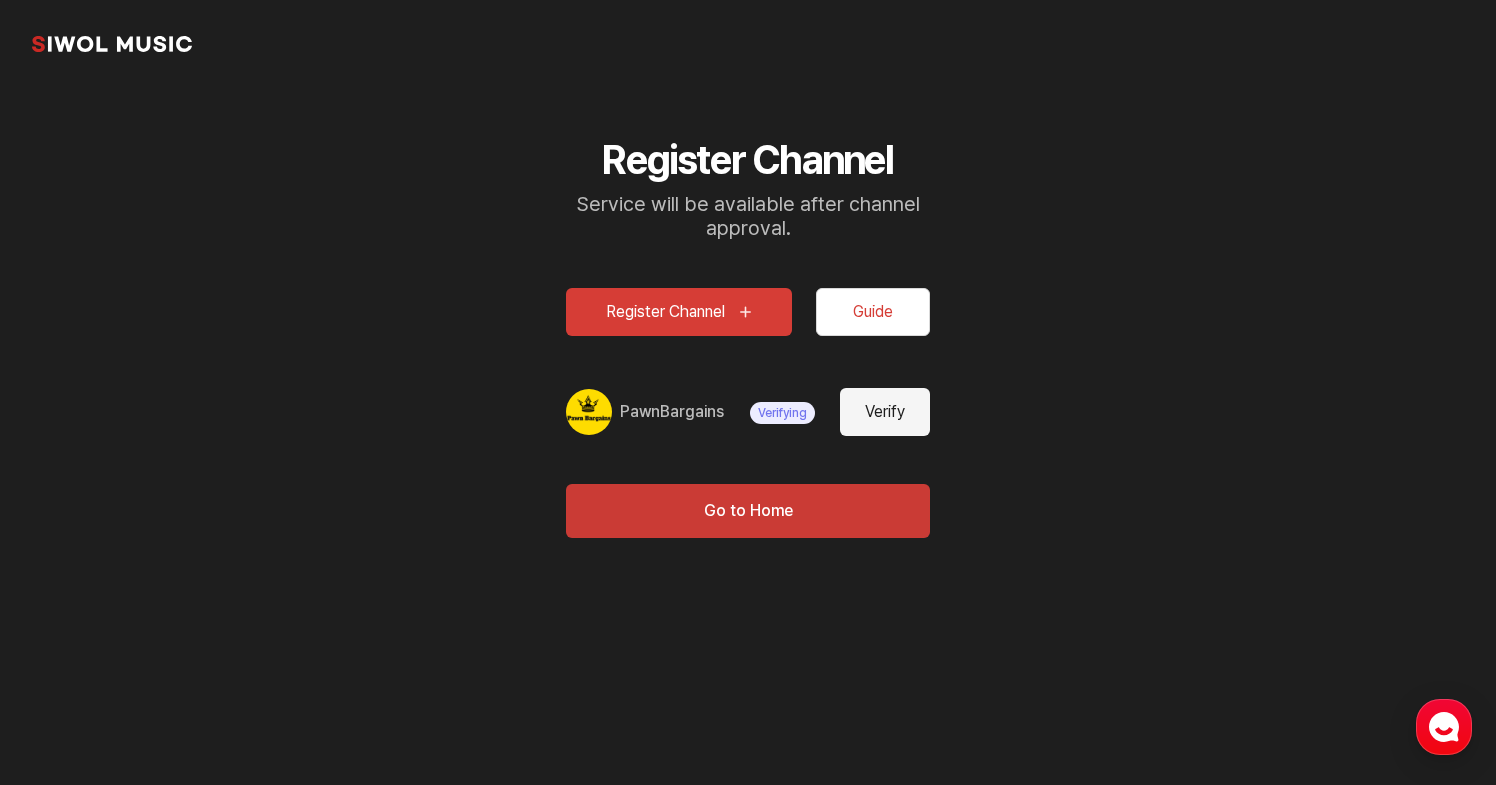 scroll, scrollTop: 0, scrollLeft: 0, axis: both 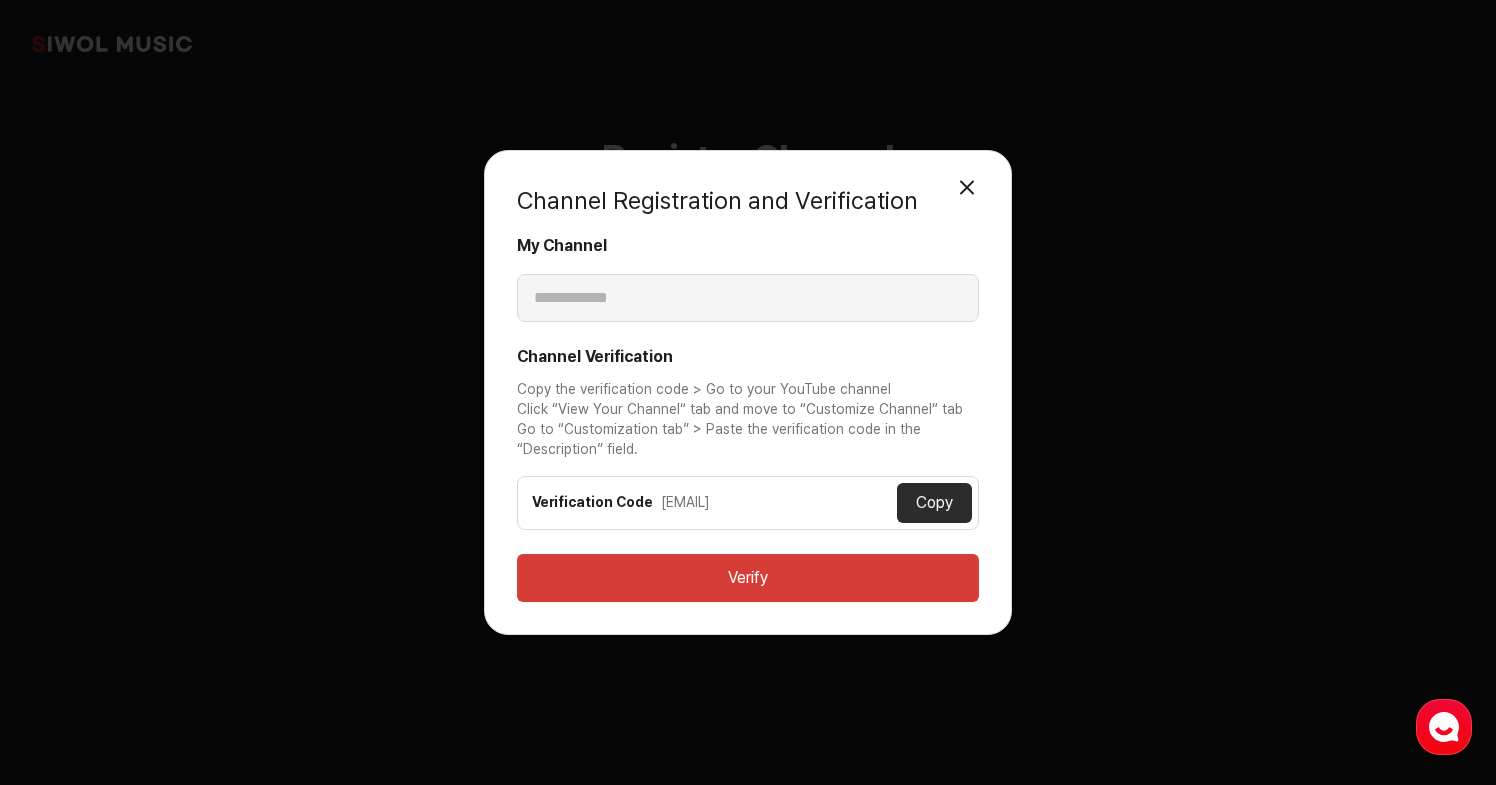 click on "Verify" at bounding box center (748, 578) 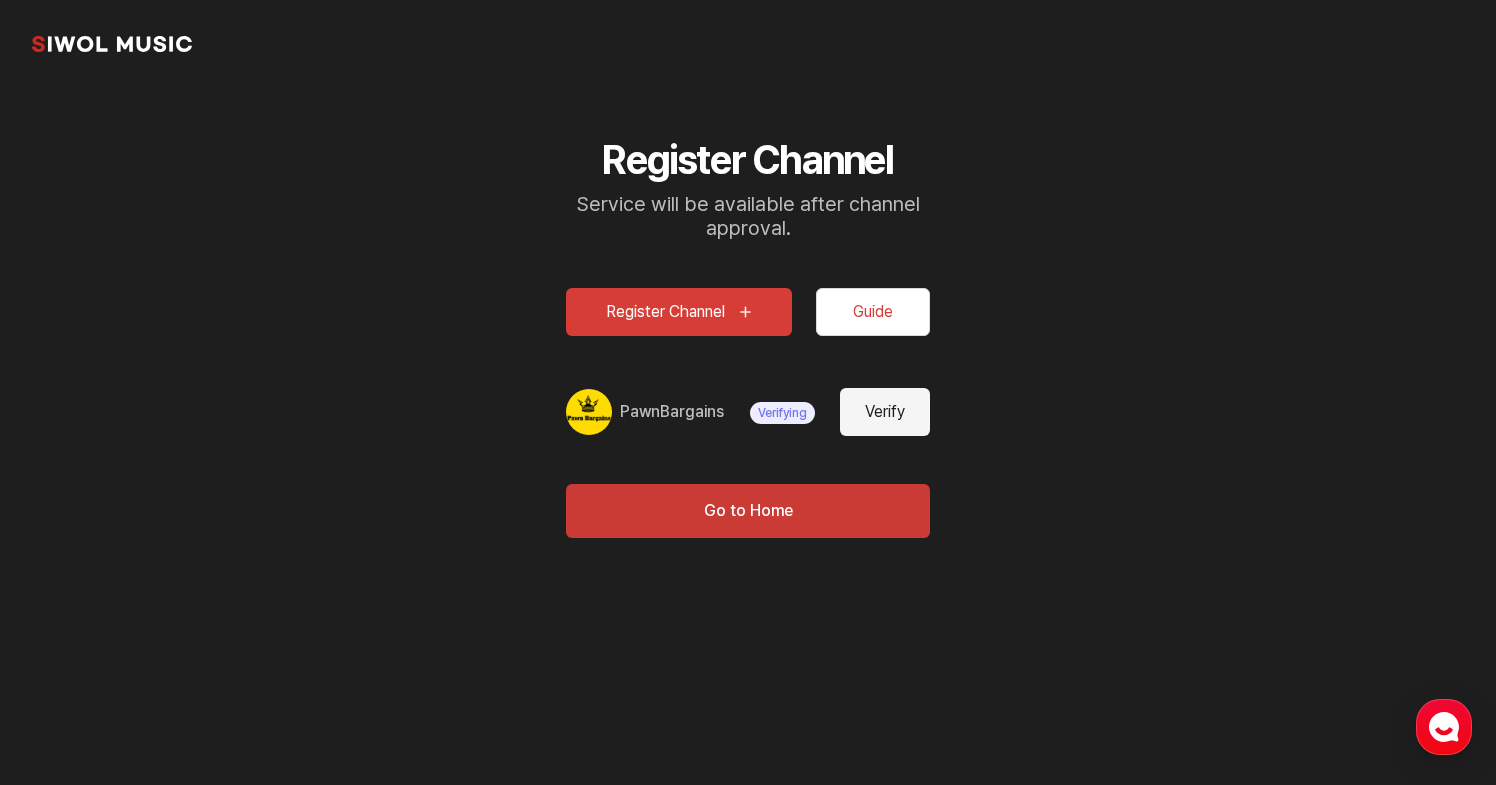 click on "Verify" at bounding box center [885, 412] 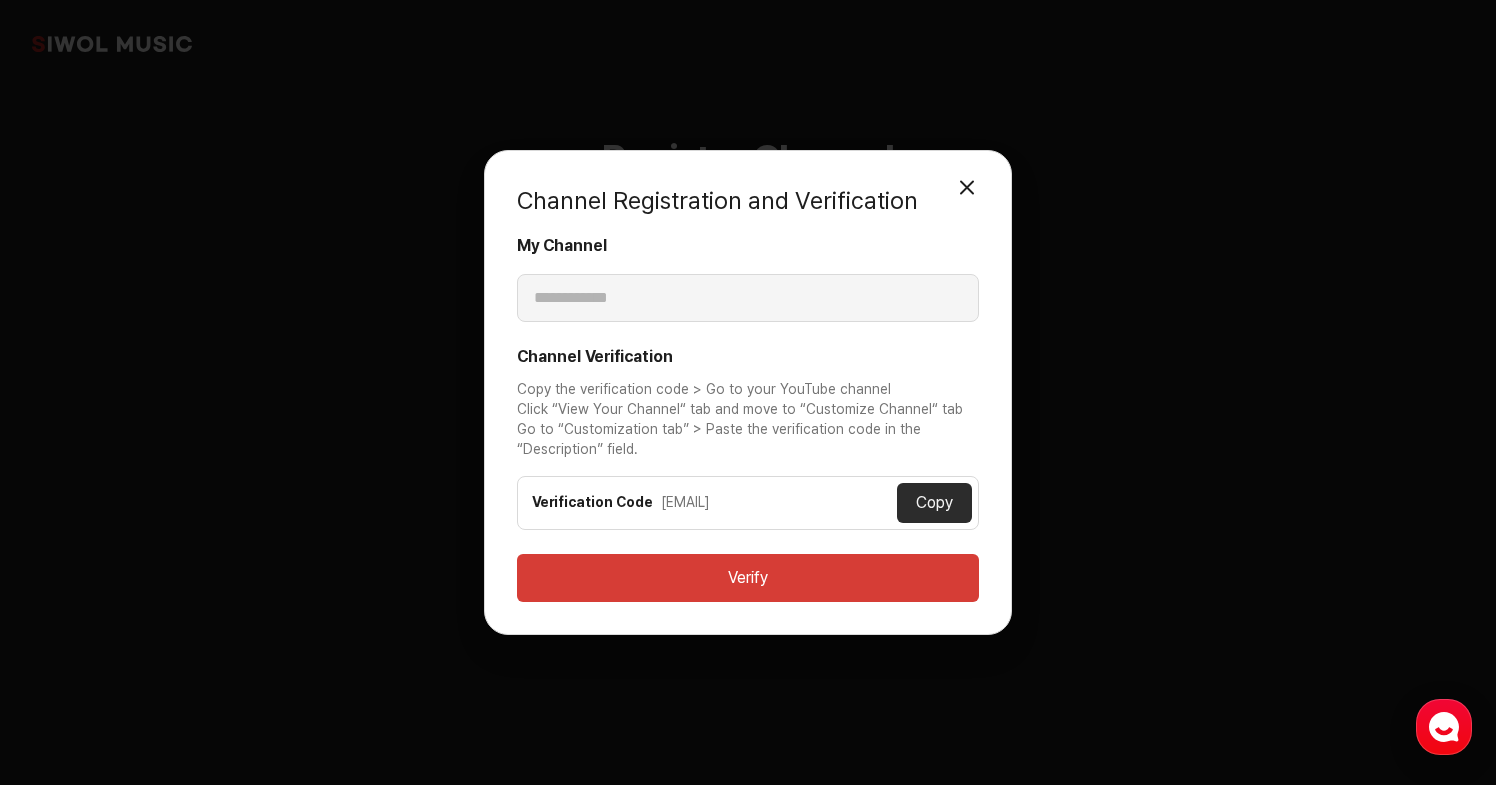 click on "Verify" at bounding box center (748, 578) 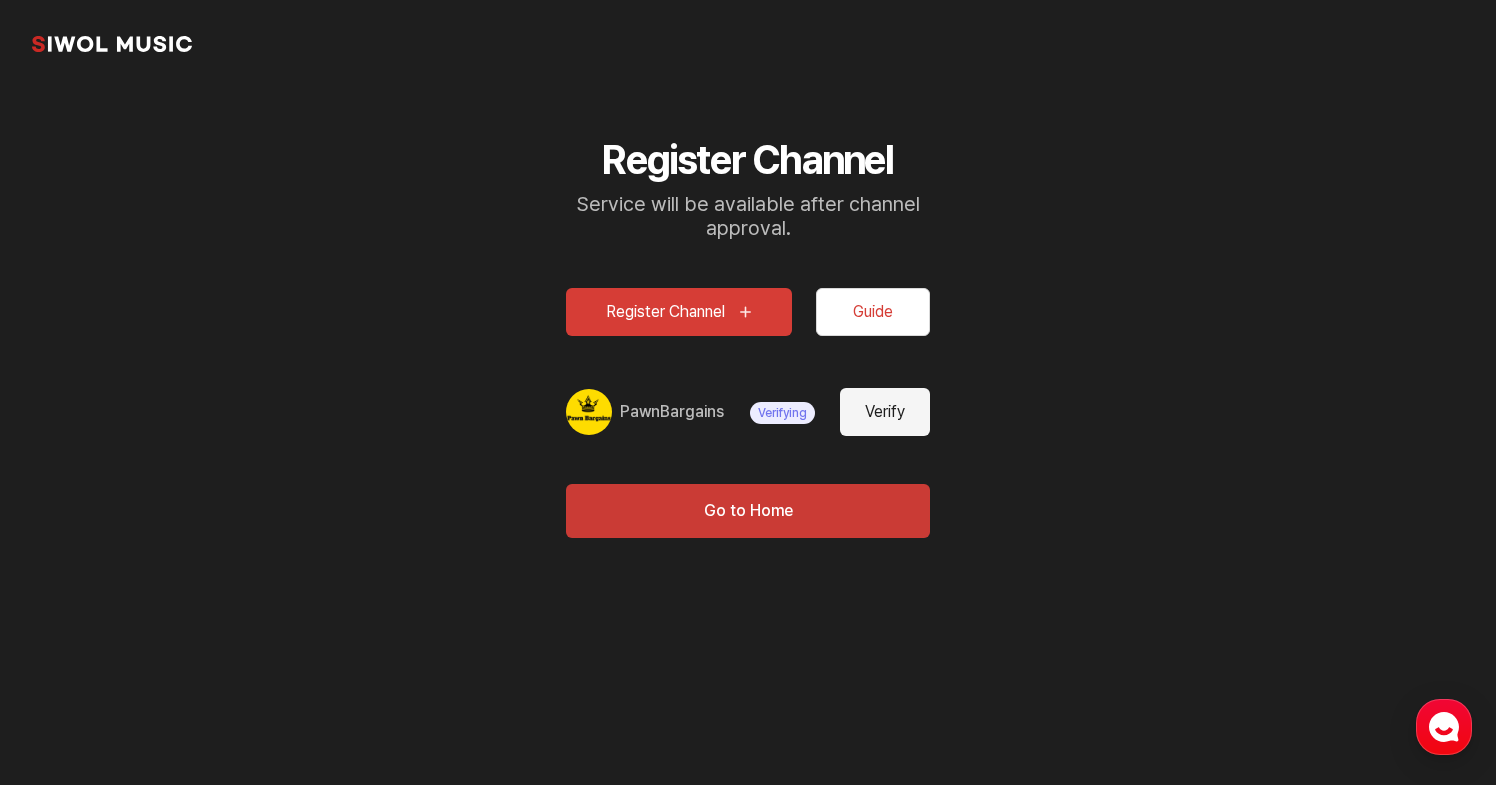 click on "Register Channel" at bounding box center [679, 312] 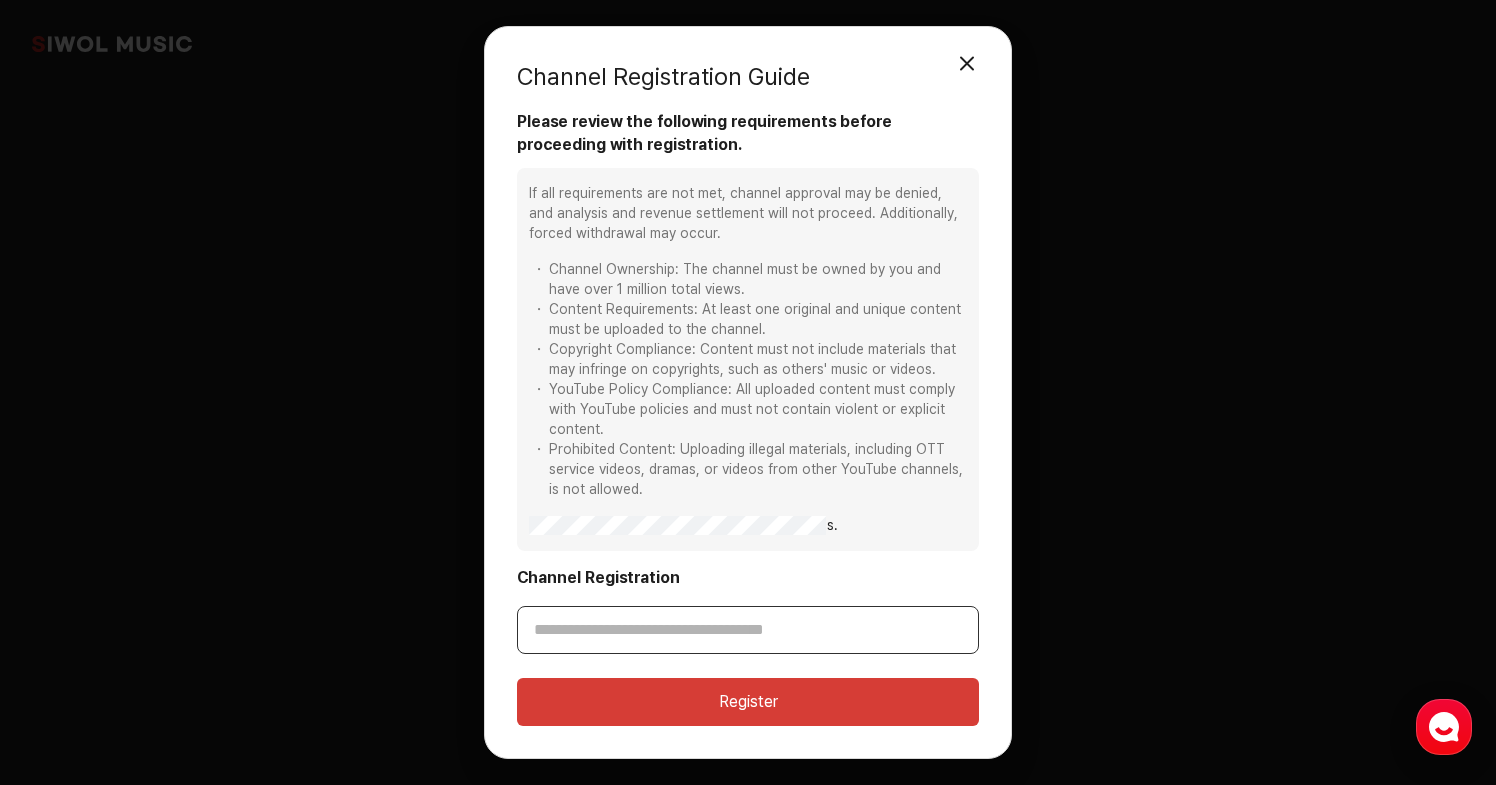 click on "Channel Registration" at bounding box center (748, 630) 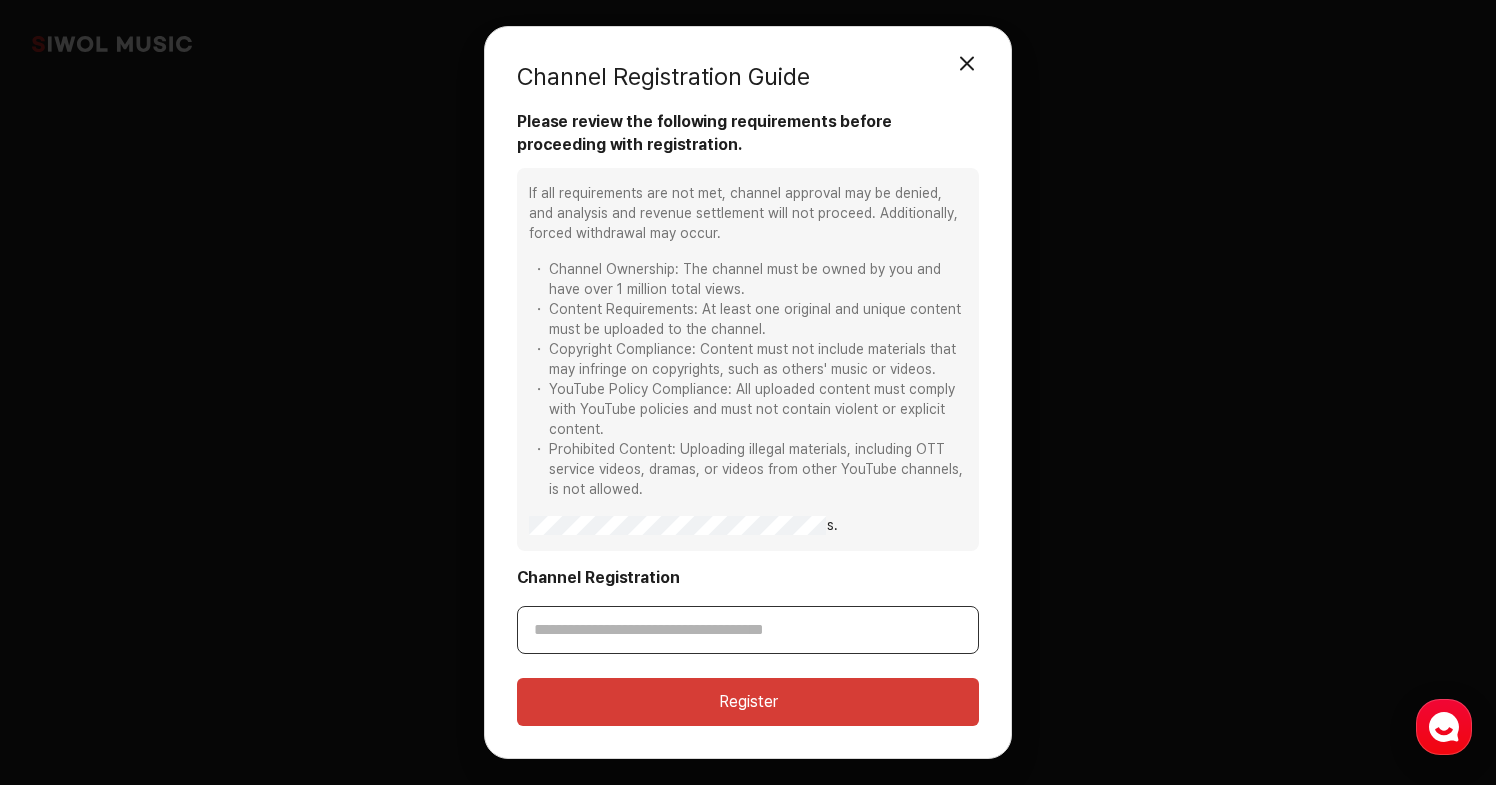 paste on "**********" 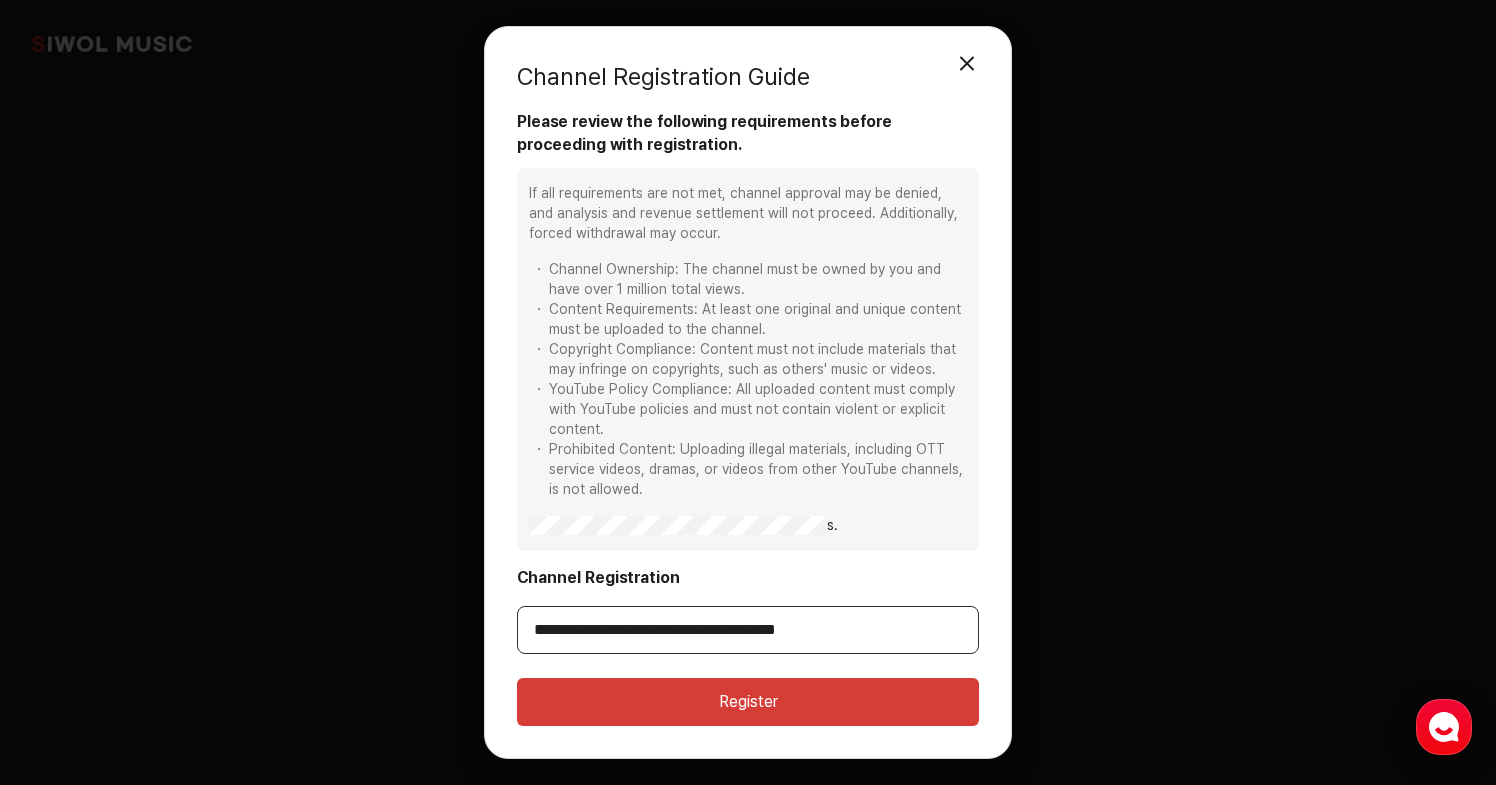 type on "**********" 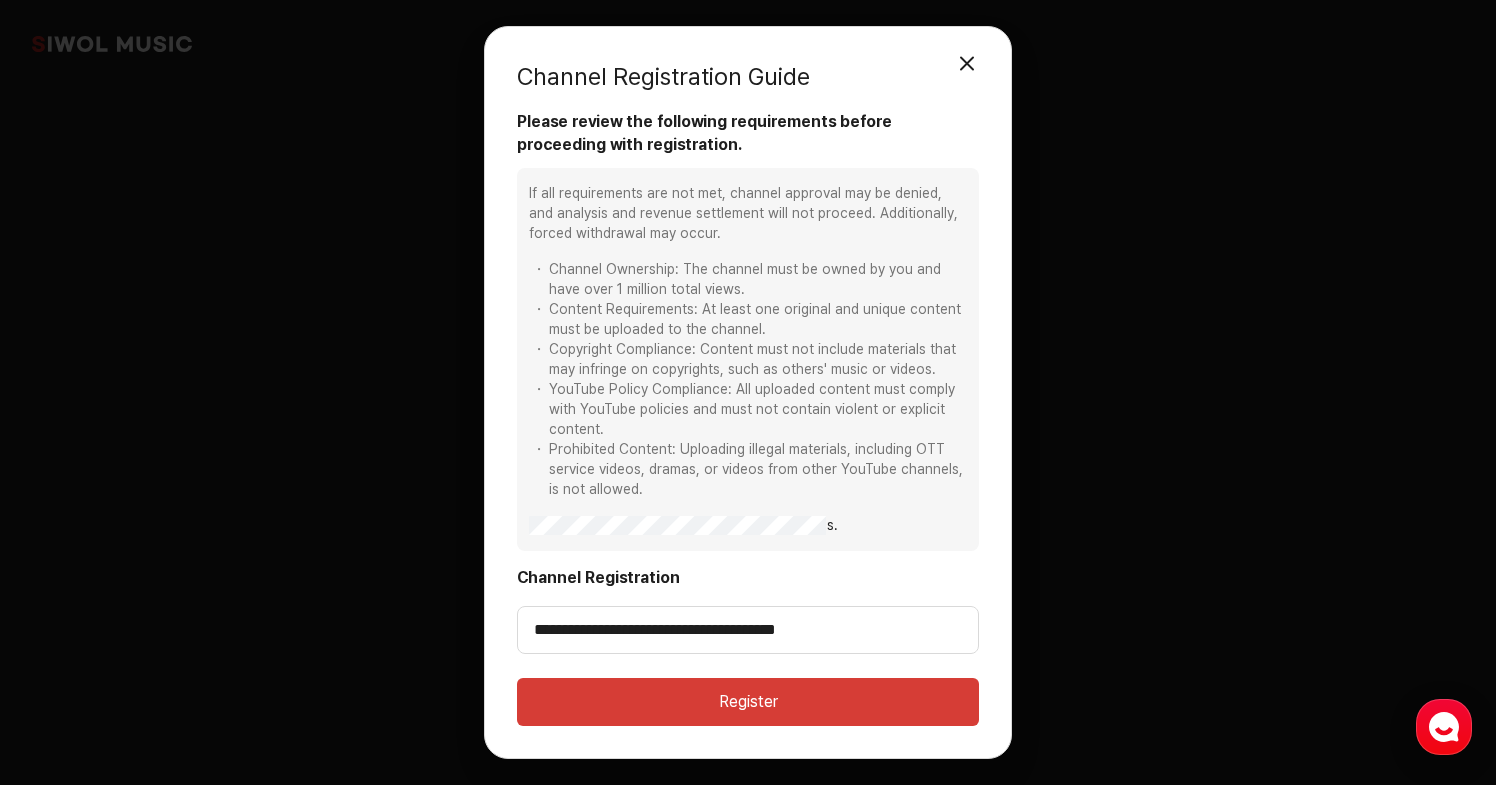 click on "Register" at bounding box center (748, 702) 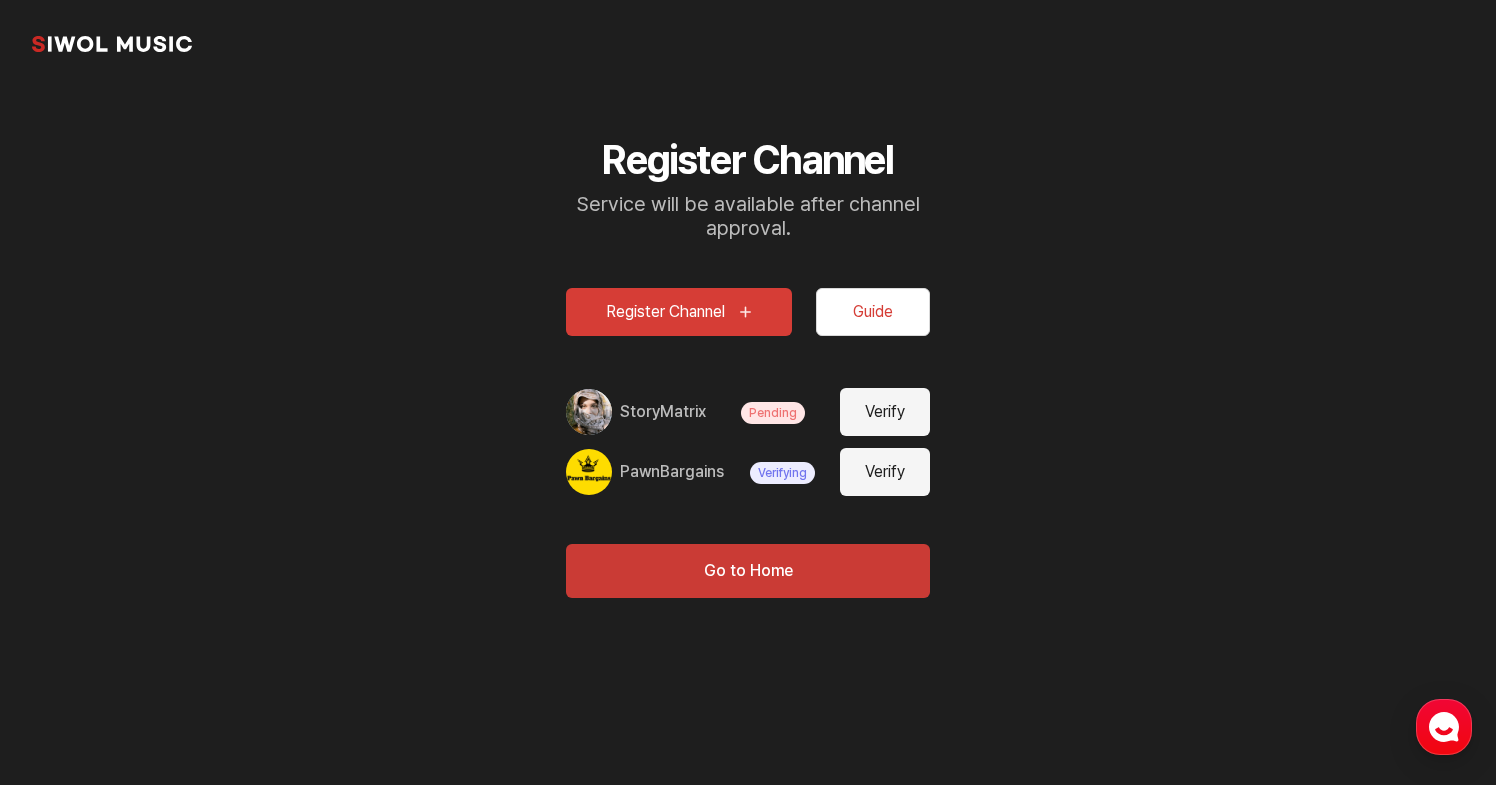 click on "Verify" at bounding box center [885, 472] 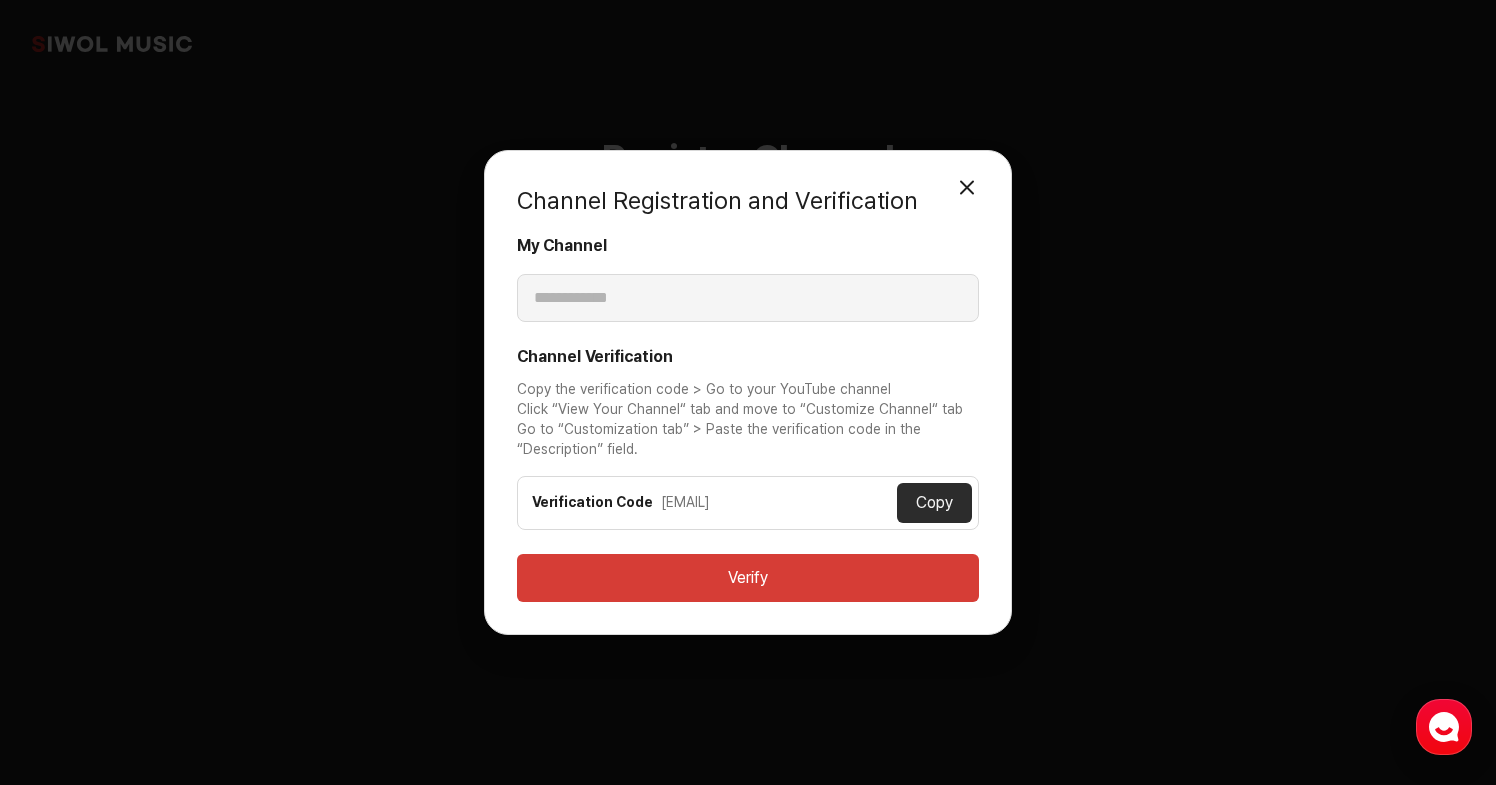 click on "Close Modal" at bounding box center [967, 187] 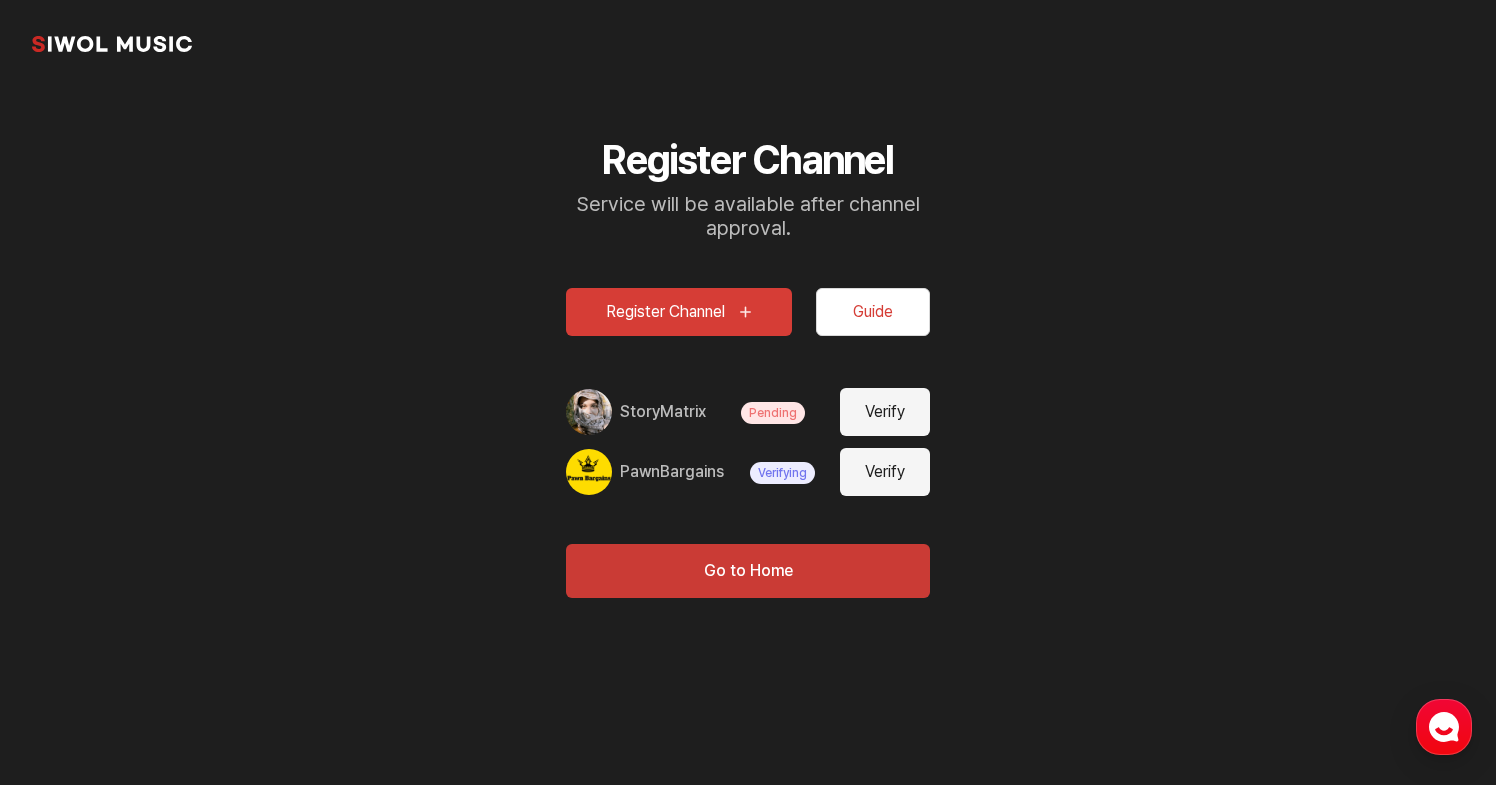 click on "Verify" at bounding box center (885, 412) 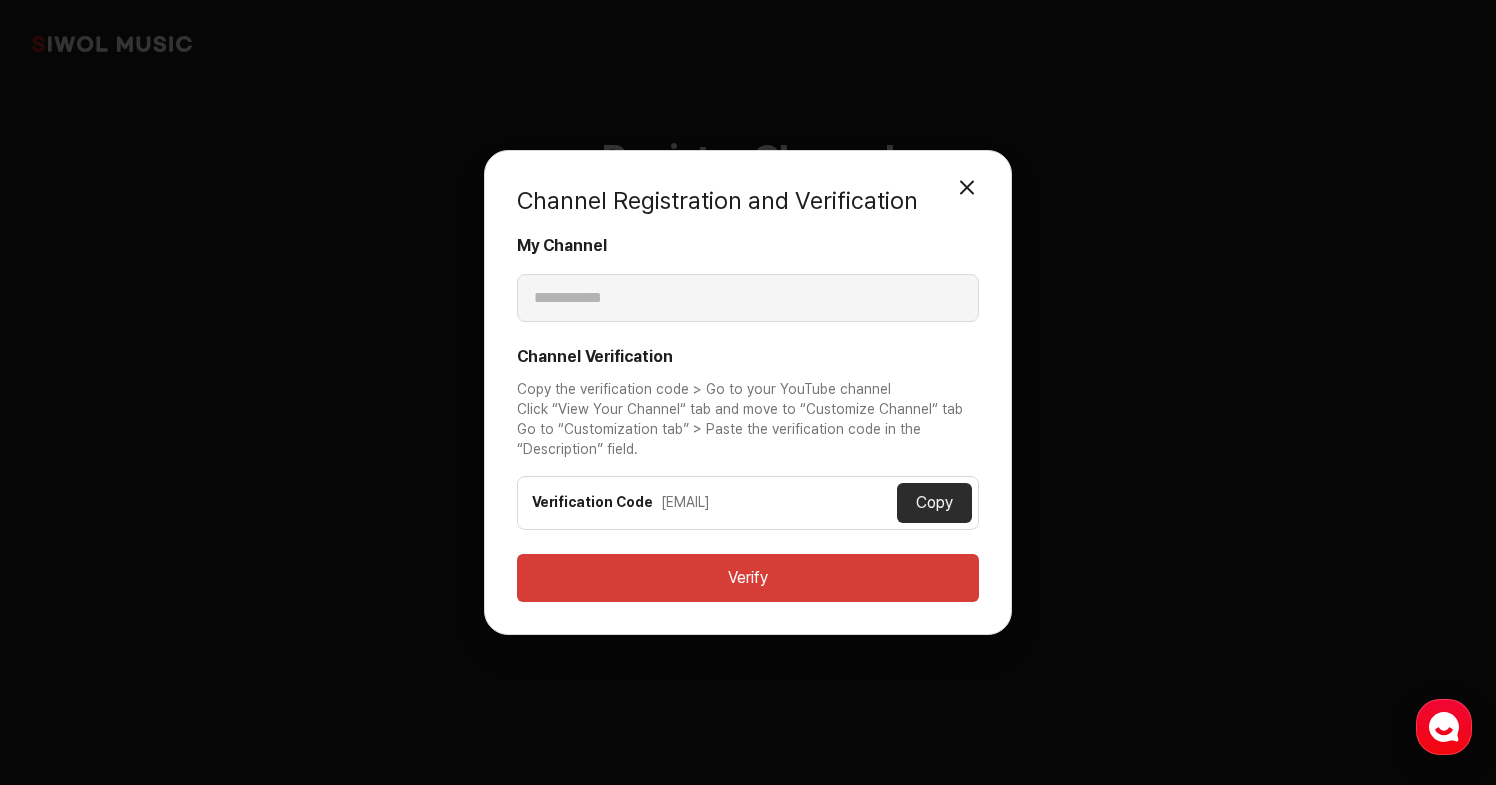 click on "Copy" at bounding box center [934, 503] 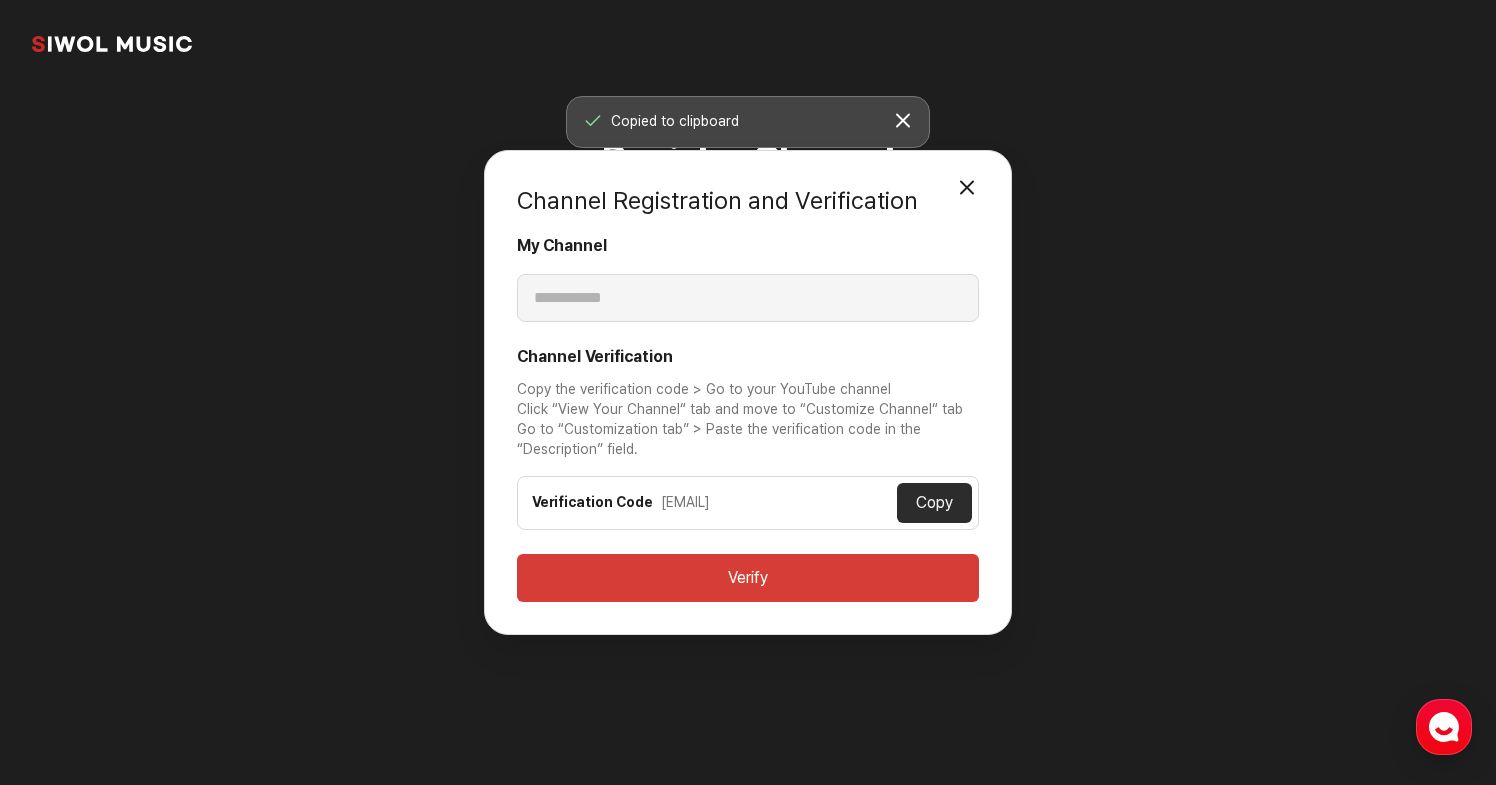 click on "Close Modal" at bounding box center [967, 187] 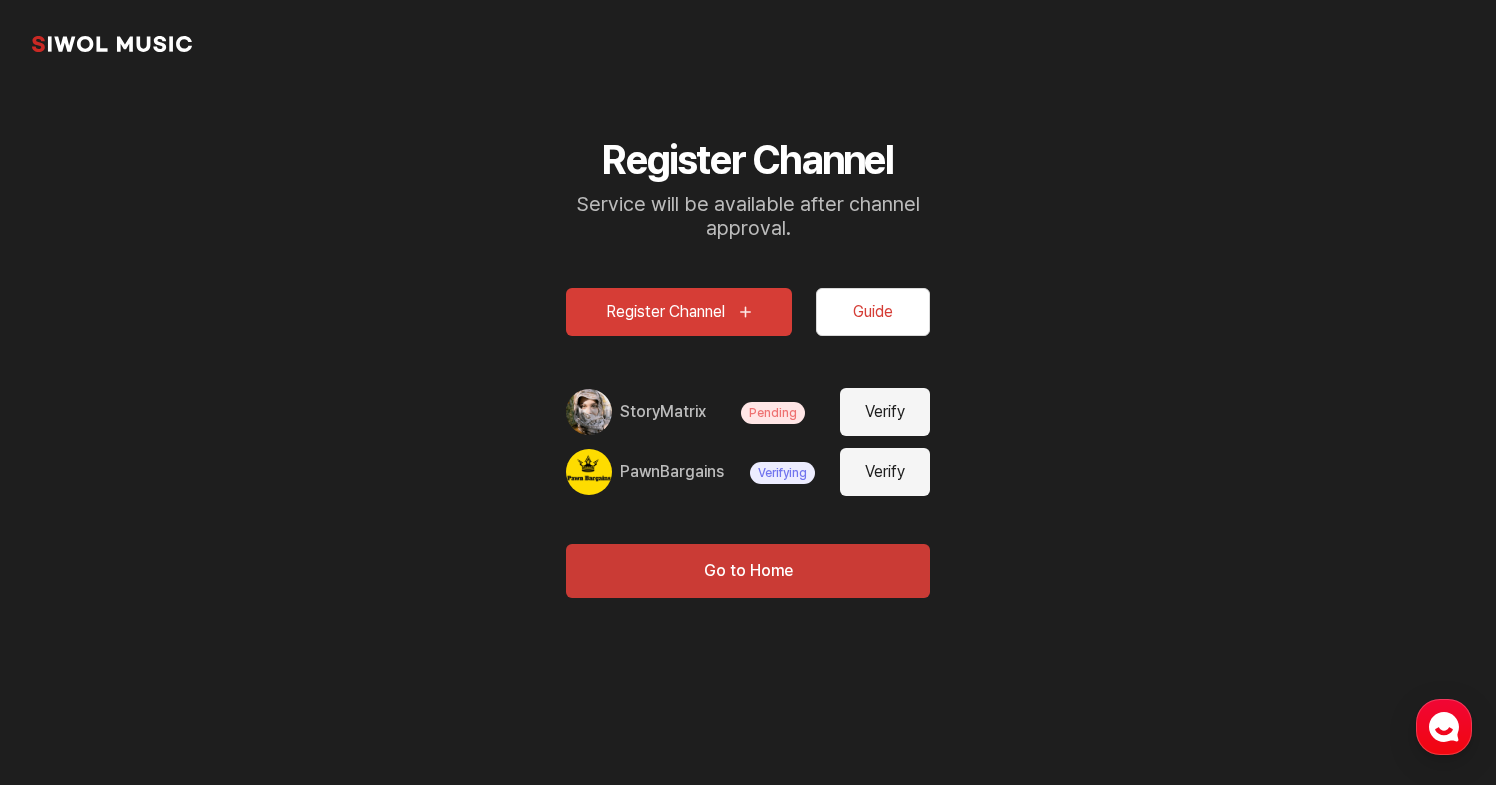 click on "Verify" at bounding box center (885, 412) 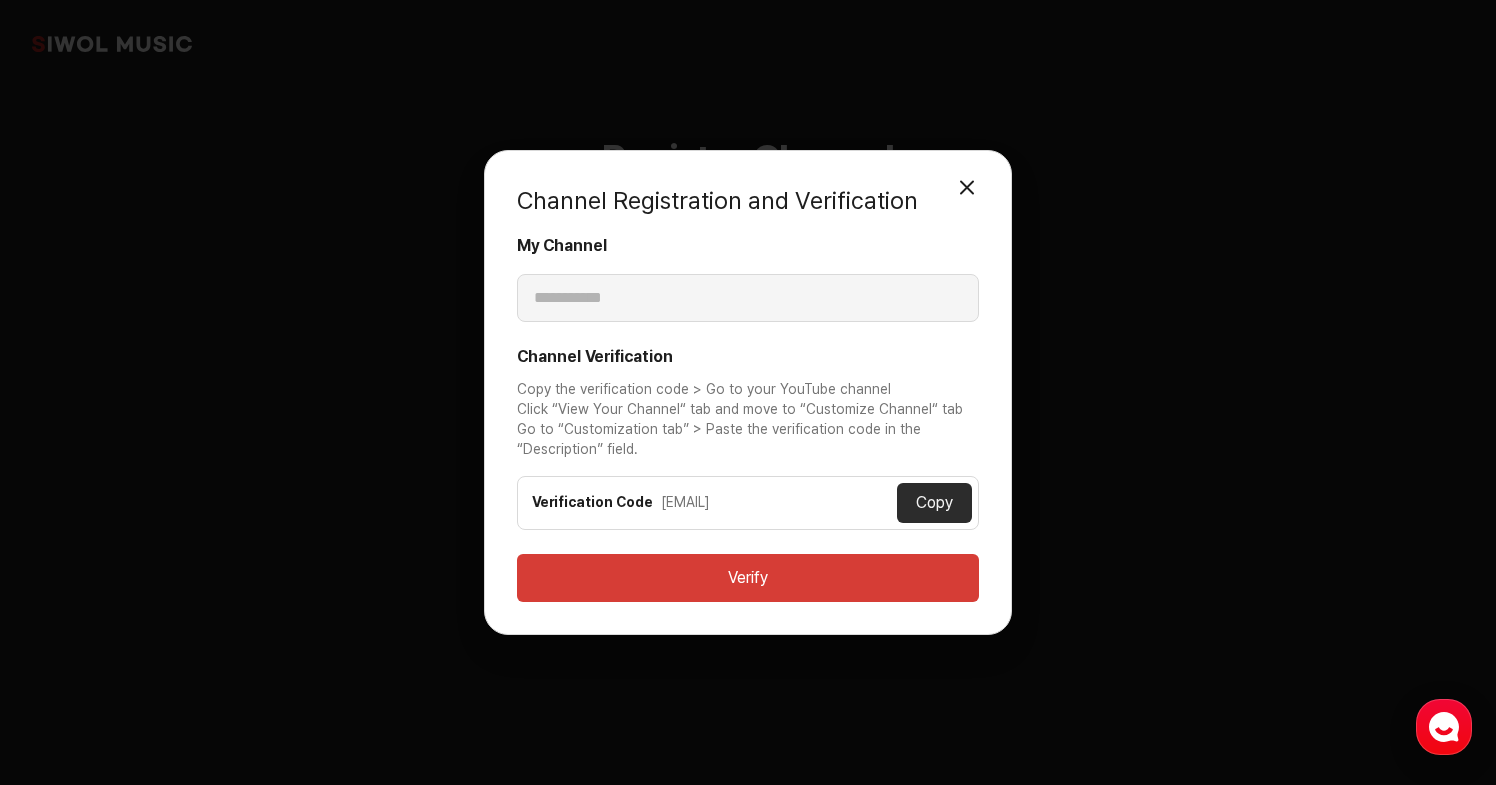 click on "Close Modal" at bounding box center [967, 187] 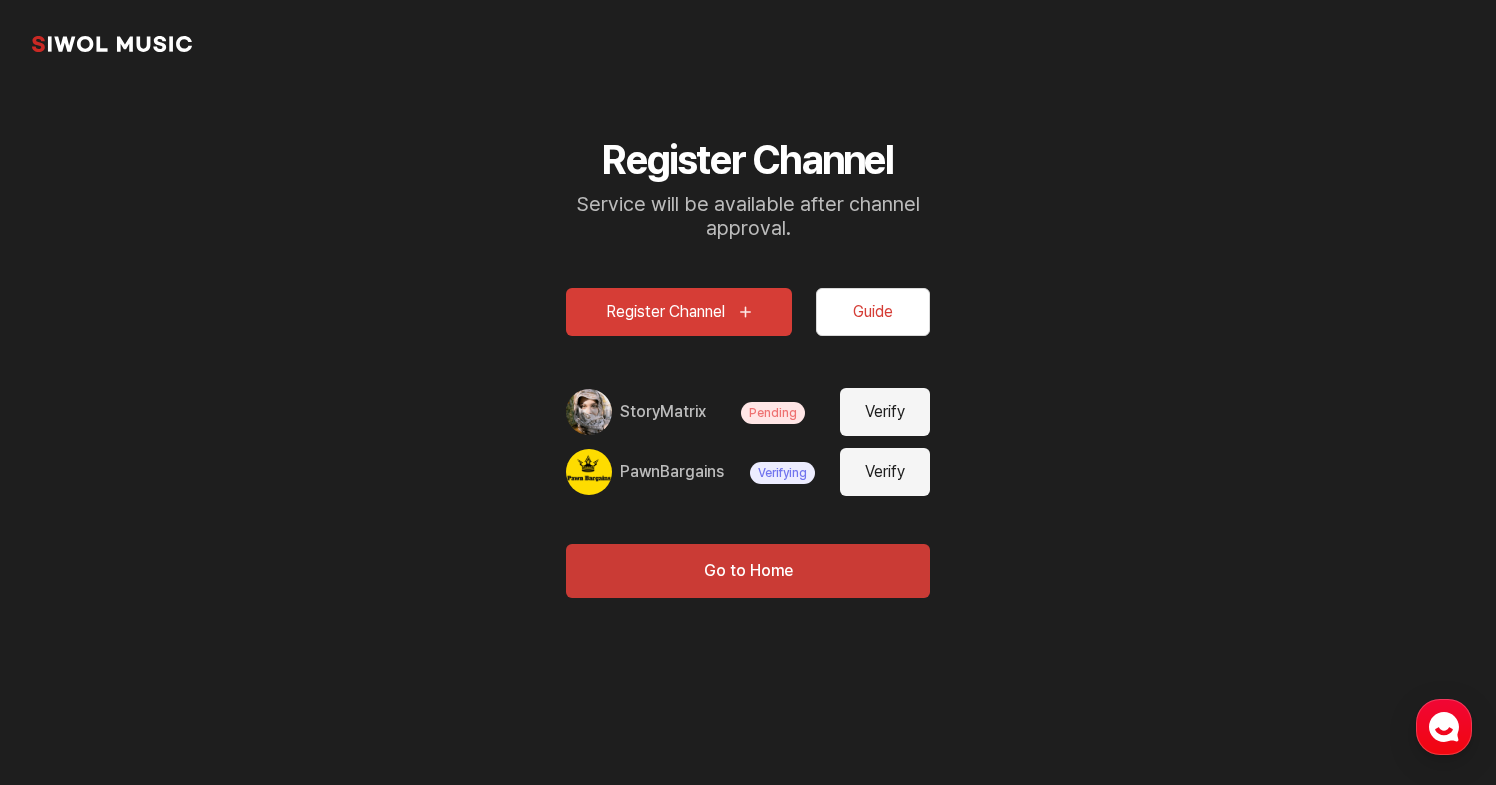 click on "Verify" at bounding box center (885, 412) 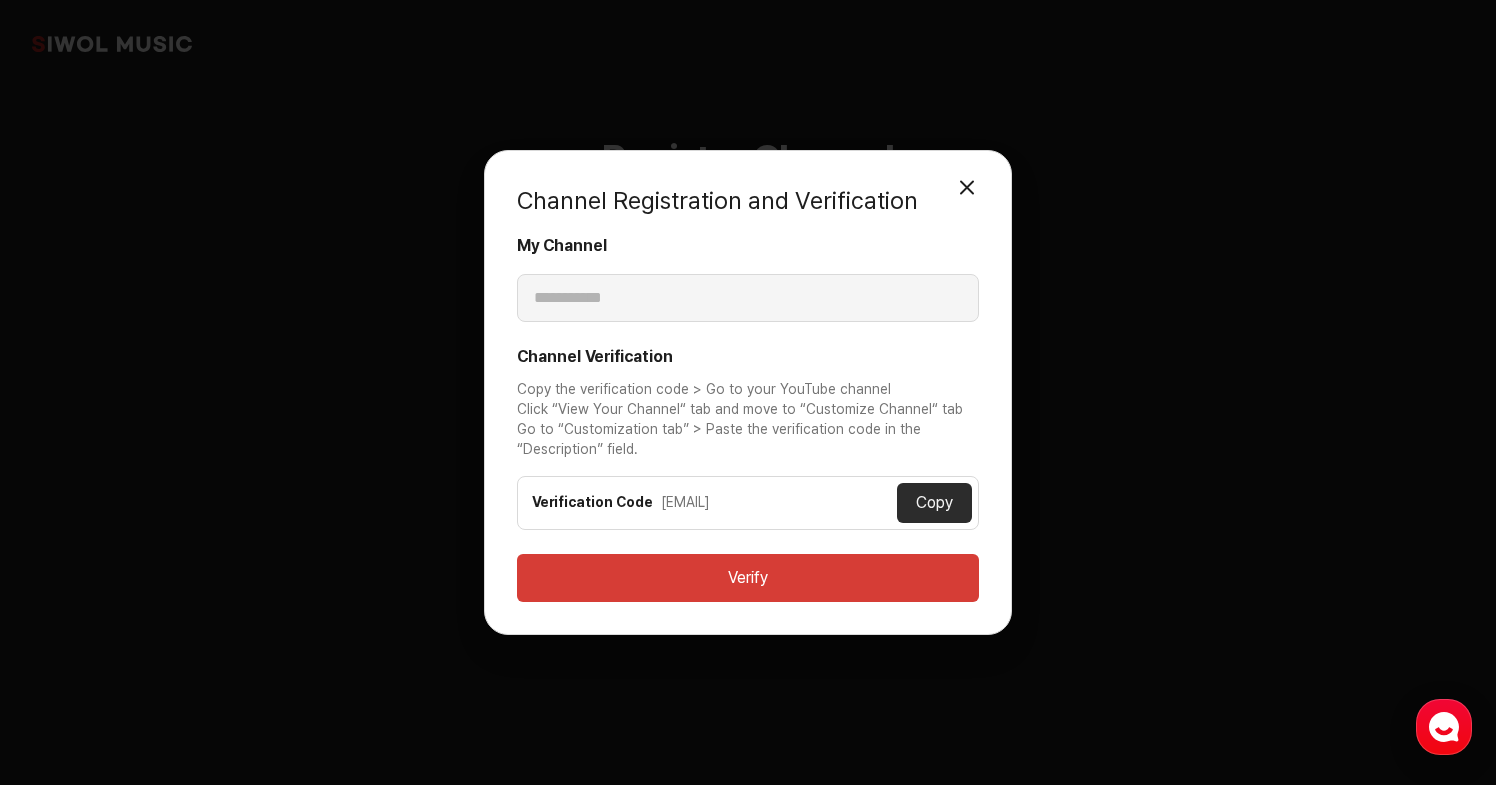 click on "Verify" at bounding box center [748, 578] 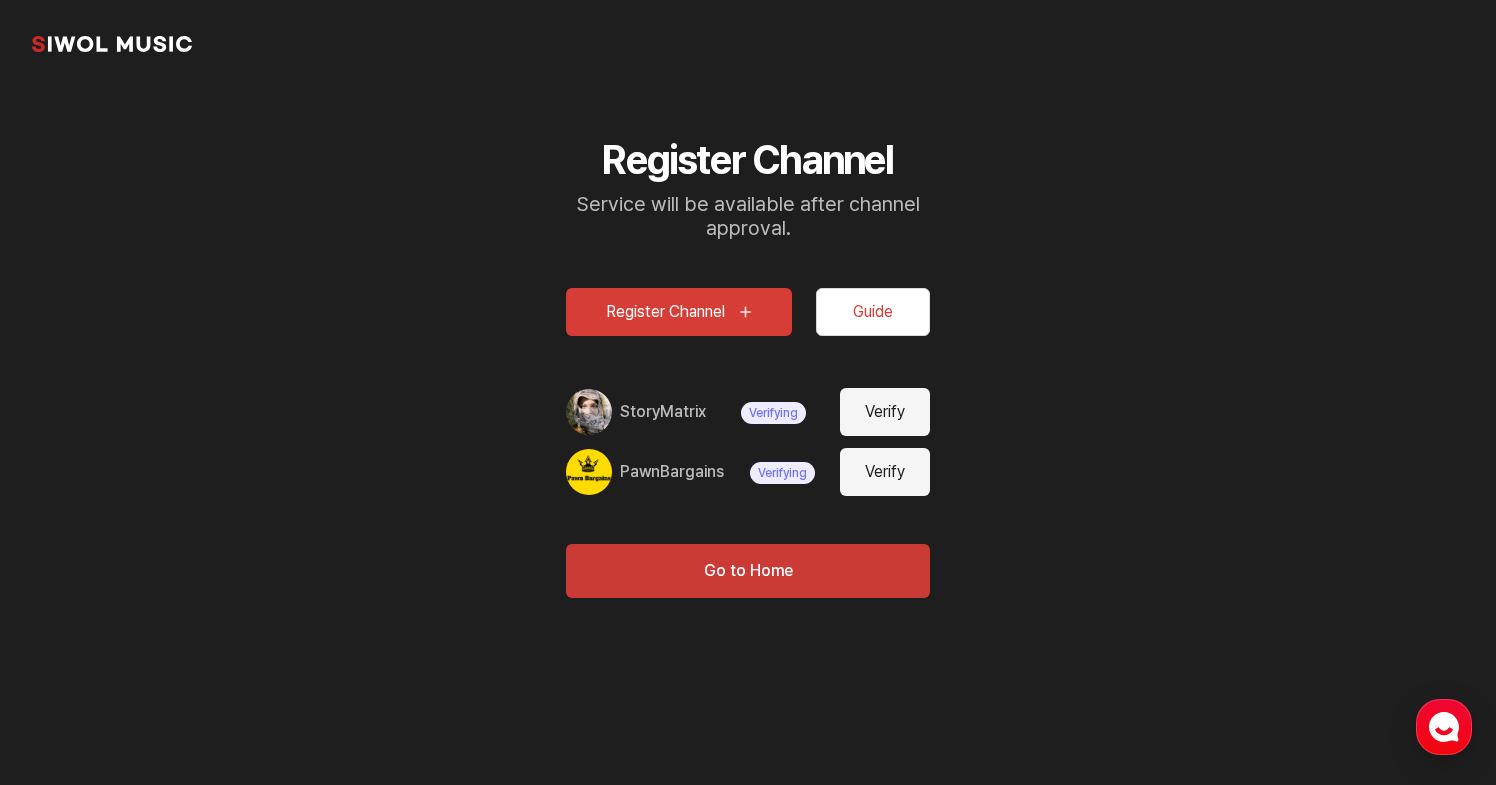 scroll, scrollTop: 0, scrollLeft: 0, axis: both 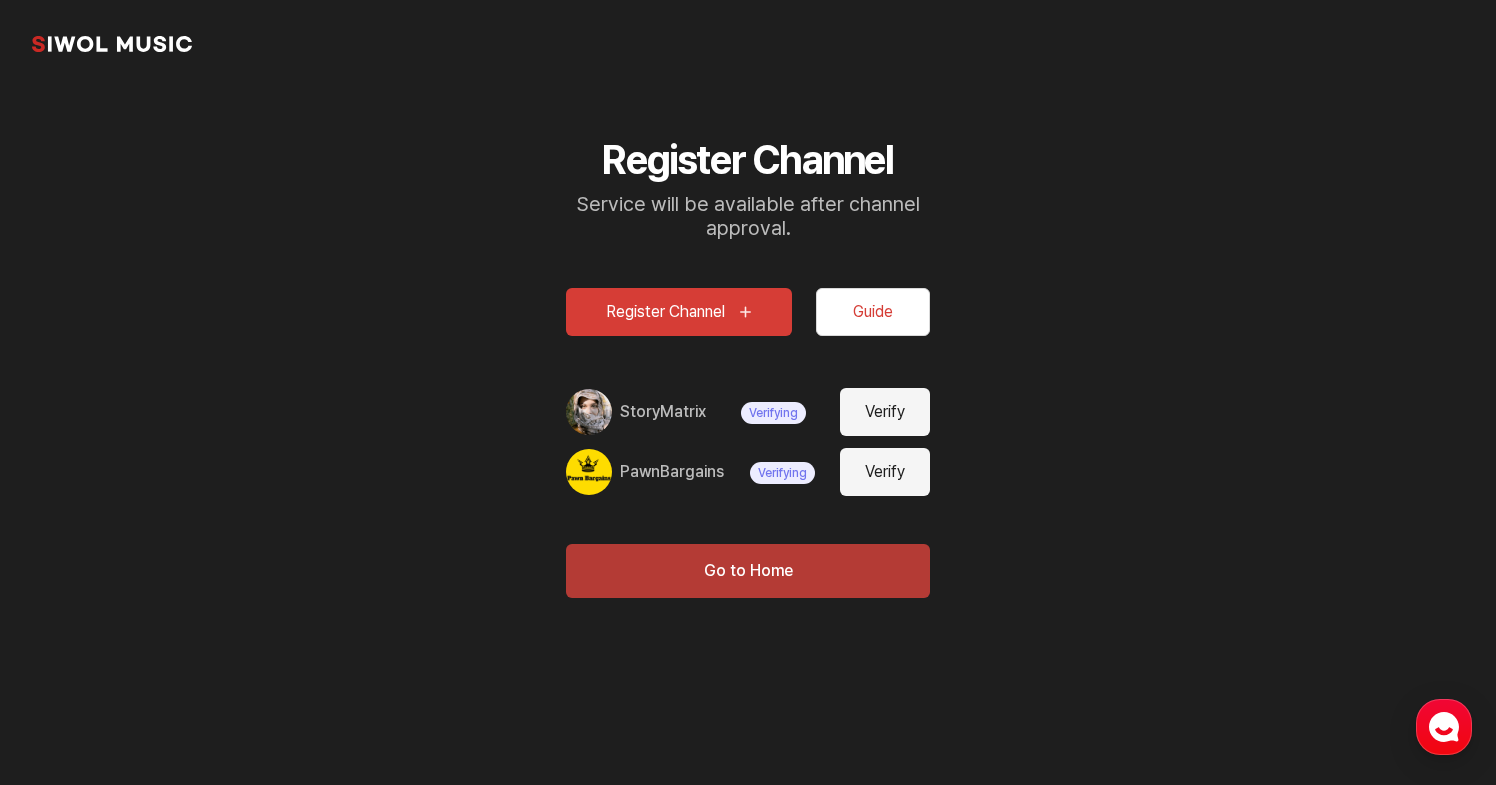 click on "Go to Home" at bounding box center [748, 571] 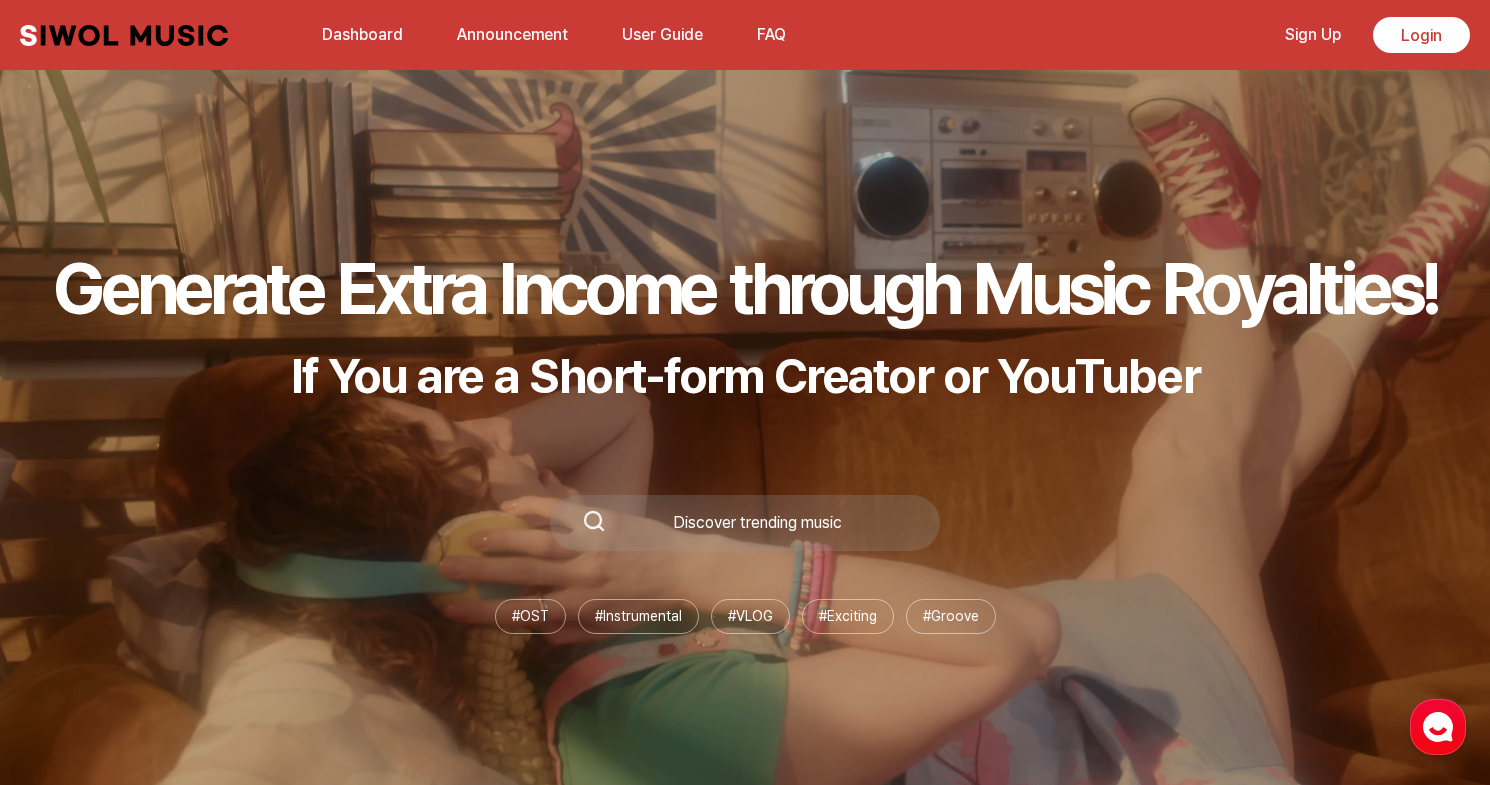 scroll, scrollTop: 0, scrollLeft: 0, axis: both 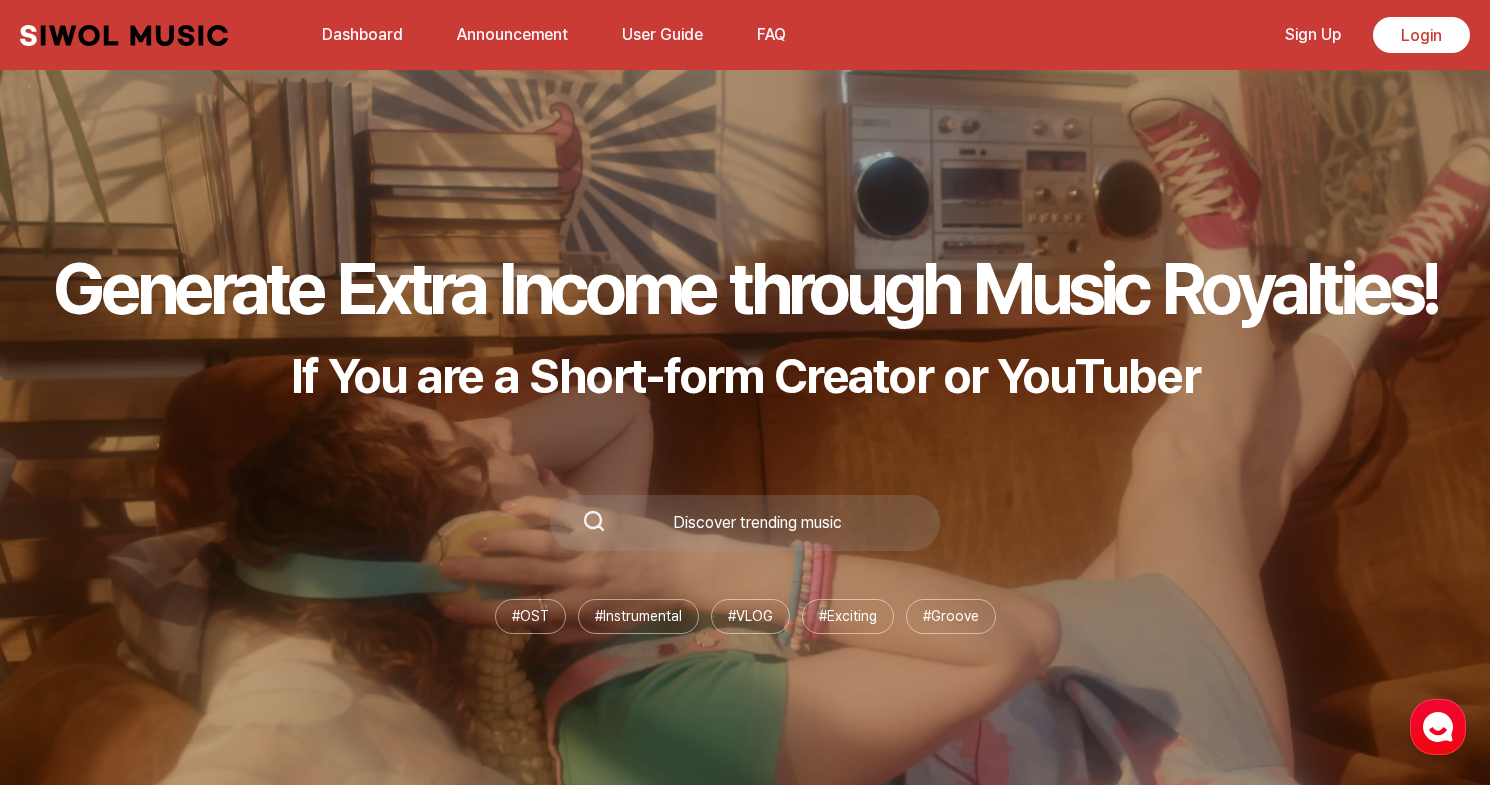 click on "Sign Up" at bounding box center [1313, 34] 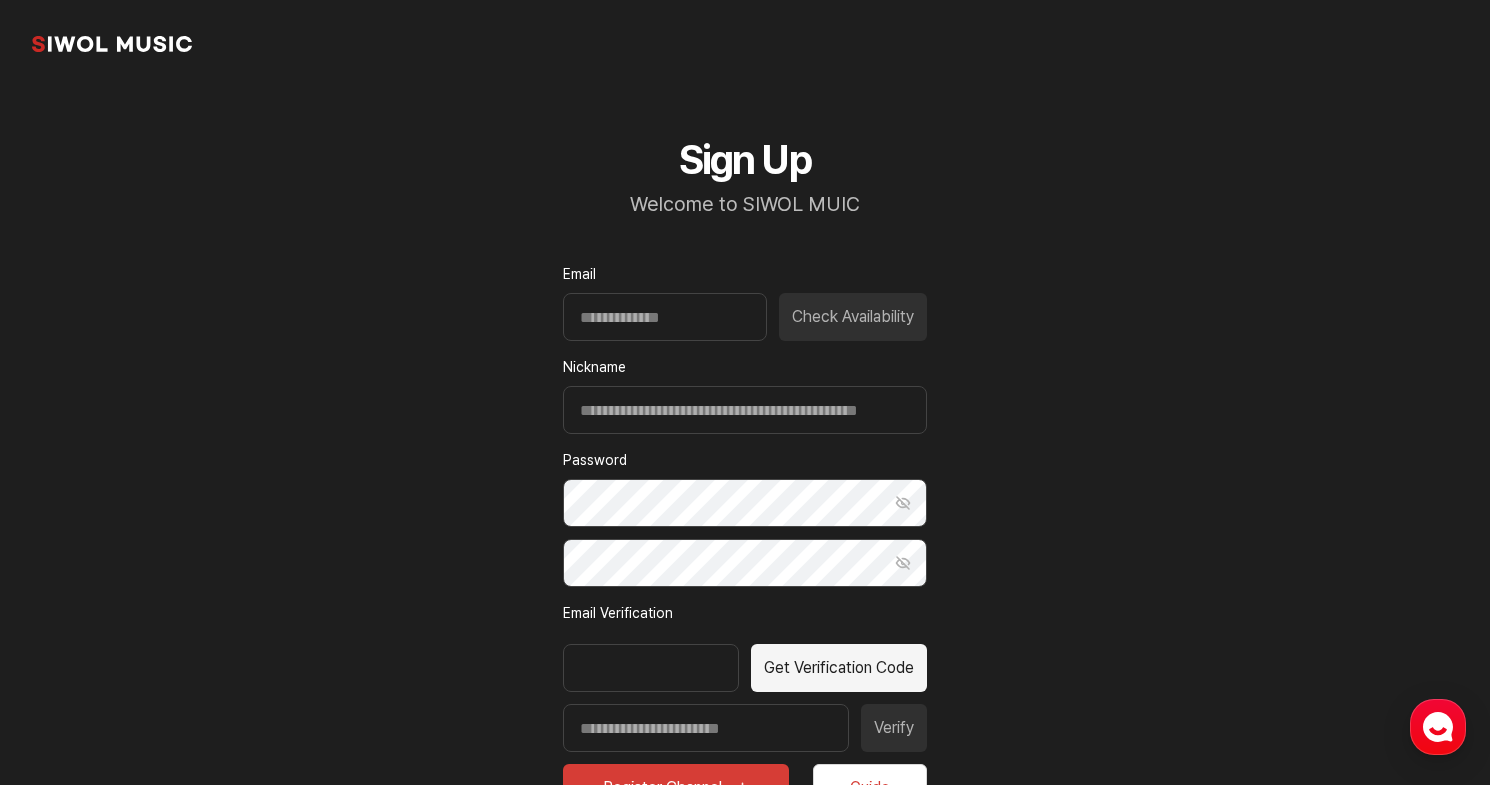 scroll, scrollTop: 0, scrollLeft: 0, axis: both 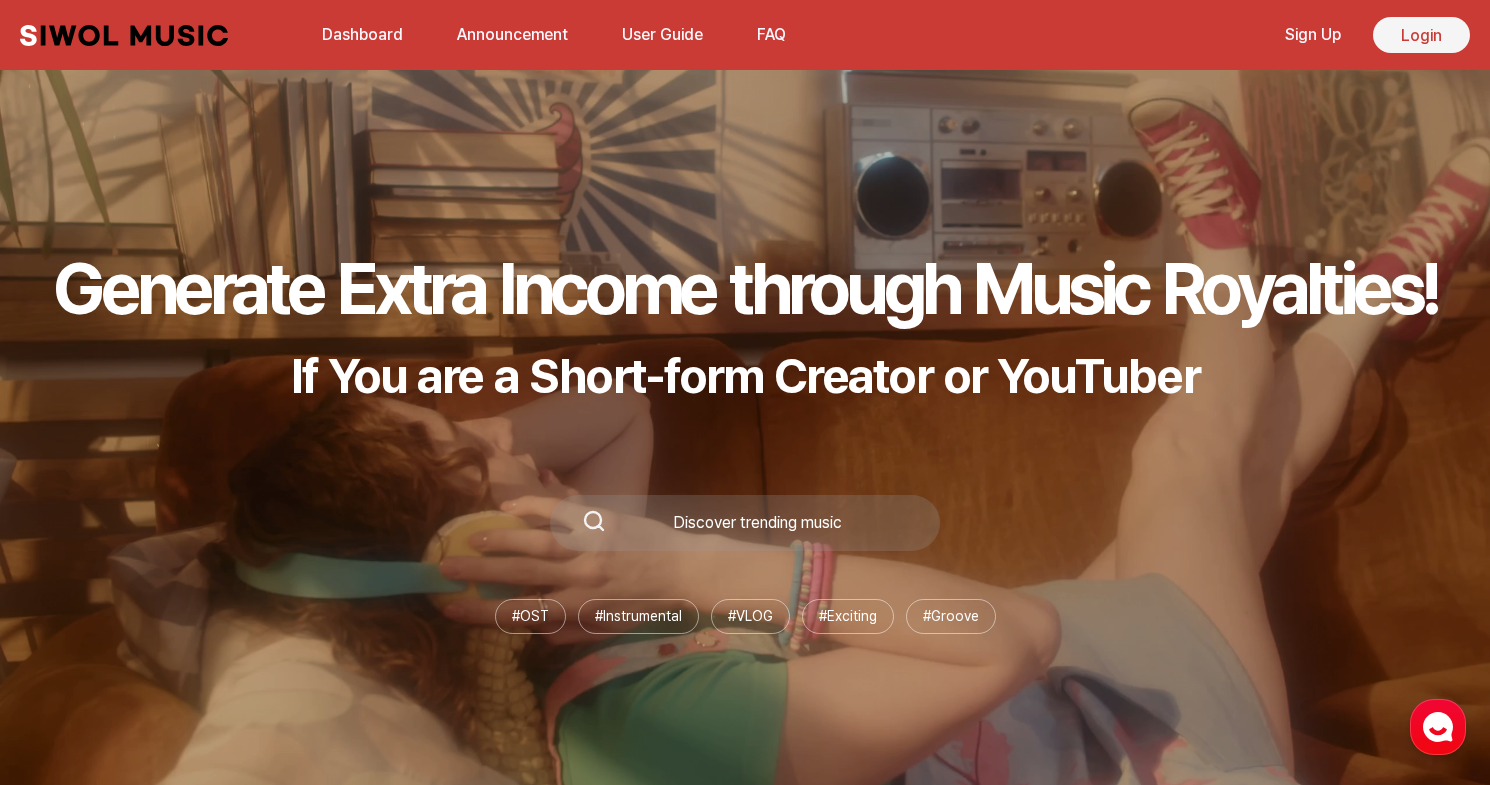 click on "Login" at bounding box center (1421, 35) 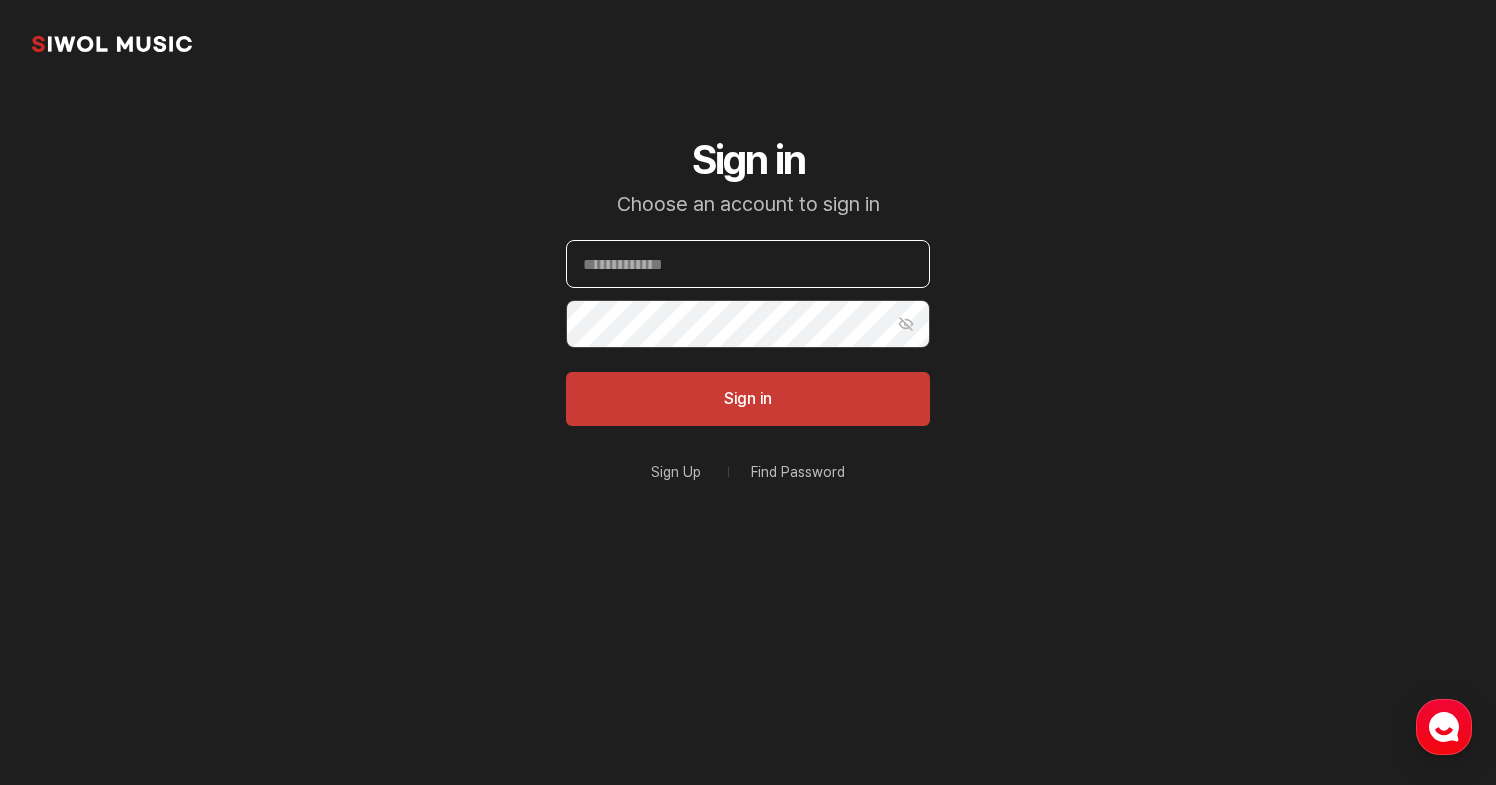 type on "******" 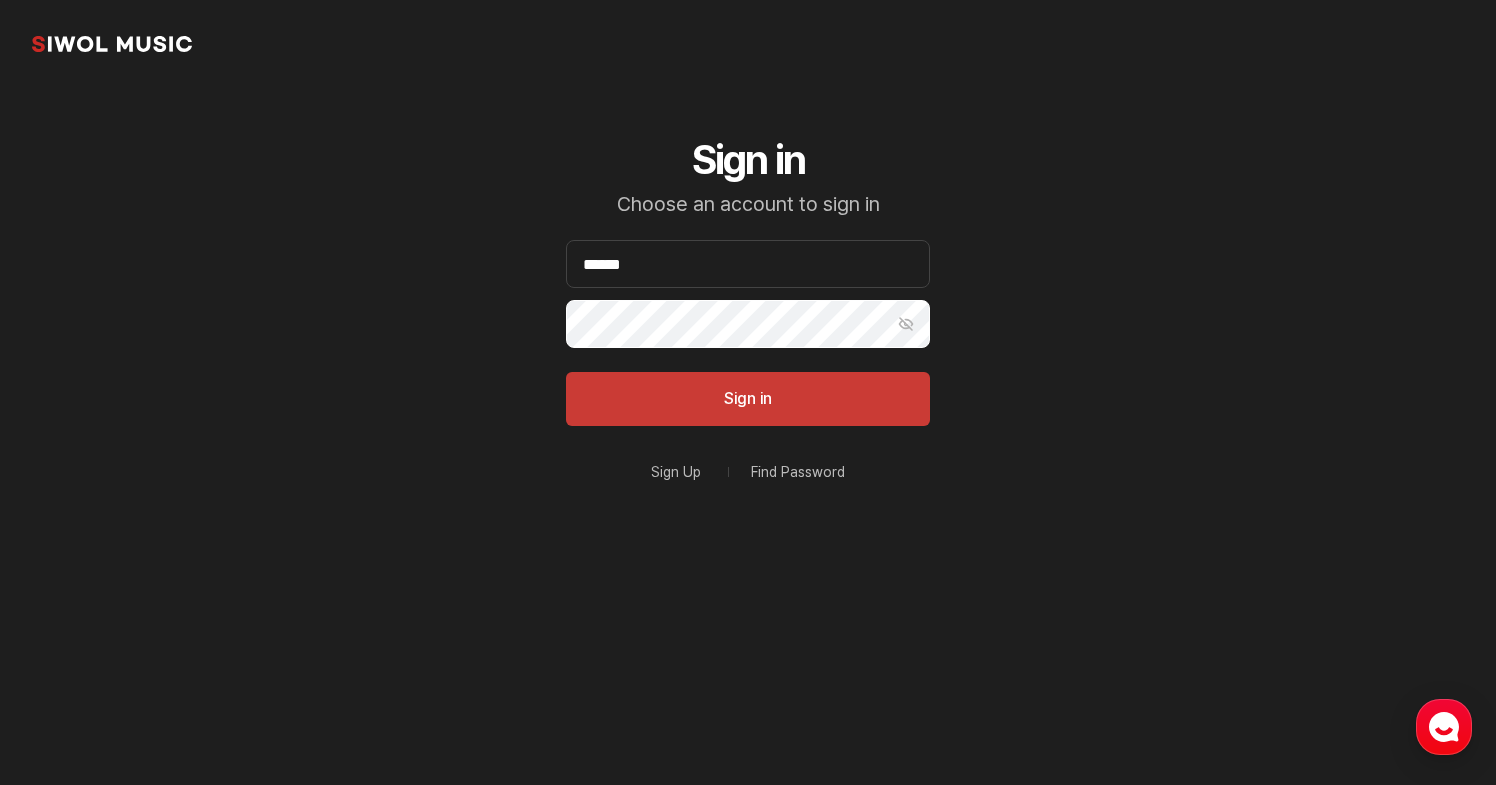 click on "Sign in" at bounding box center (748, 399) 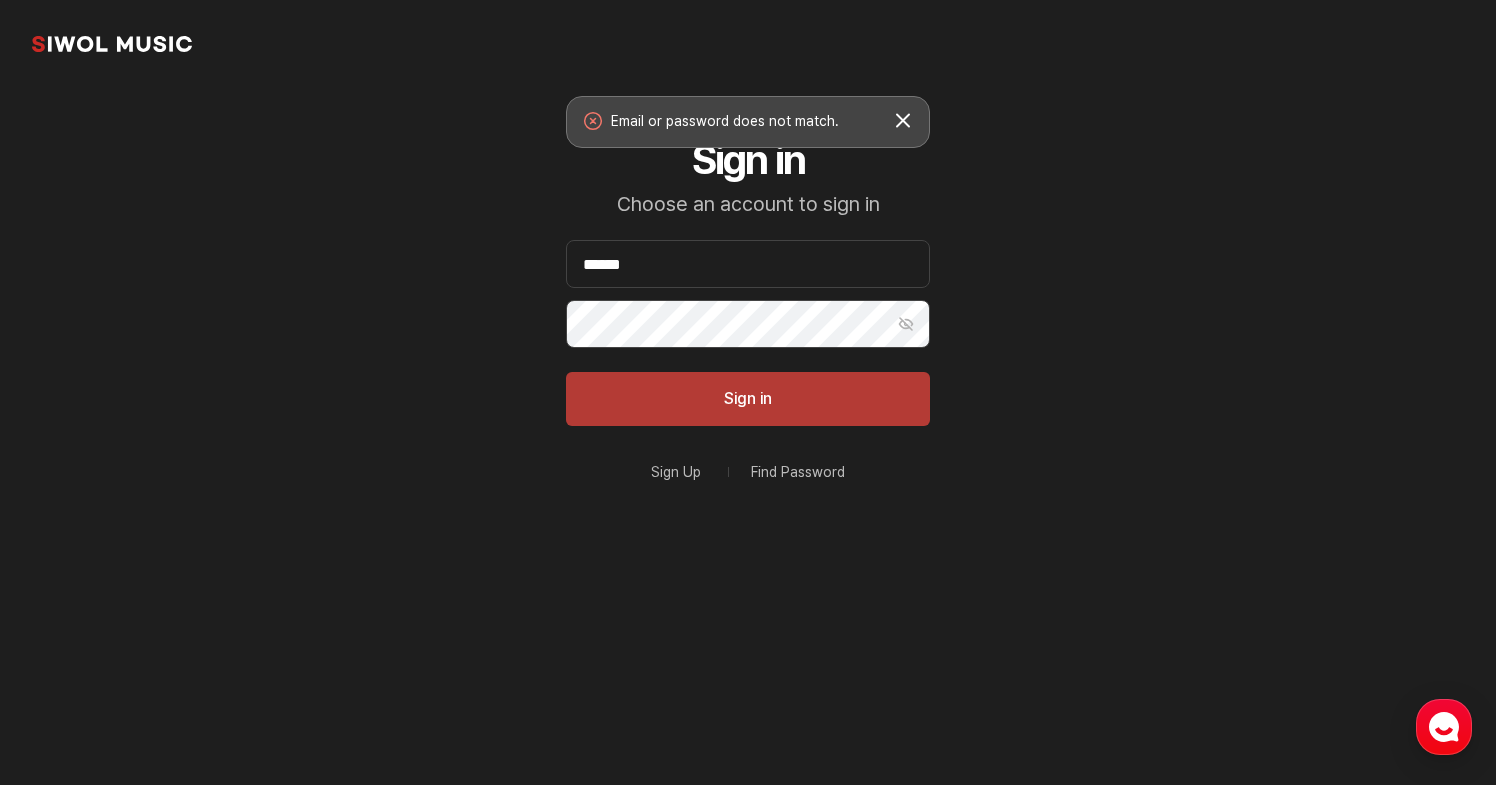 click on "Sign in" at bounding box center [748, 399] 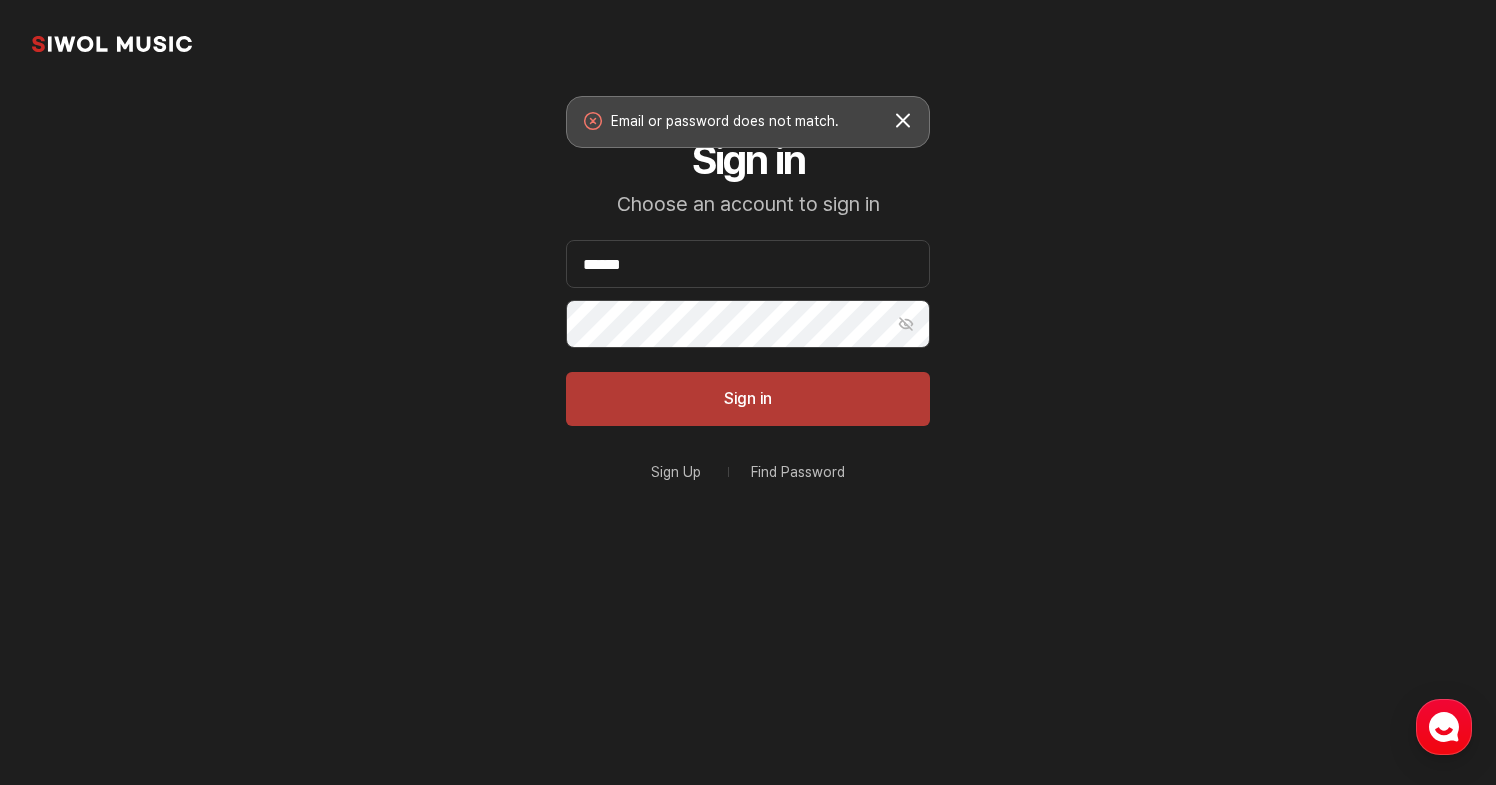 click on "Sign in" at bounding box center [748, 399] 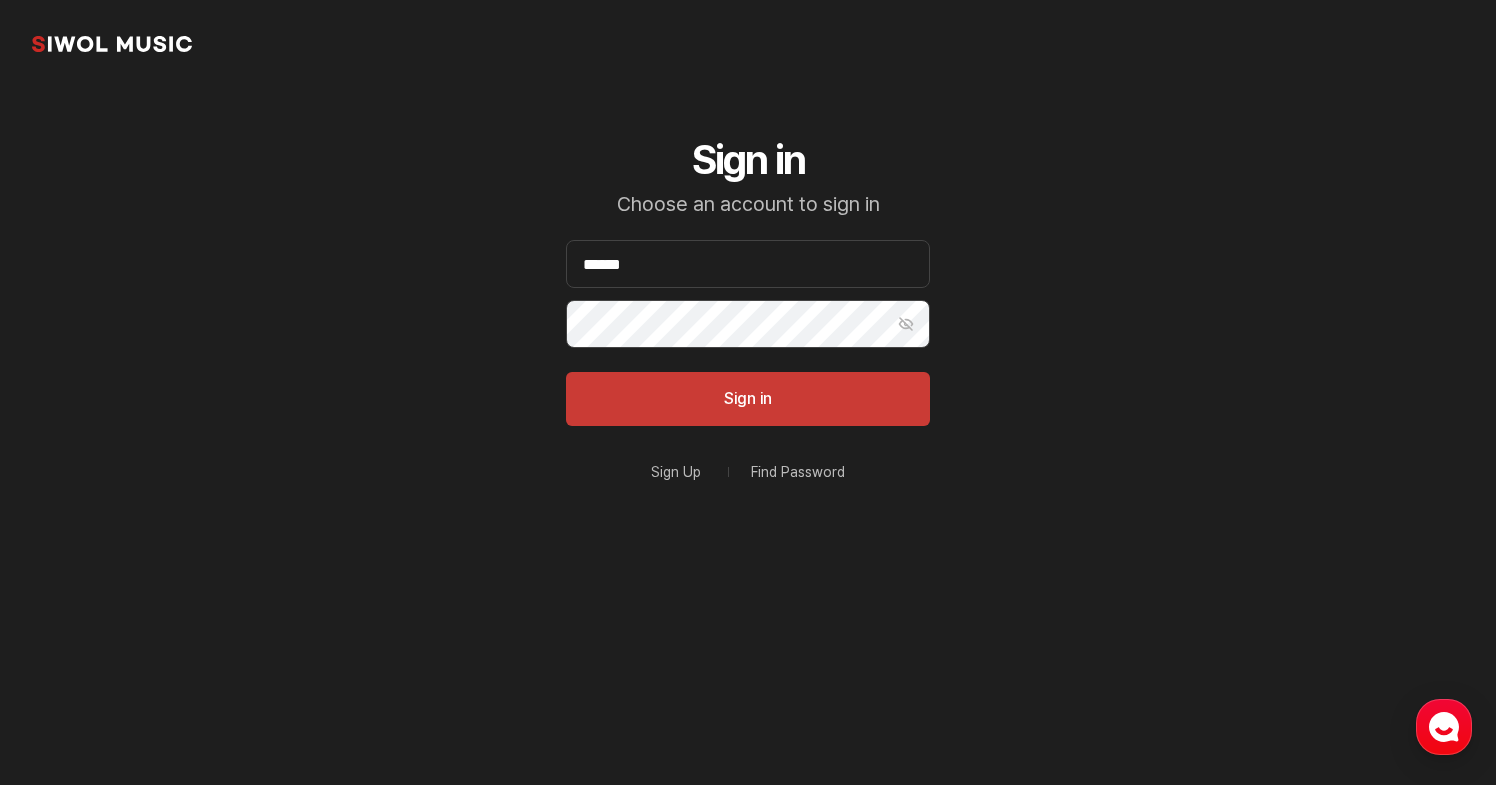 click on "Show Password" at bounding box center (906, 324) 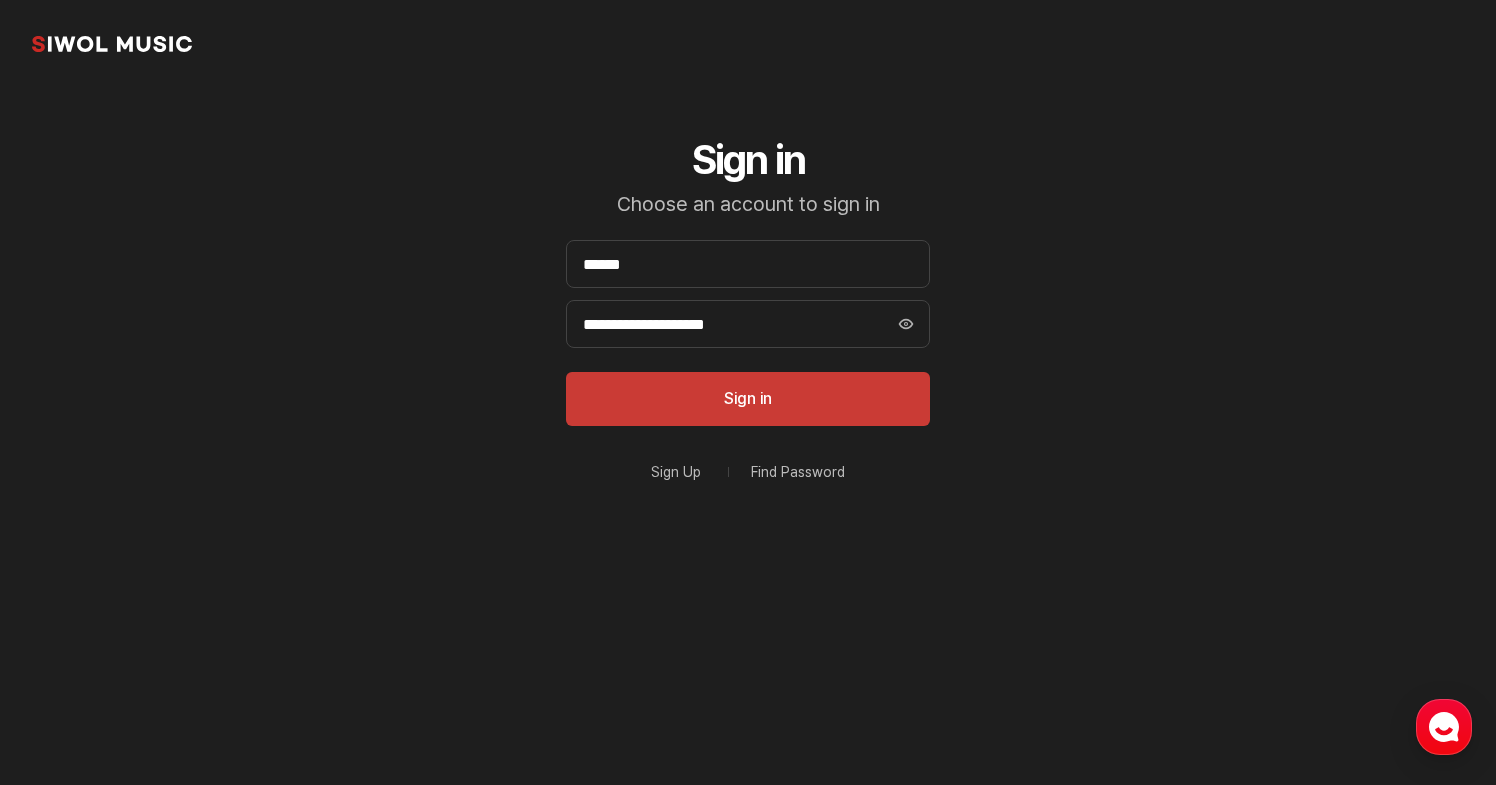 click on "Find Password" at bounding box center [798, 472] 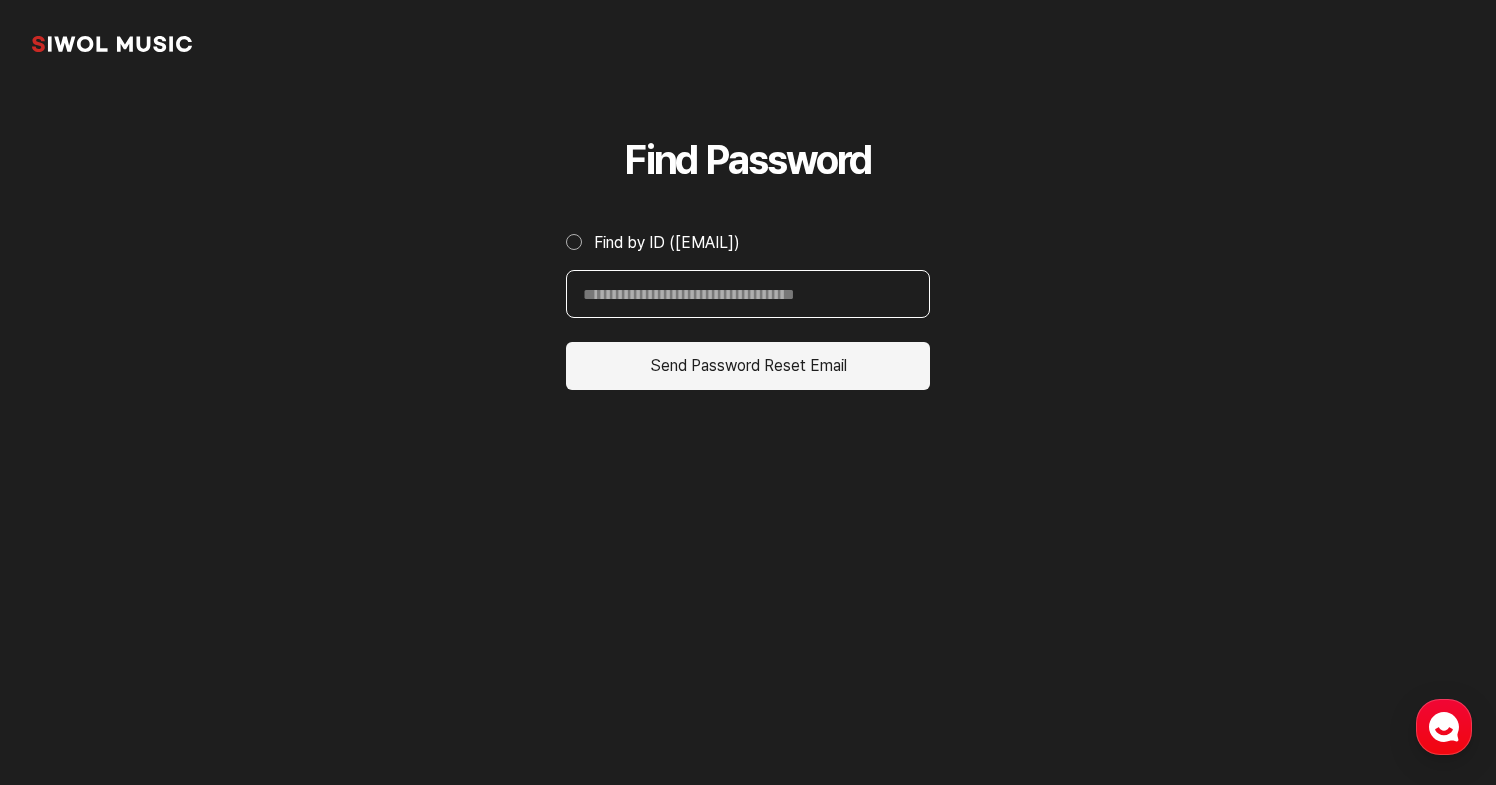 click on "Find by ID ([EMAIL])" at bounding box center [748, 294] 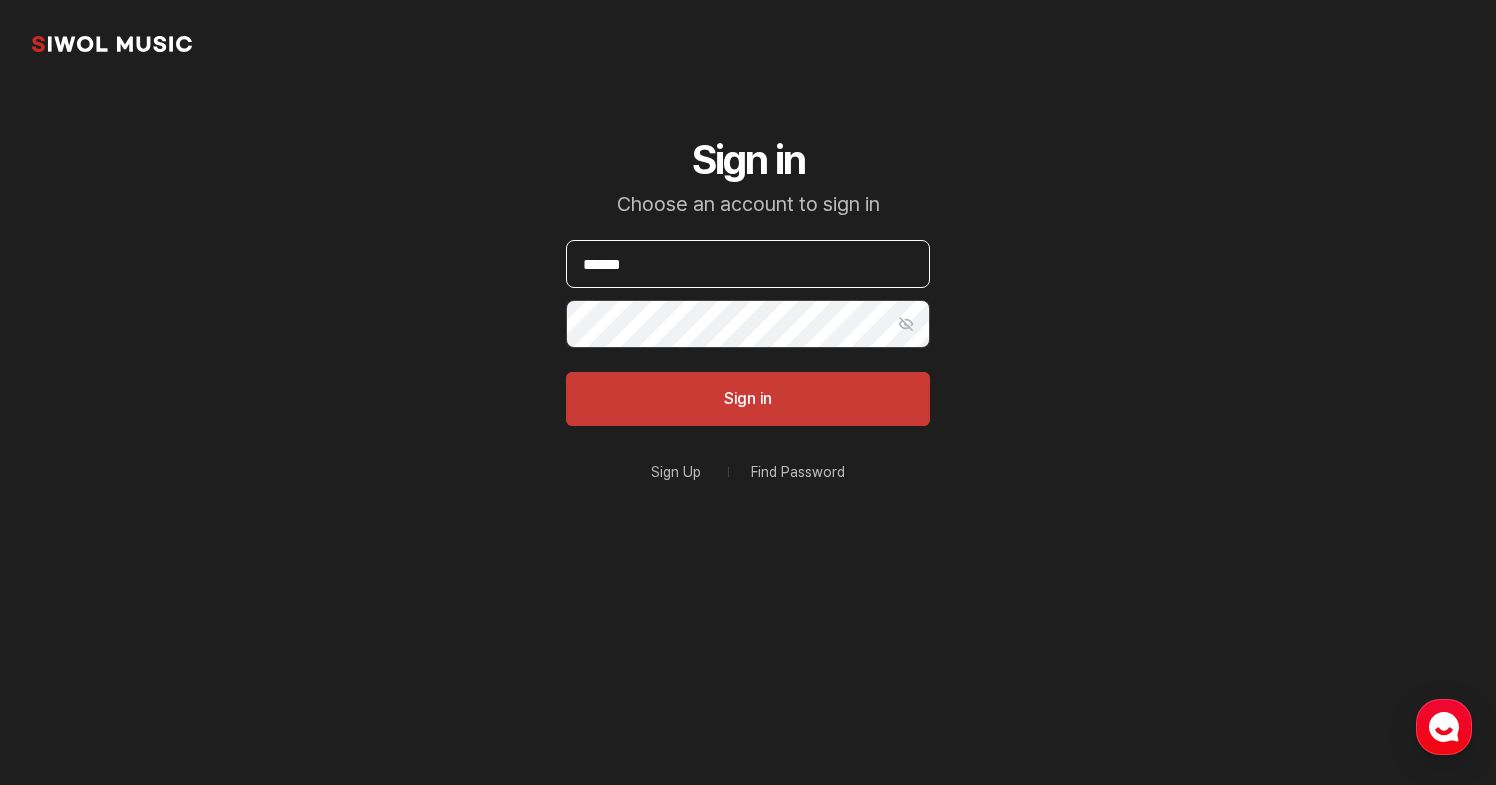 click on "******" at bounding box center [748, 264] 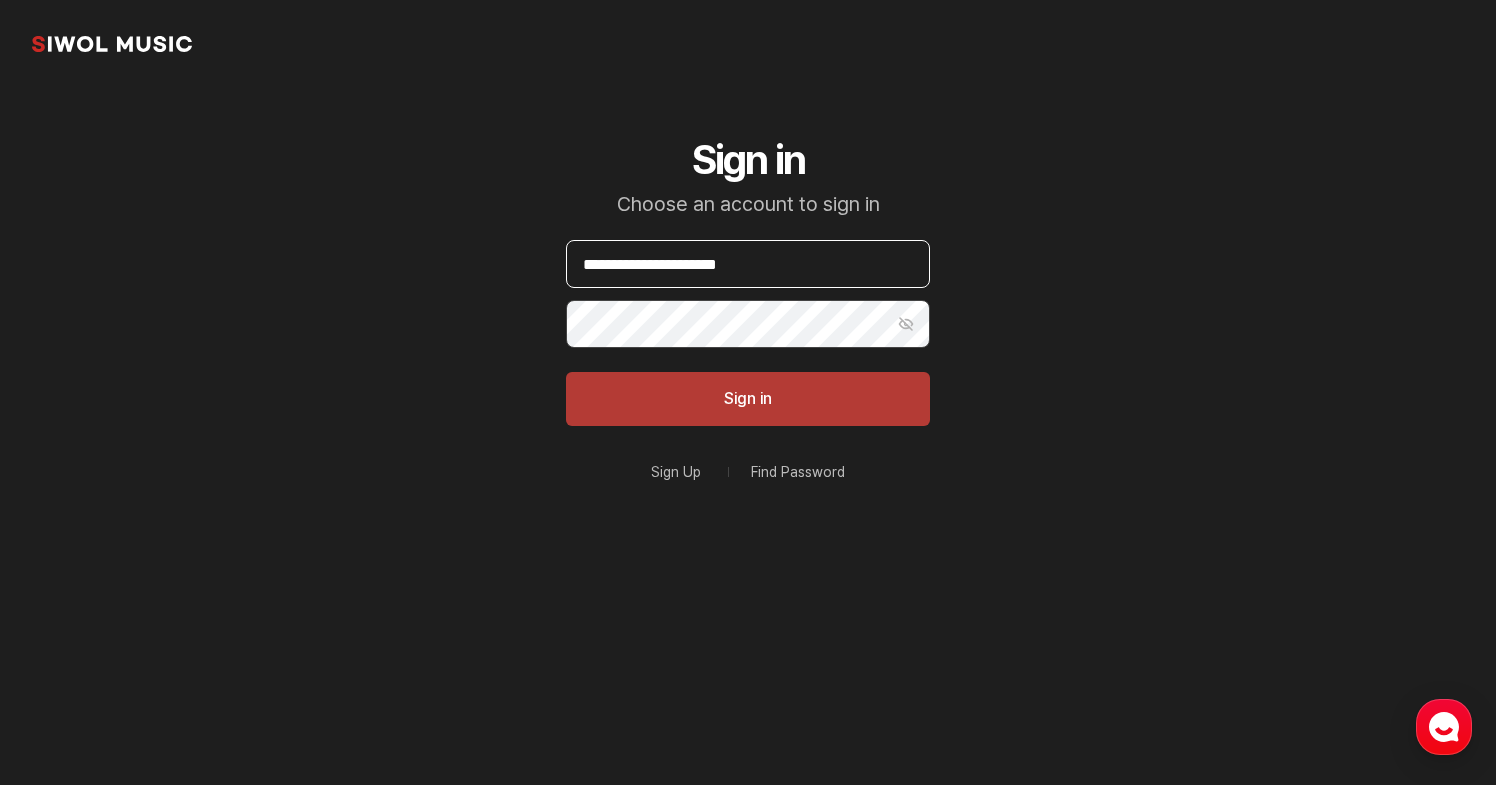 type on "**********" 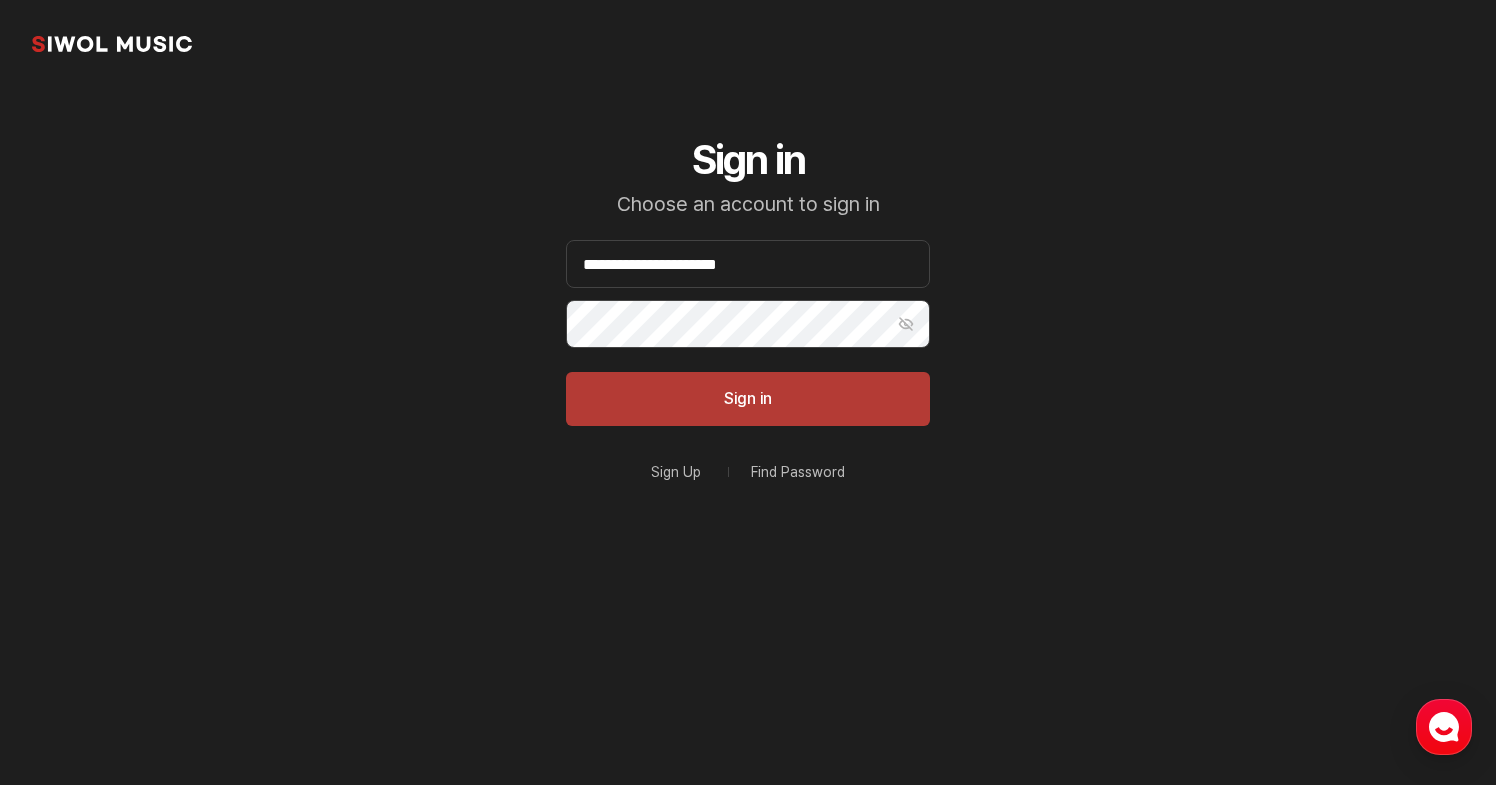 click on "Sign in" at bounding box center [748, 399] 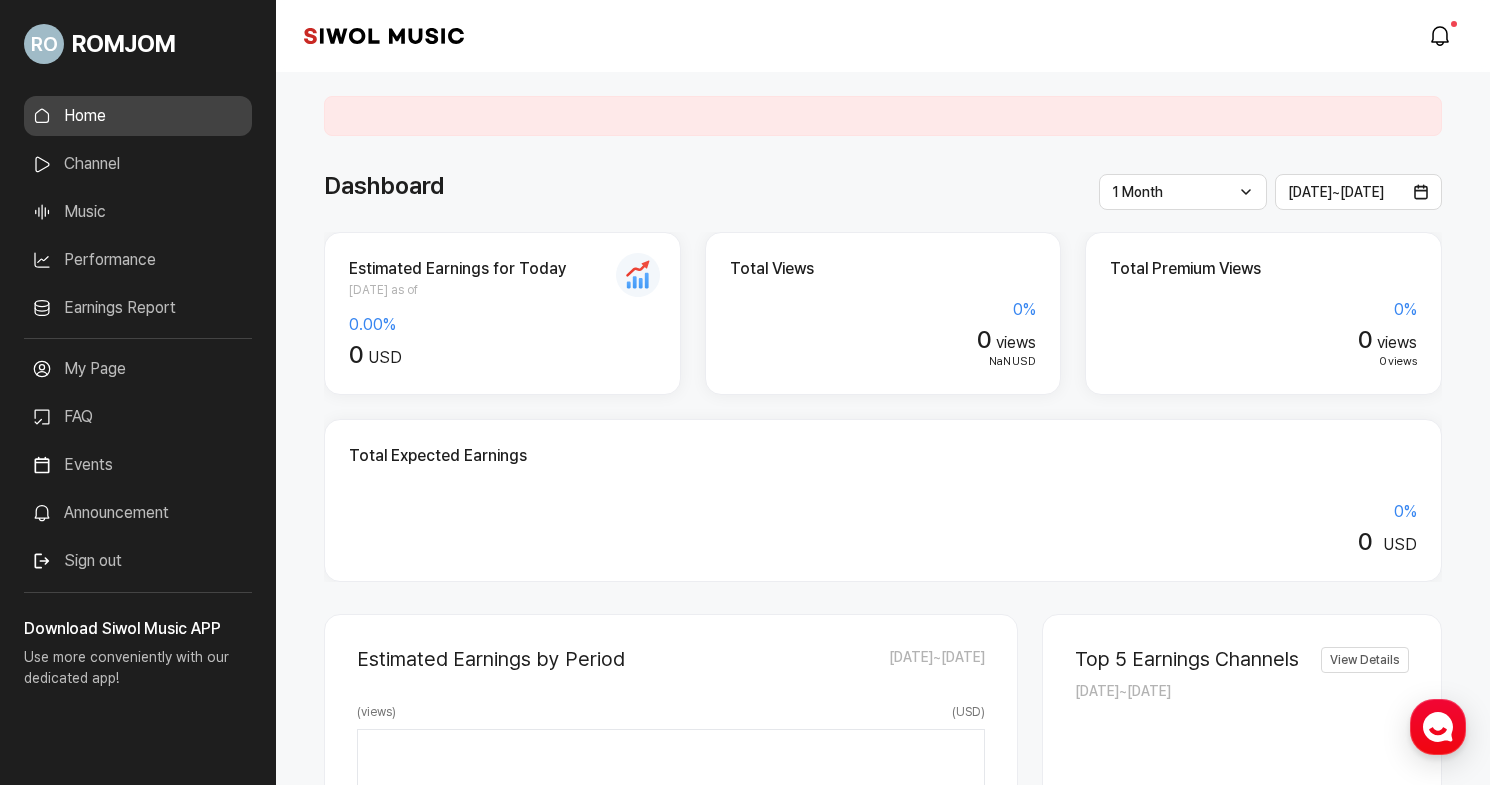 scroll, scrollTop: 0, scrollLeft: 0, axis: both 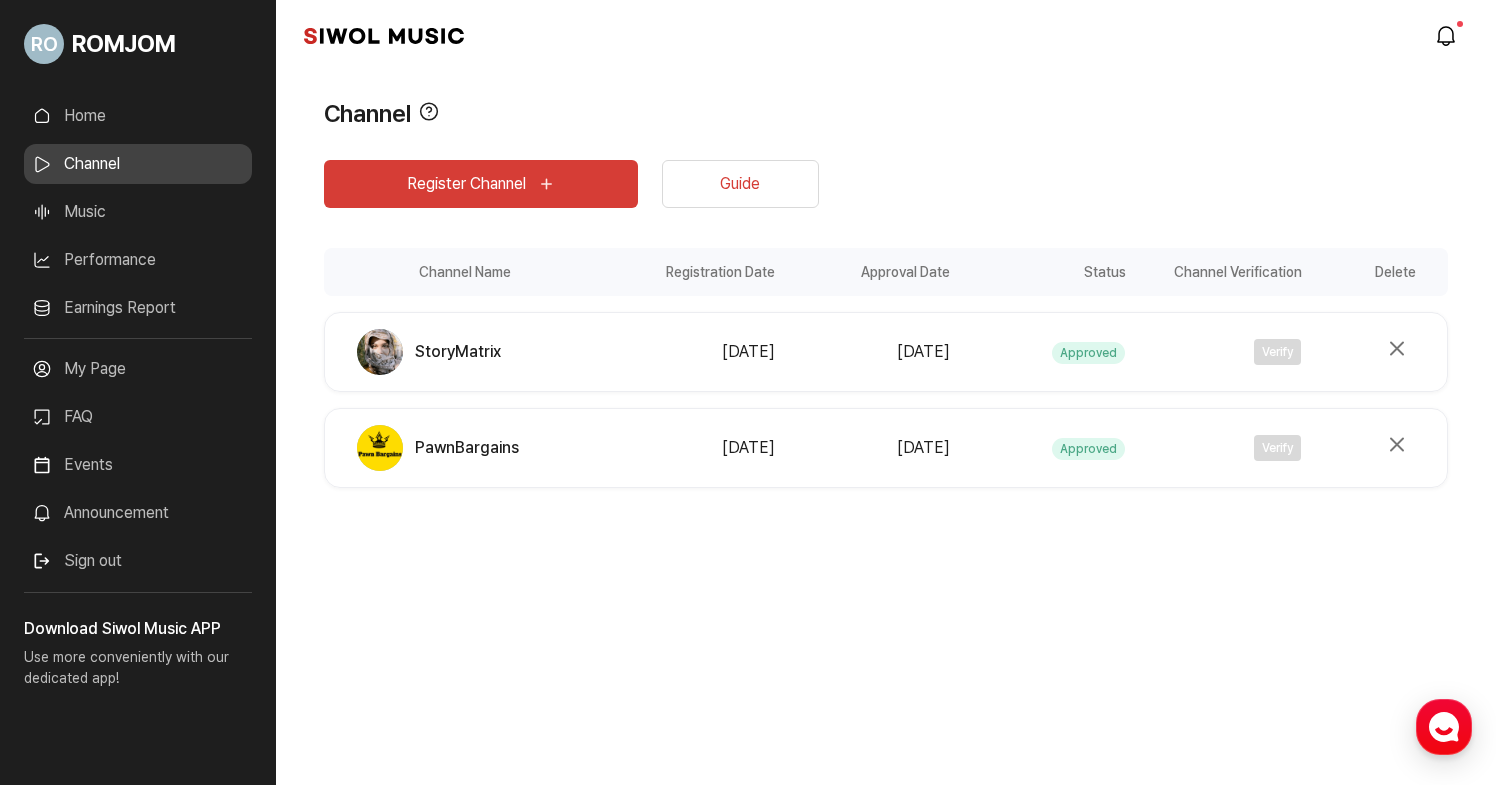 click on "Performance" at bounding box center [138, 260] 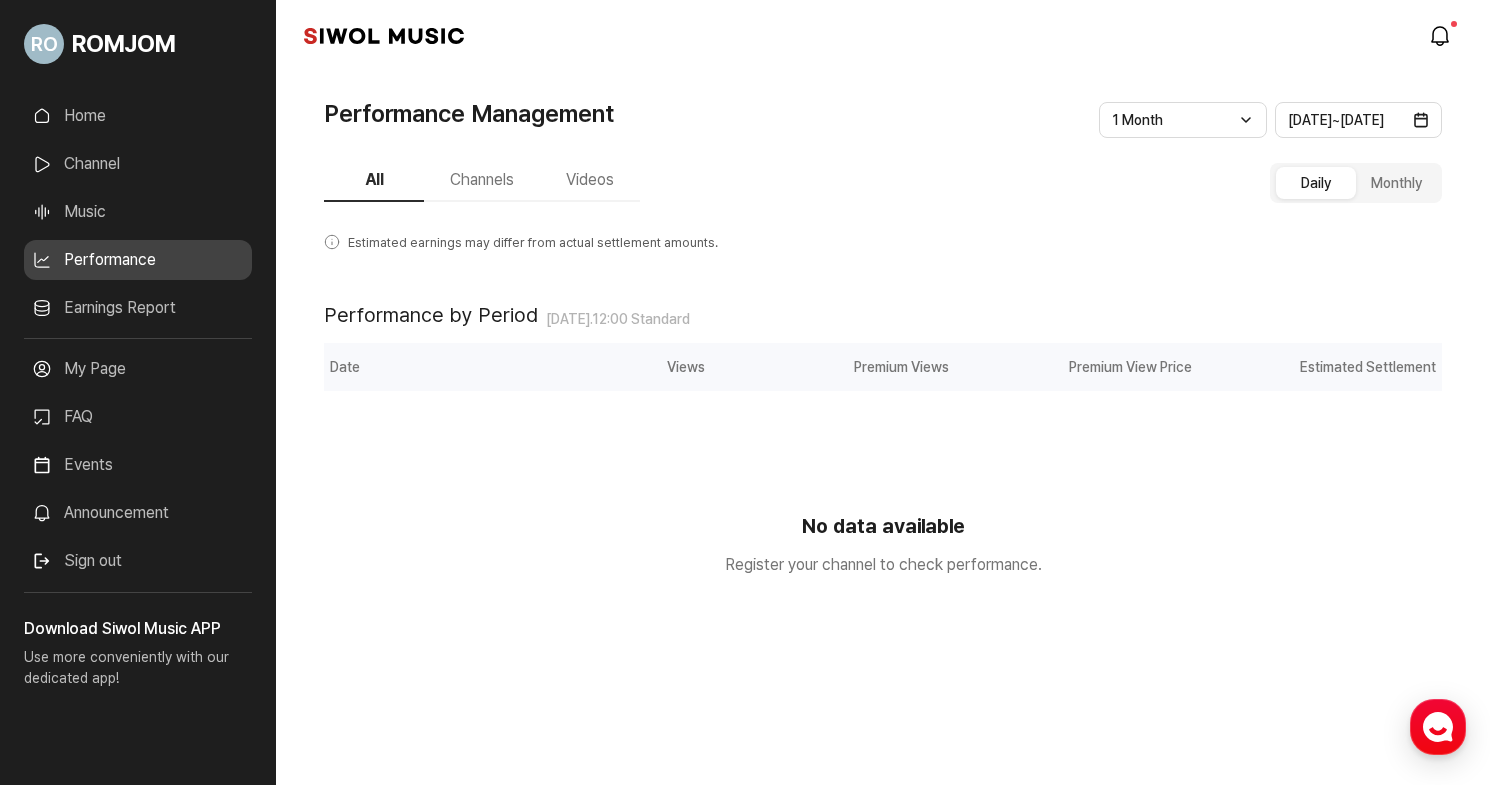 click on "Earnings Report" at bounding box center (138, 308) 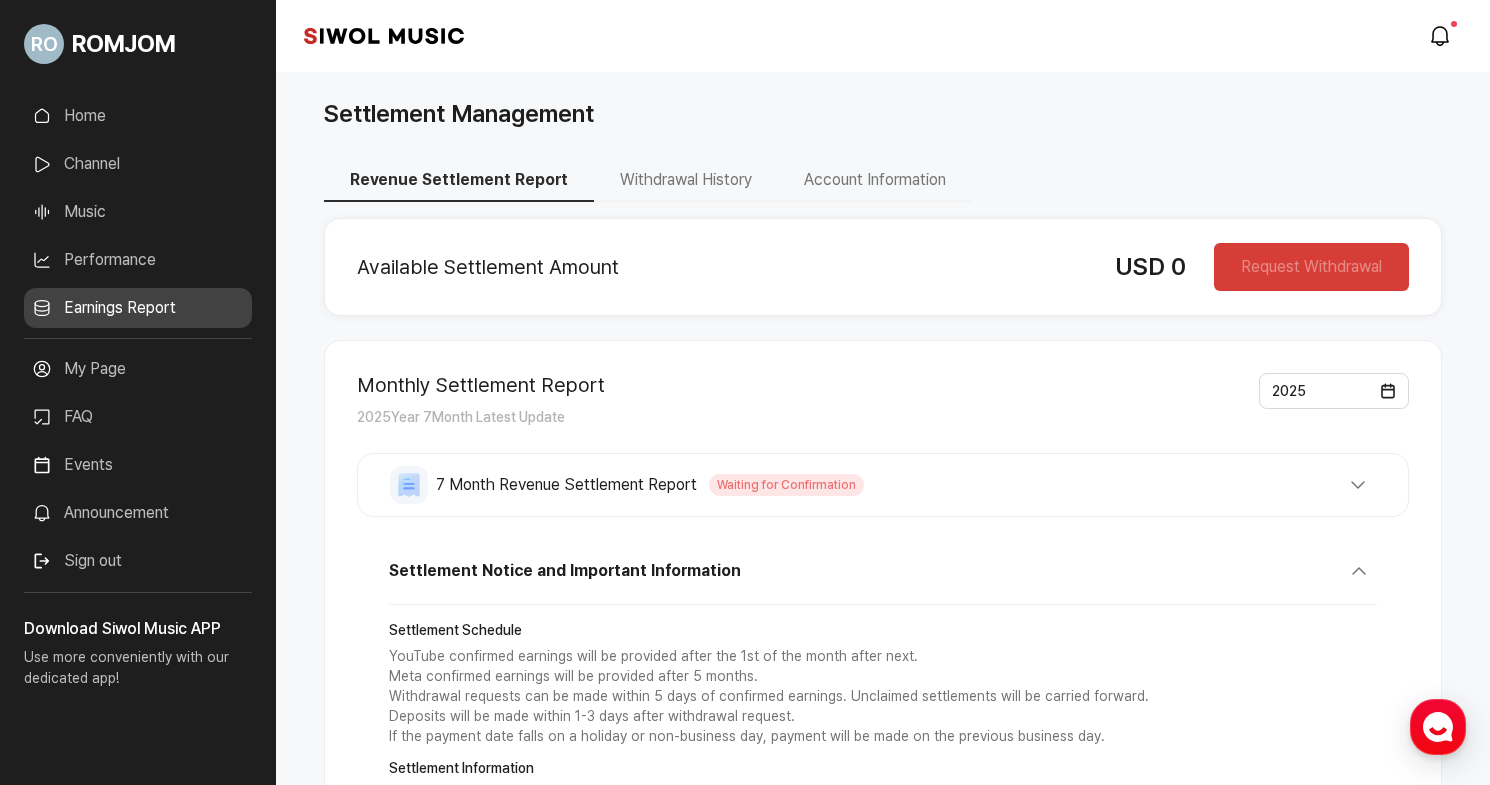 click on "Performance" at bounding box center (138, 260) 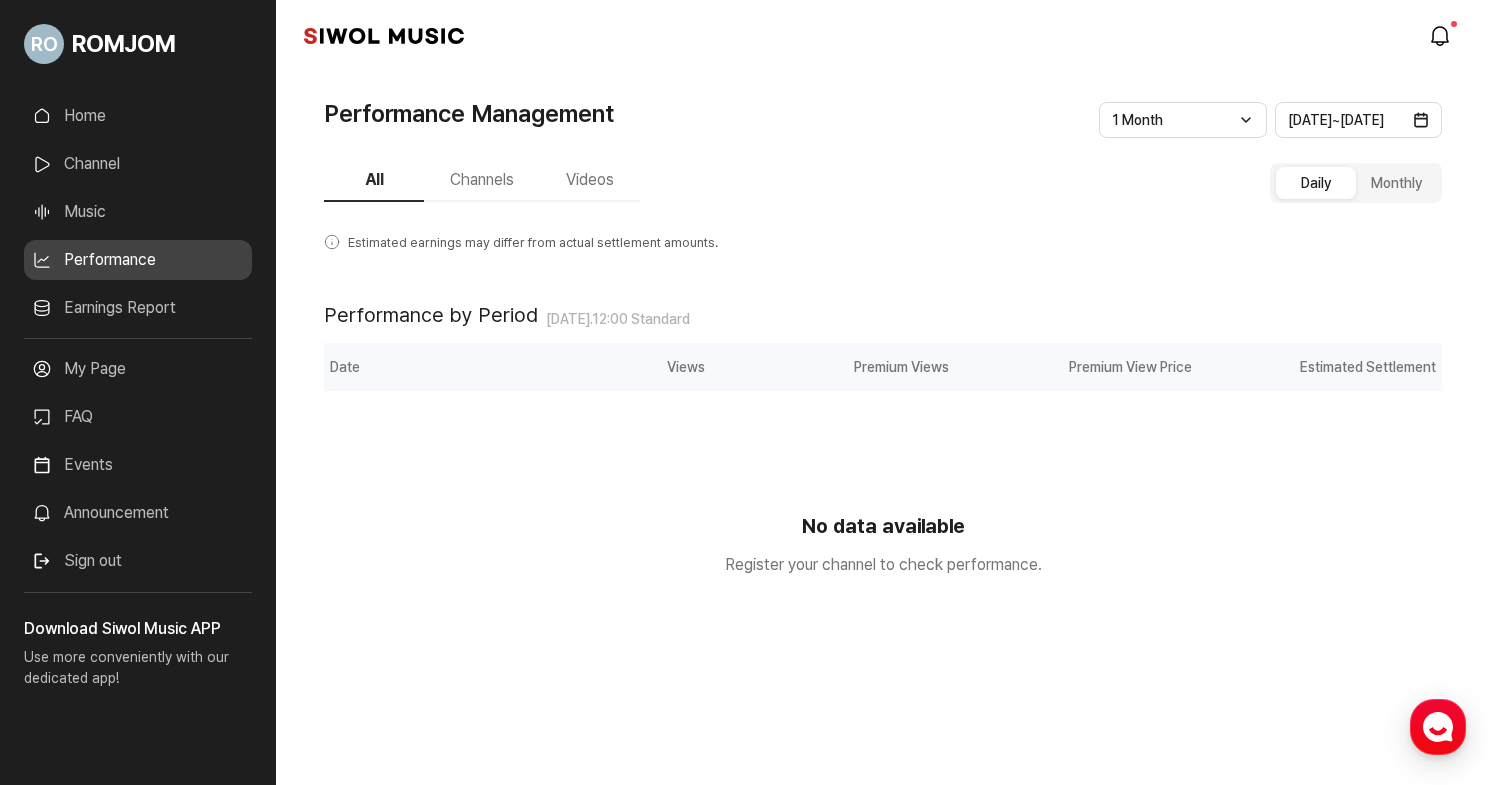 click on "Earnings Report" at bounding box center (138, 308) 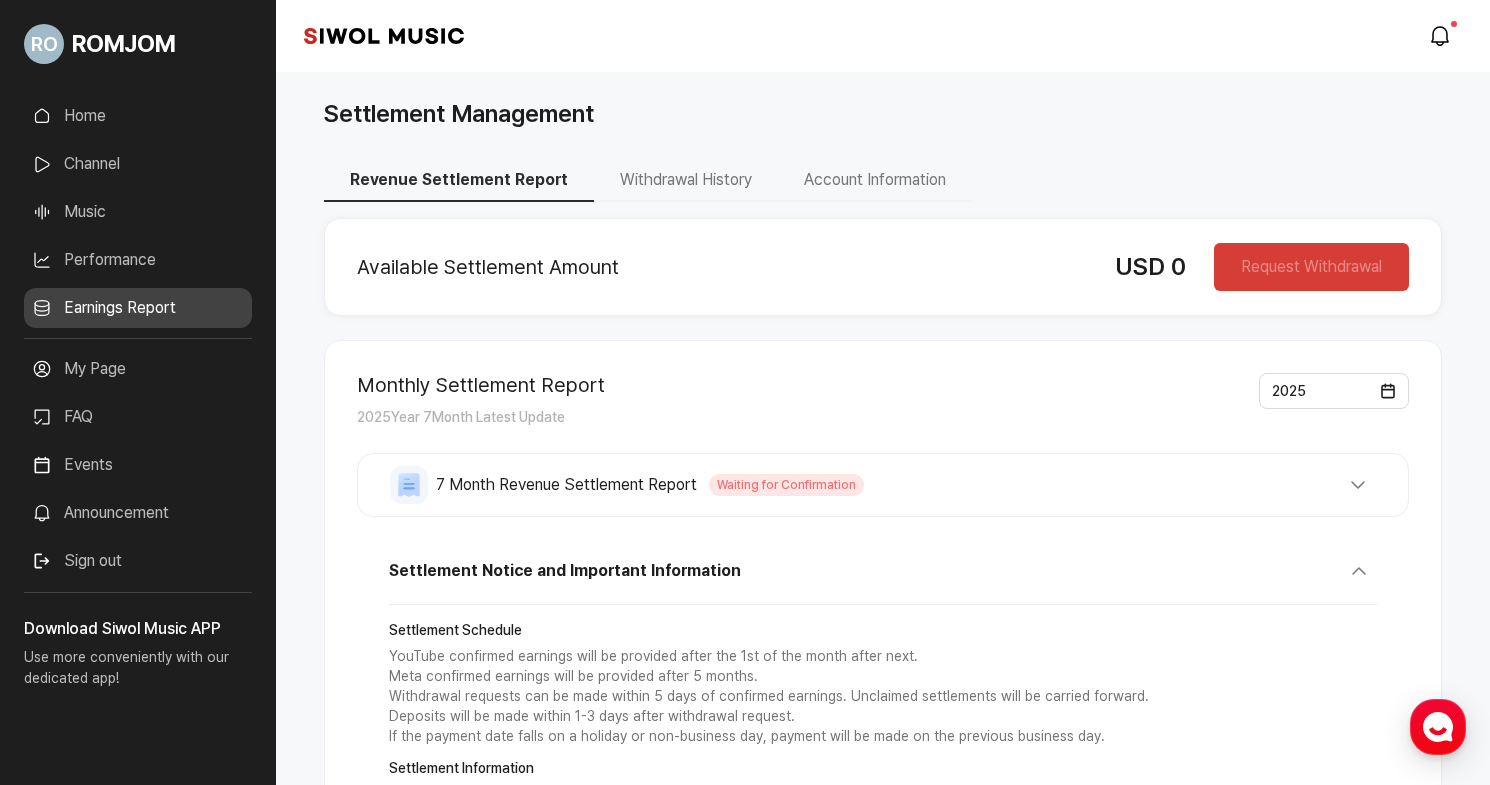 click on "My Page" at bounding box center [138, 369] 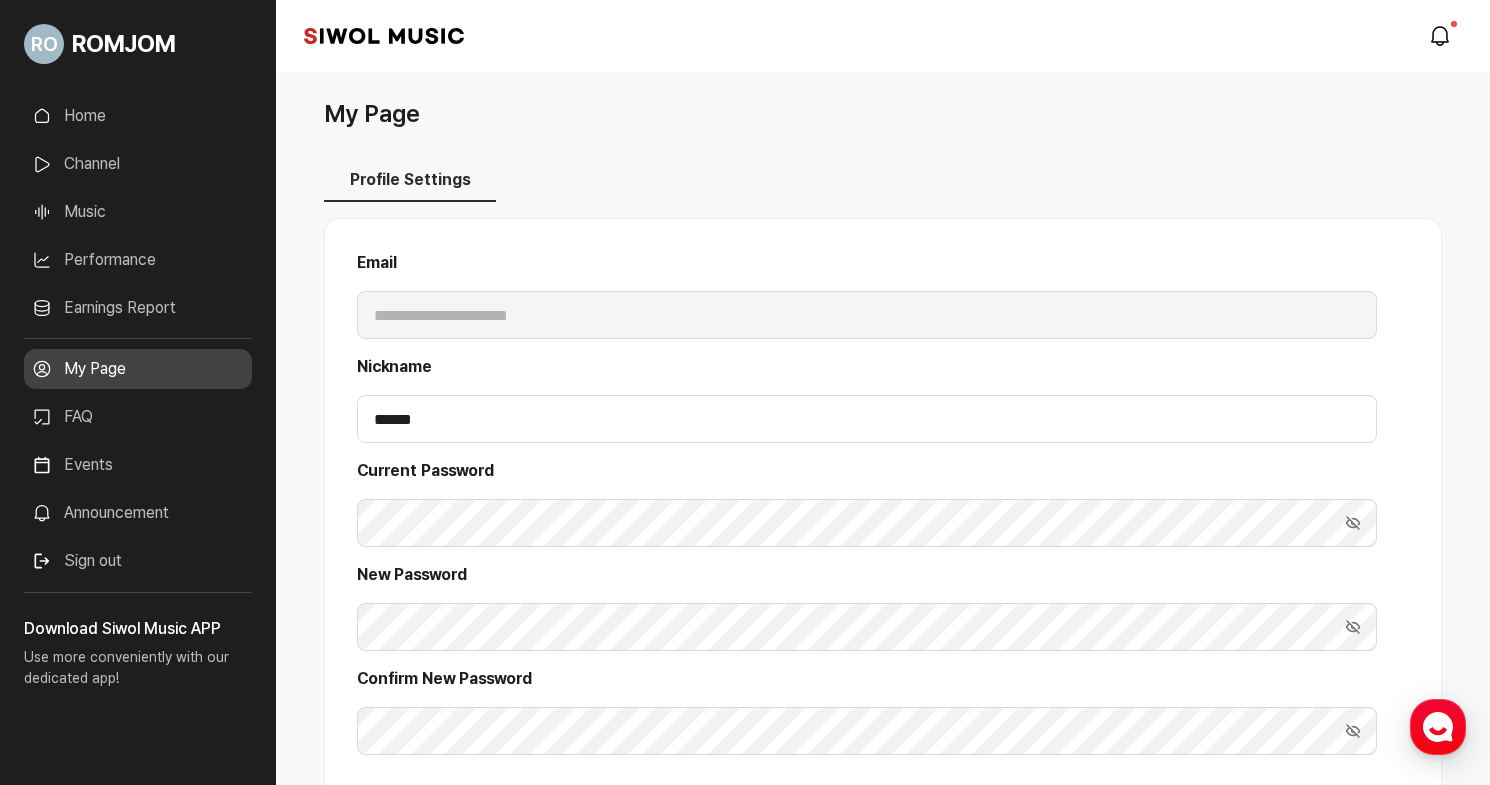 scroll, scrollTop: 0, scrollLeft: 0, axis: both 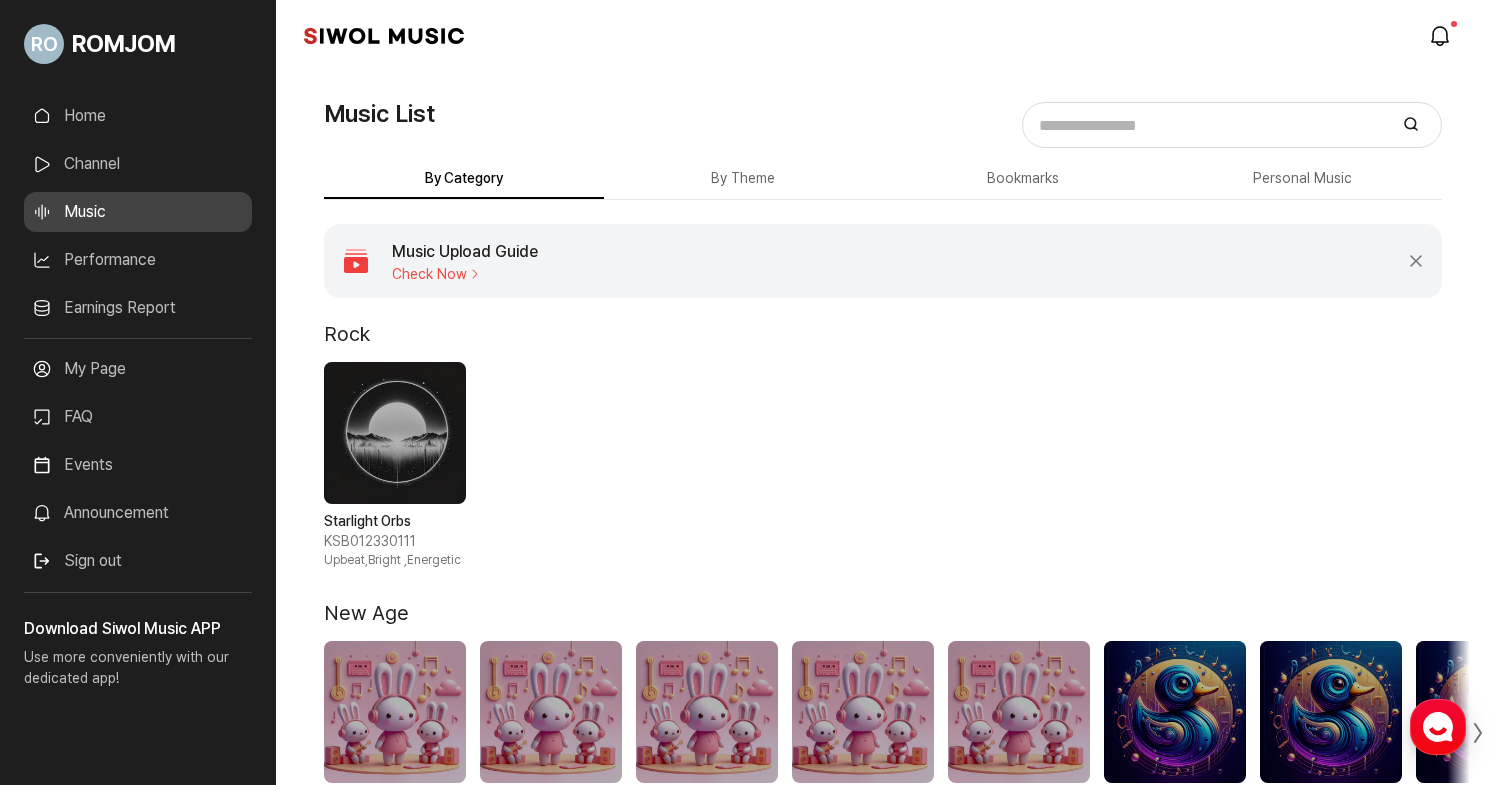 click on "By Theme" at bounding box center (744, 179) 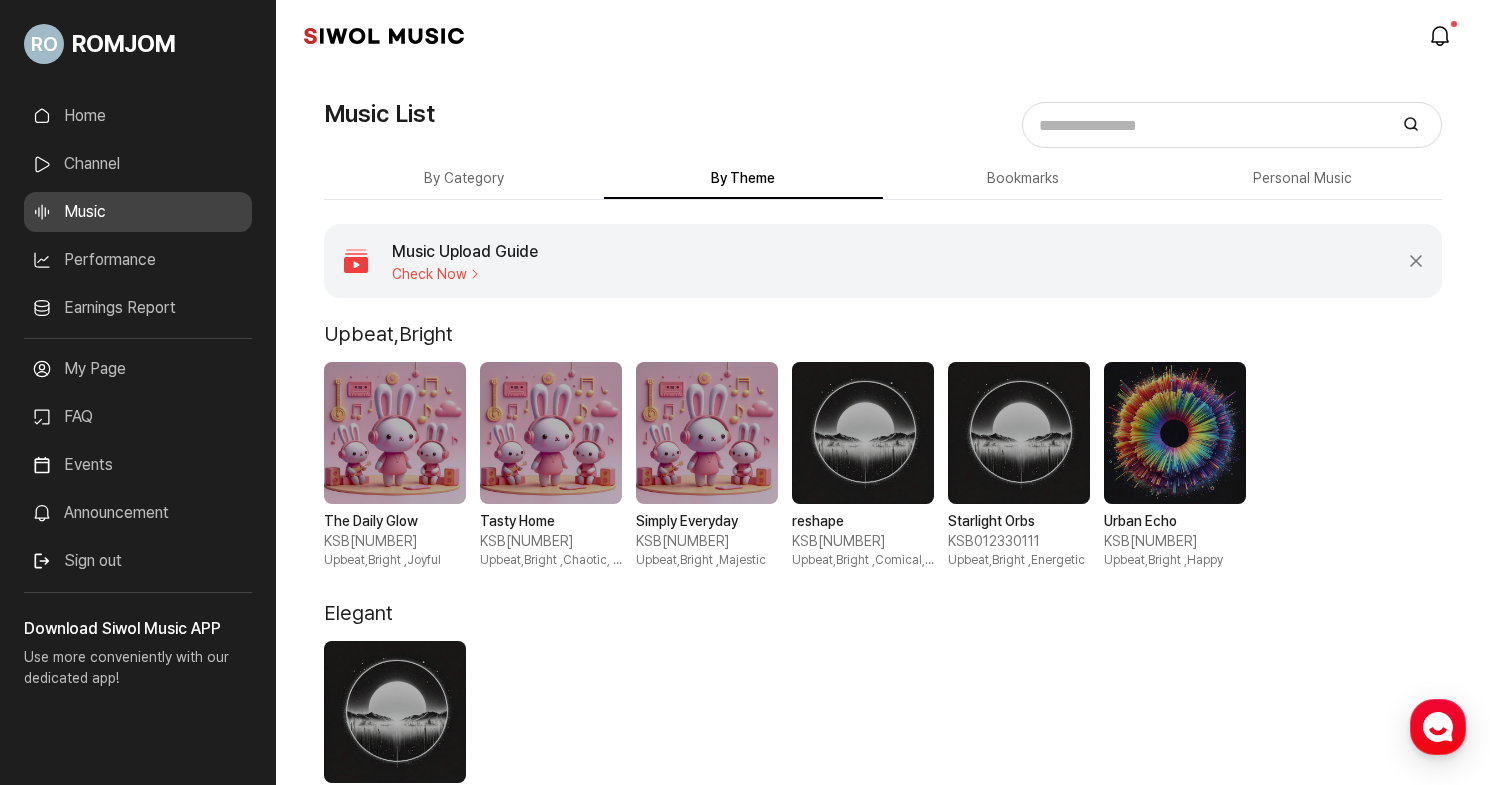 click on "Bookmarks" at bounding box center (1023, 179) 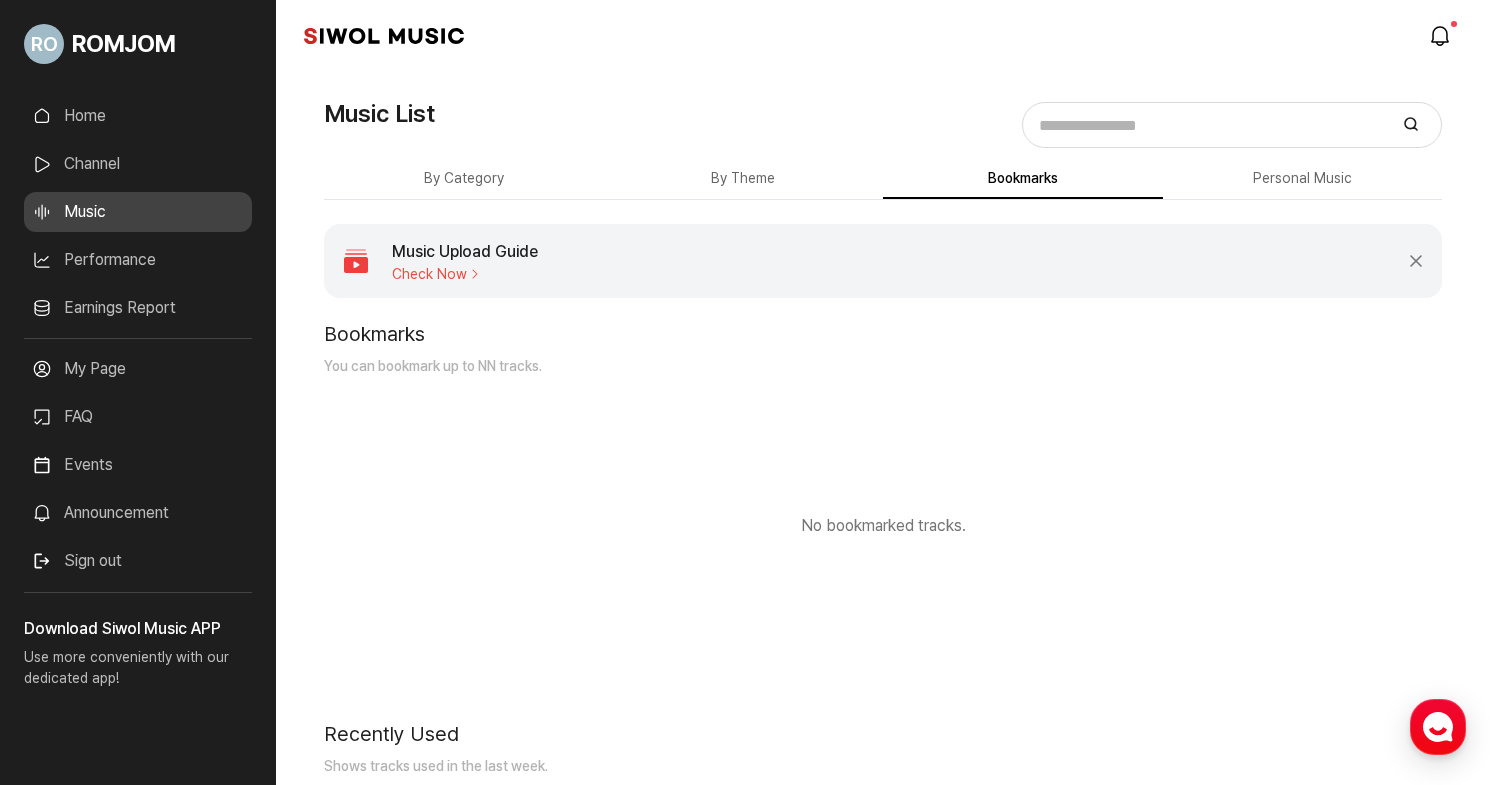 click on "By Theme" at bounding box center (744, 179) 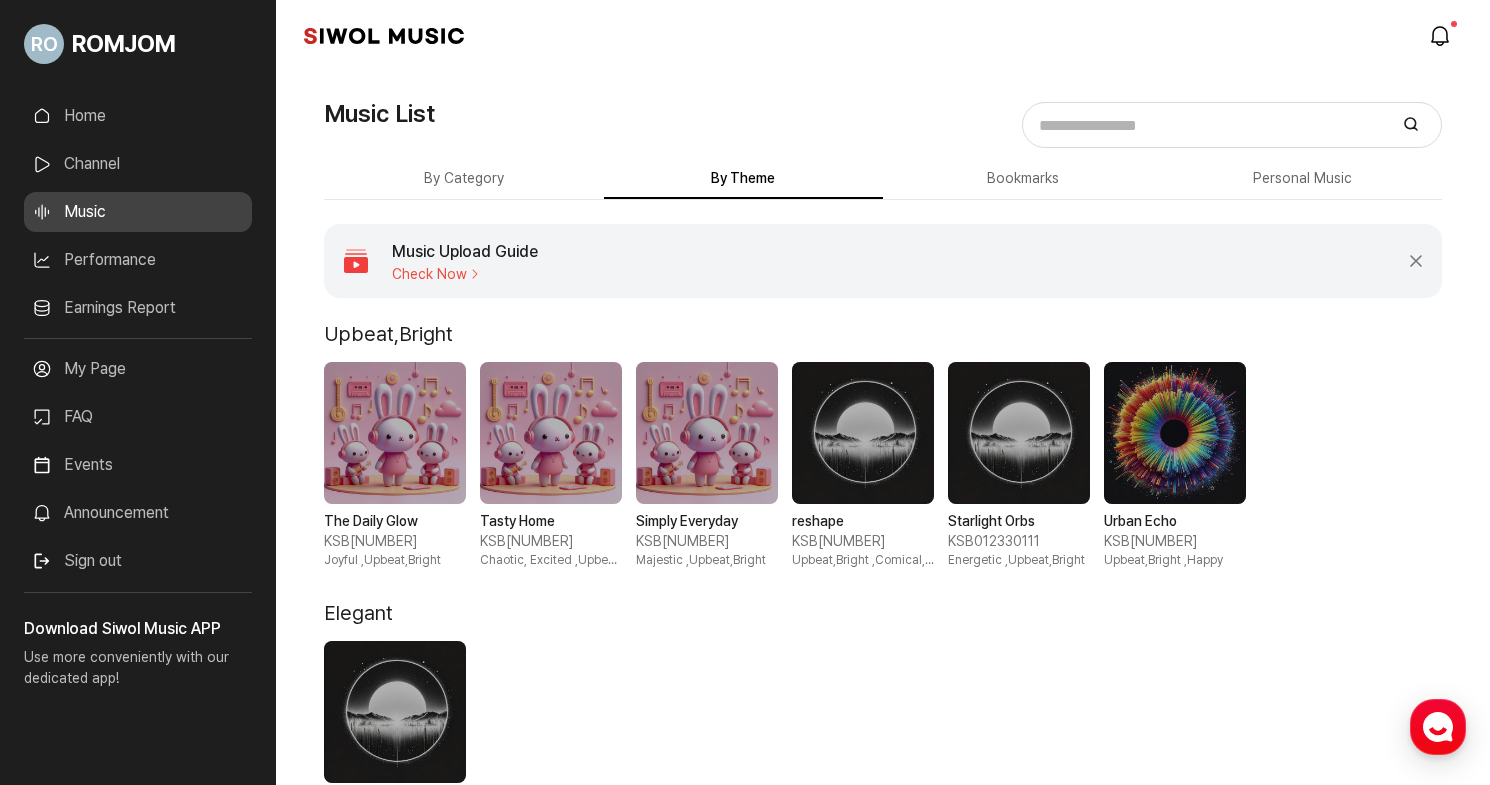 click on "Channel" at bounding box center (138, 164) 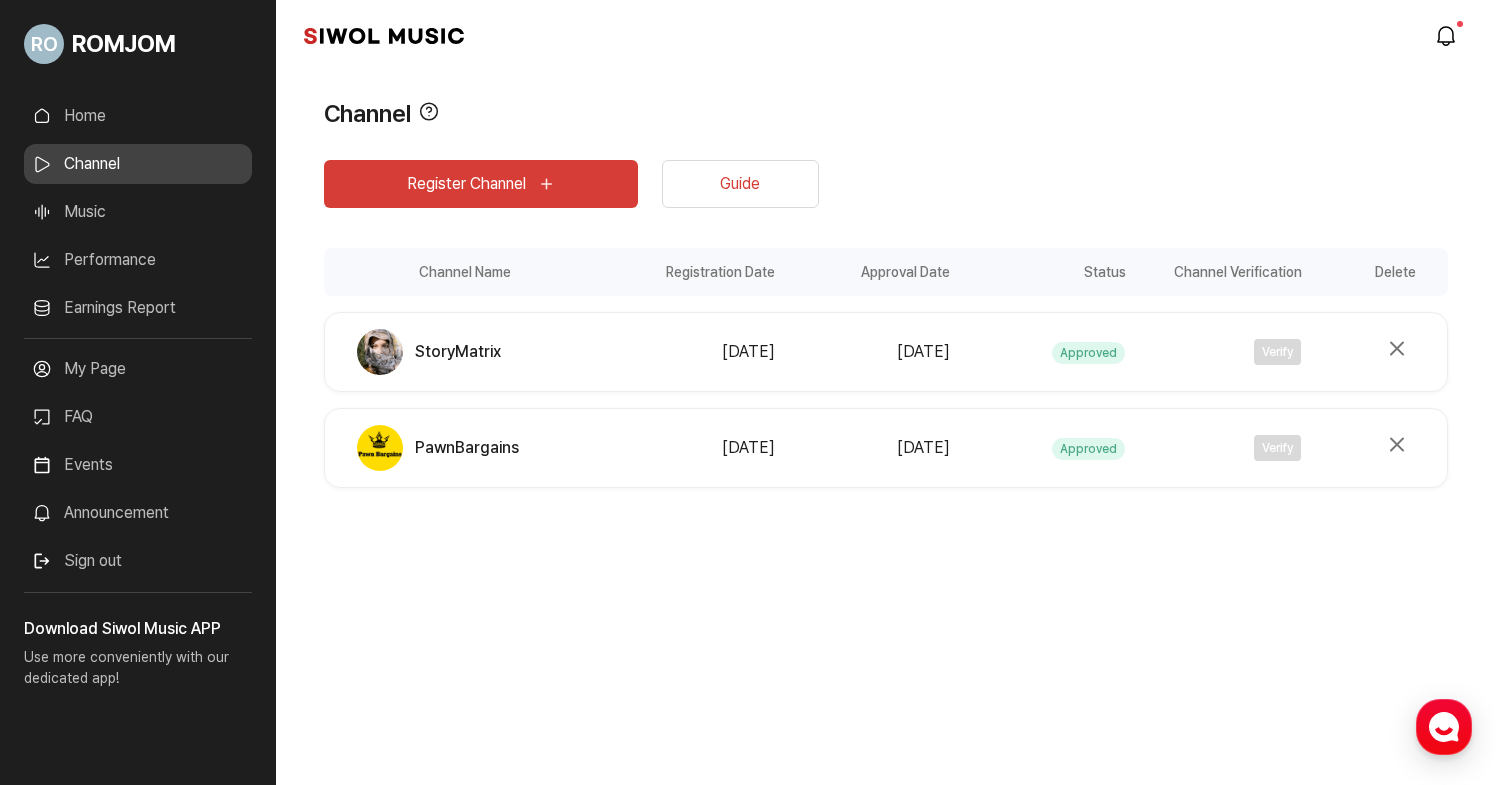 click on "Home" at bounding box center (138, 116) 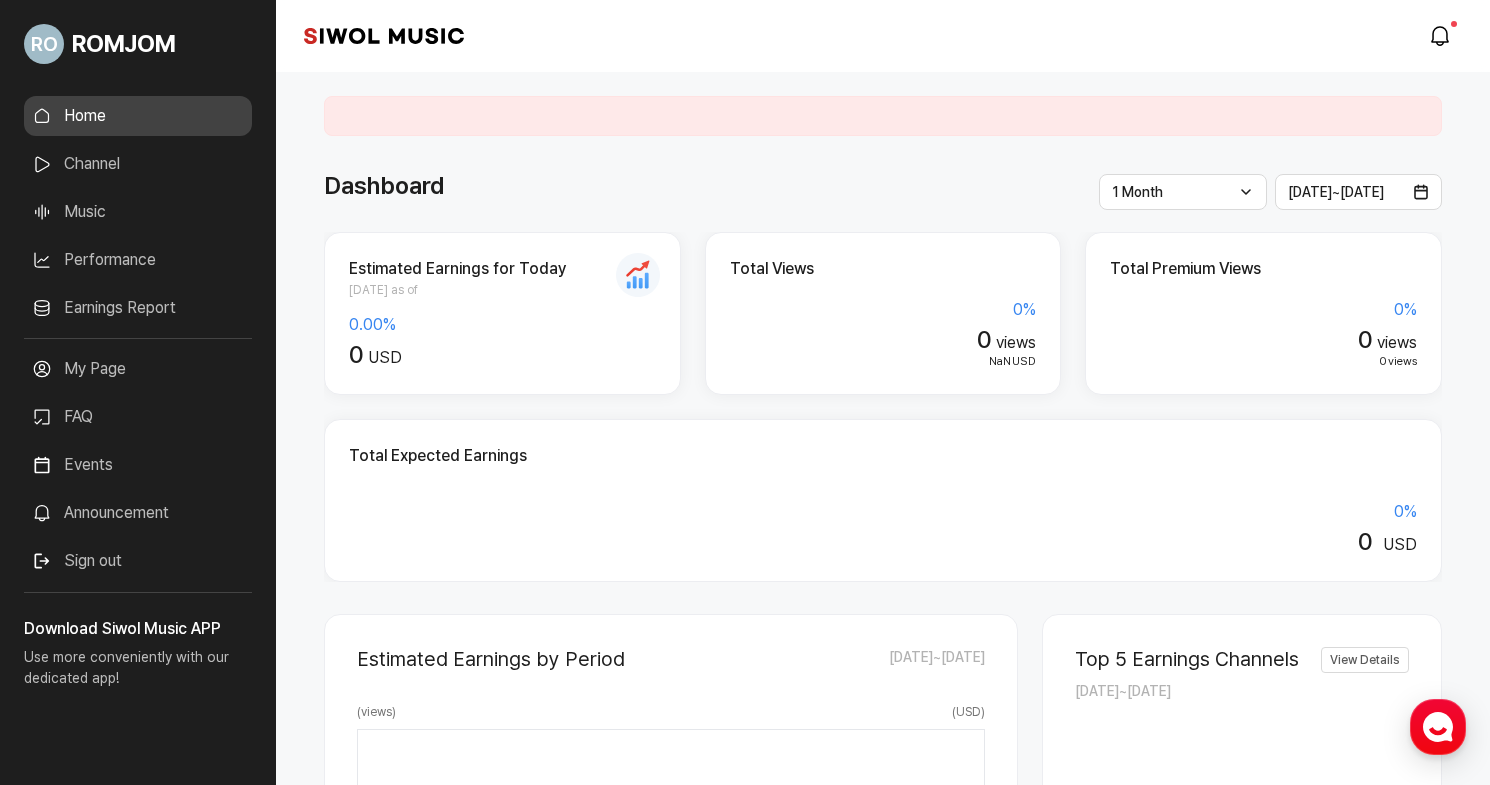 click on "0.00 %" at bounding box center [502, 325] 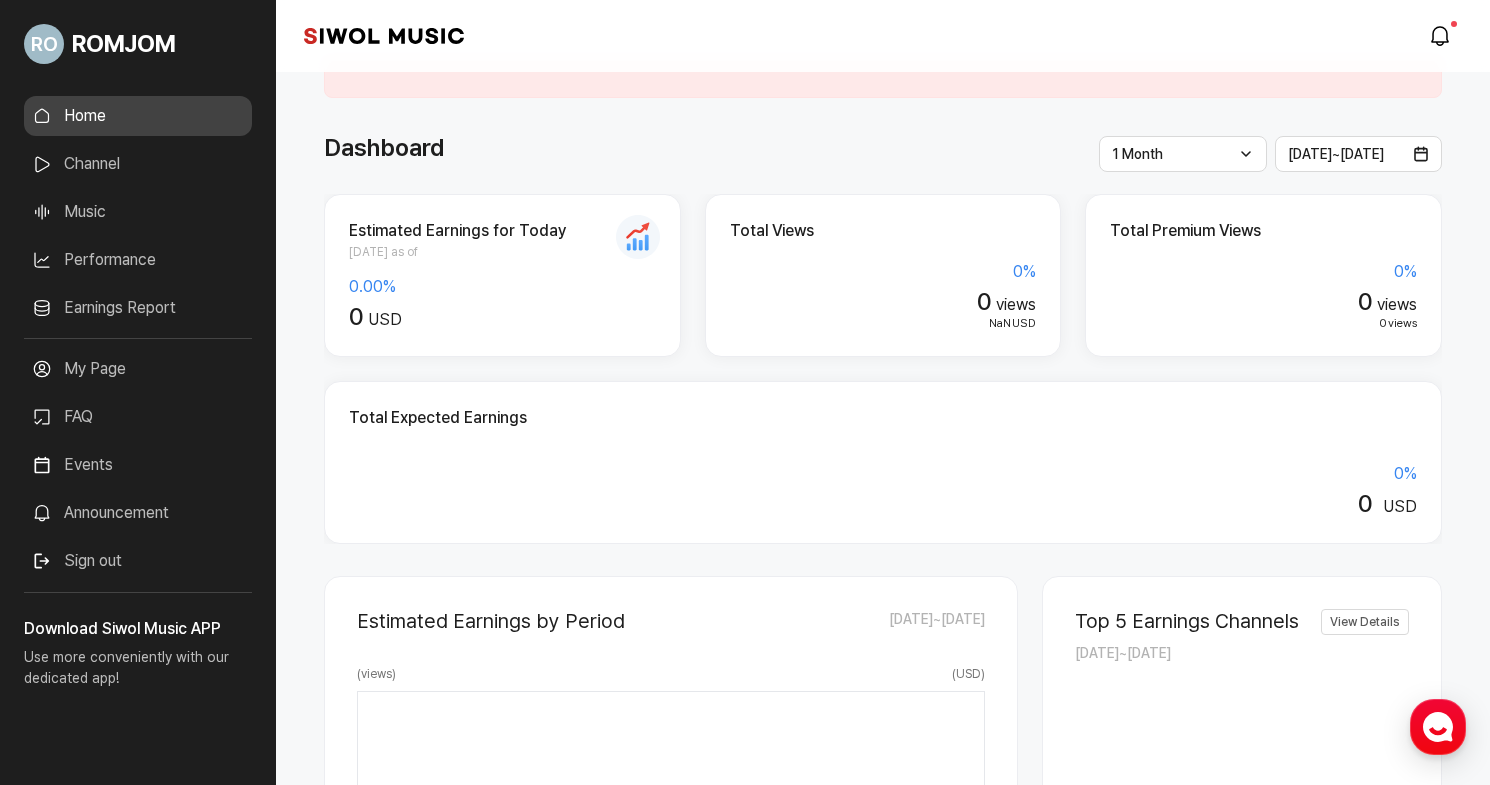 click on "0 views" at bounding box center (883, 302) 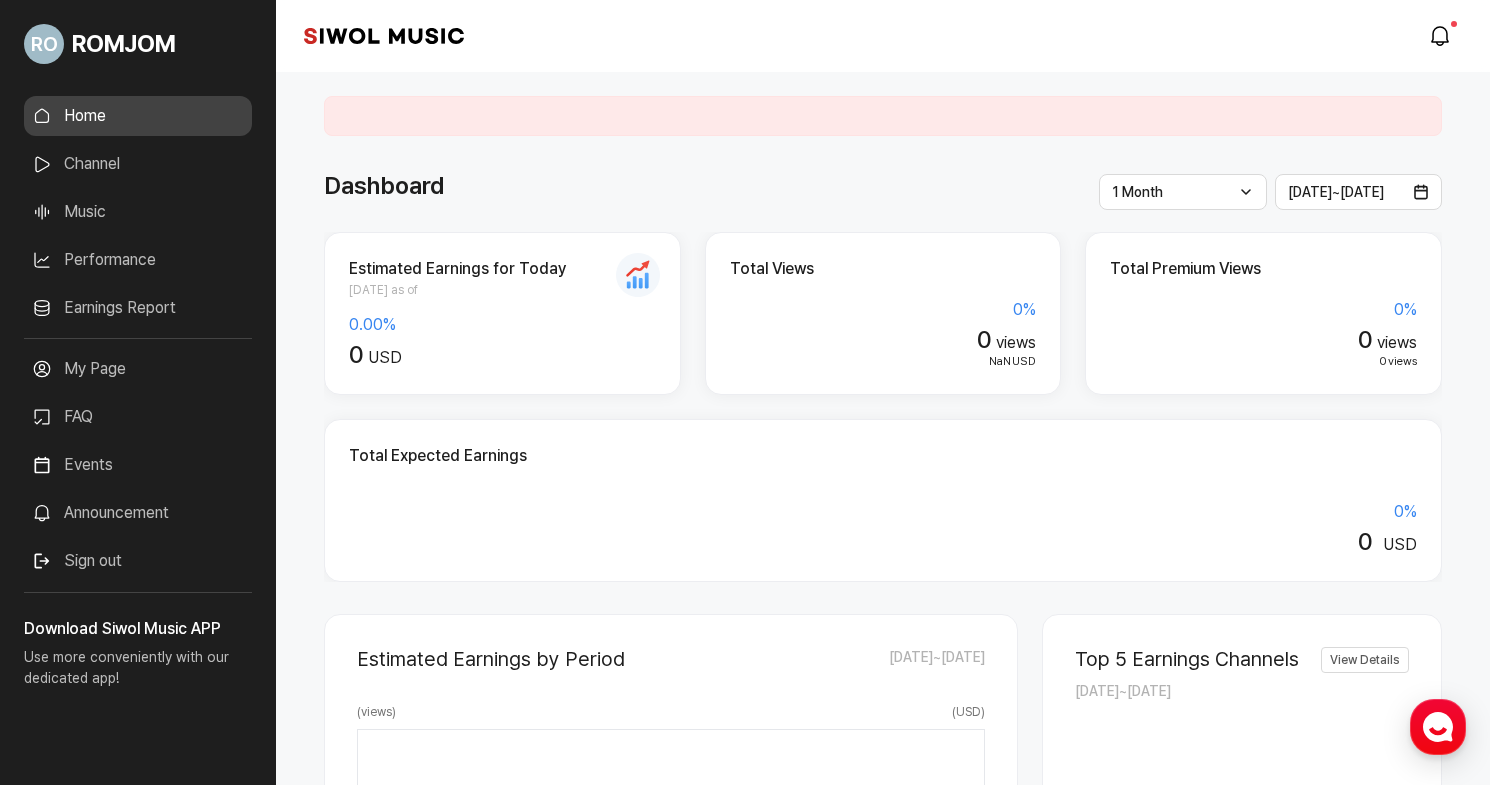 scroll, scrollTop: -1, scrollLeft: 0, axis: vertical 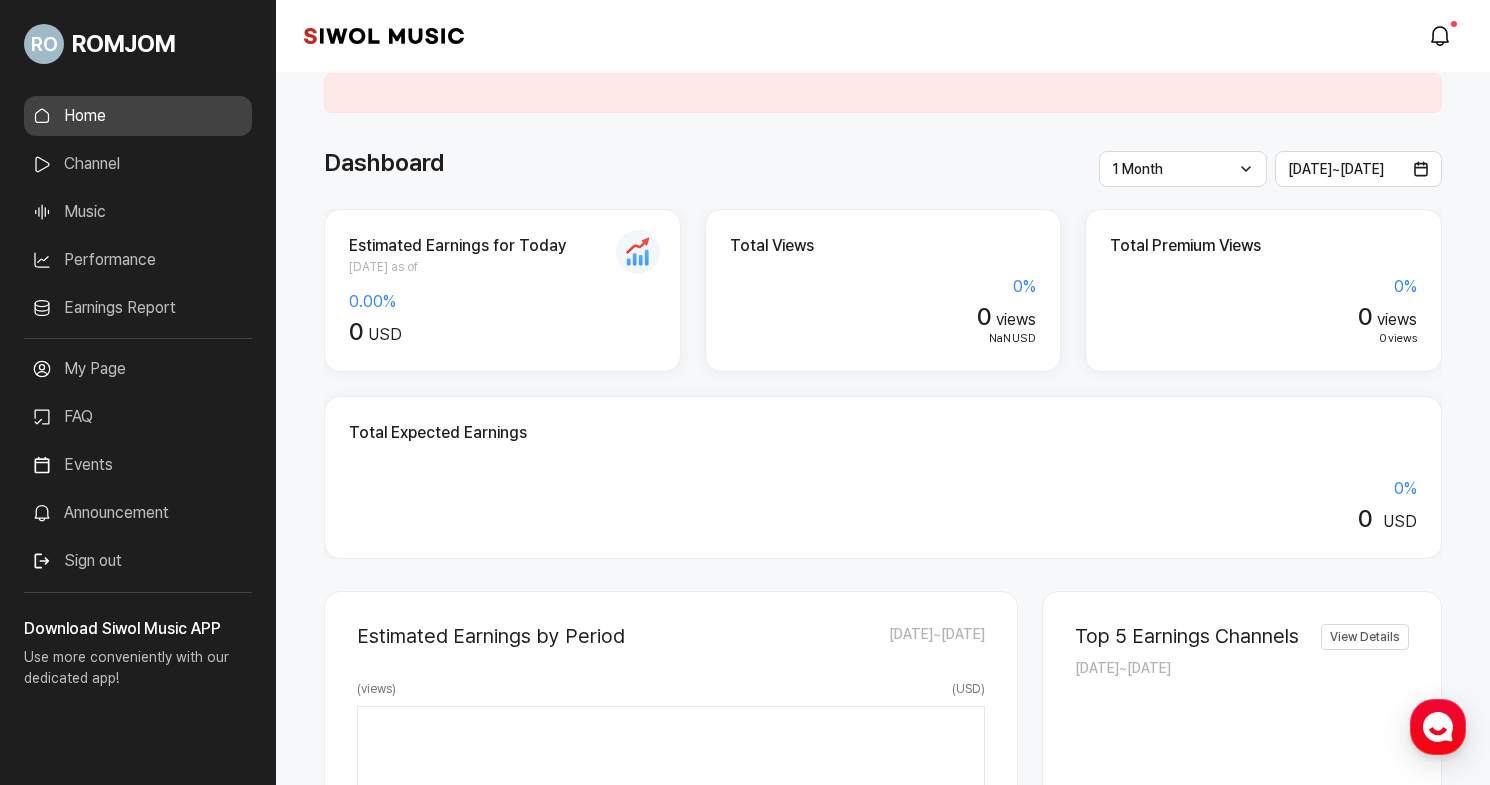 click on "Channel" at bounding box center (138, 164) 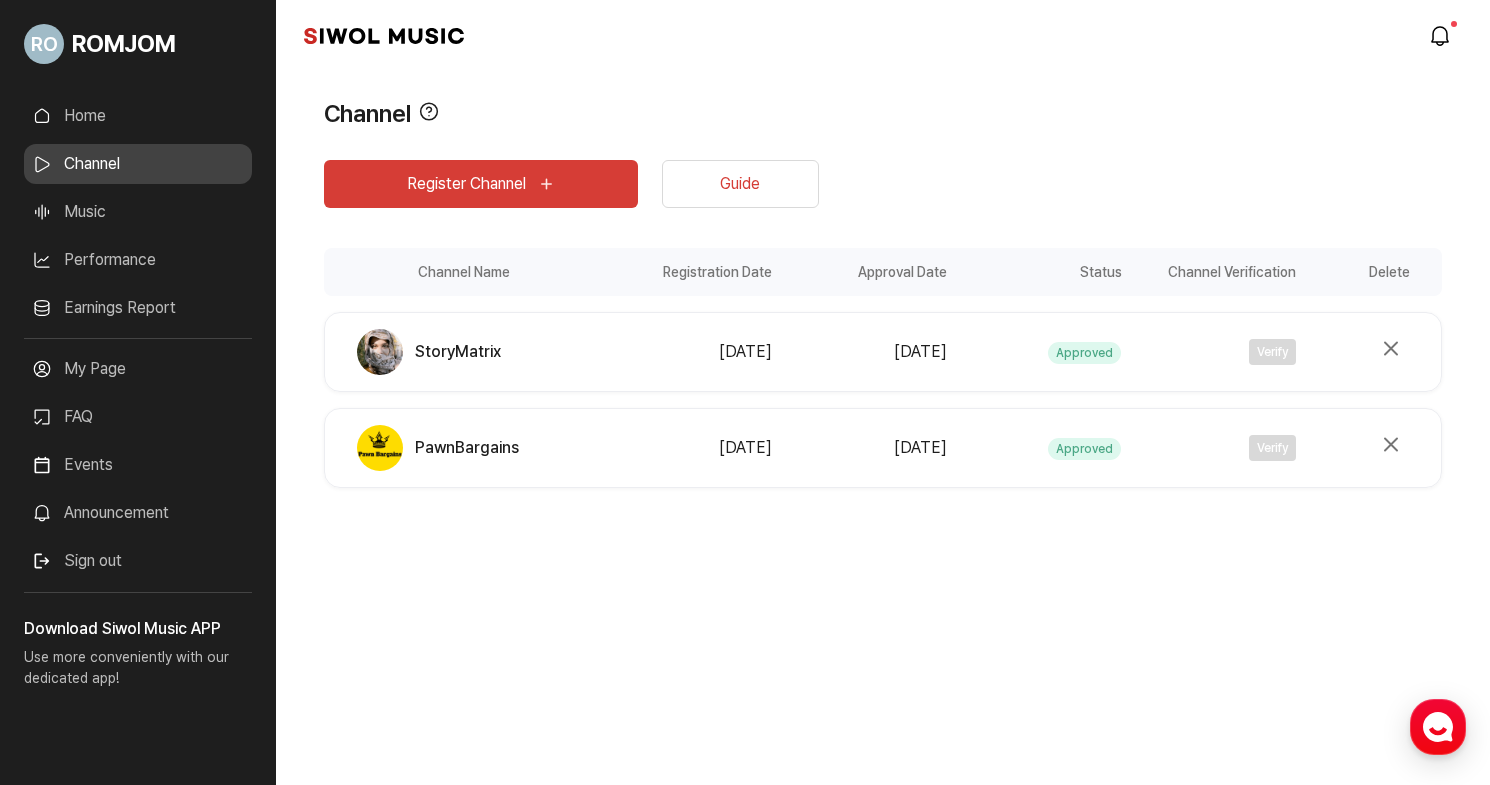 scroll, scrollTop: 0, scrollLeft: 0, axis: both 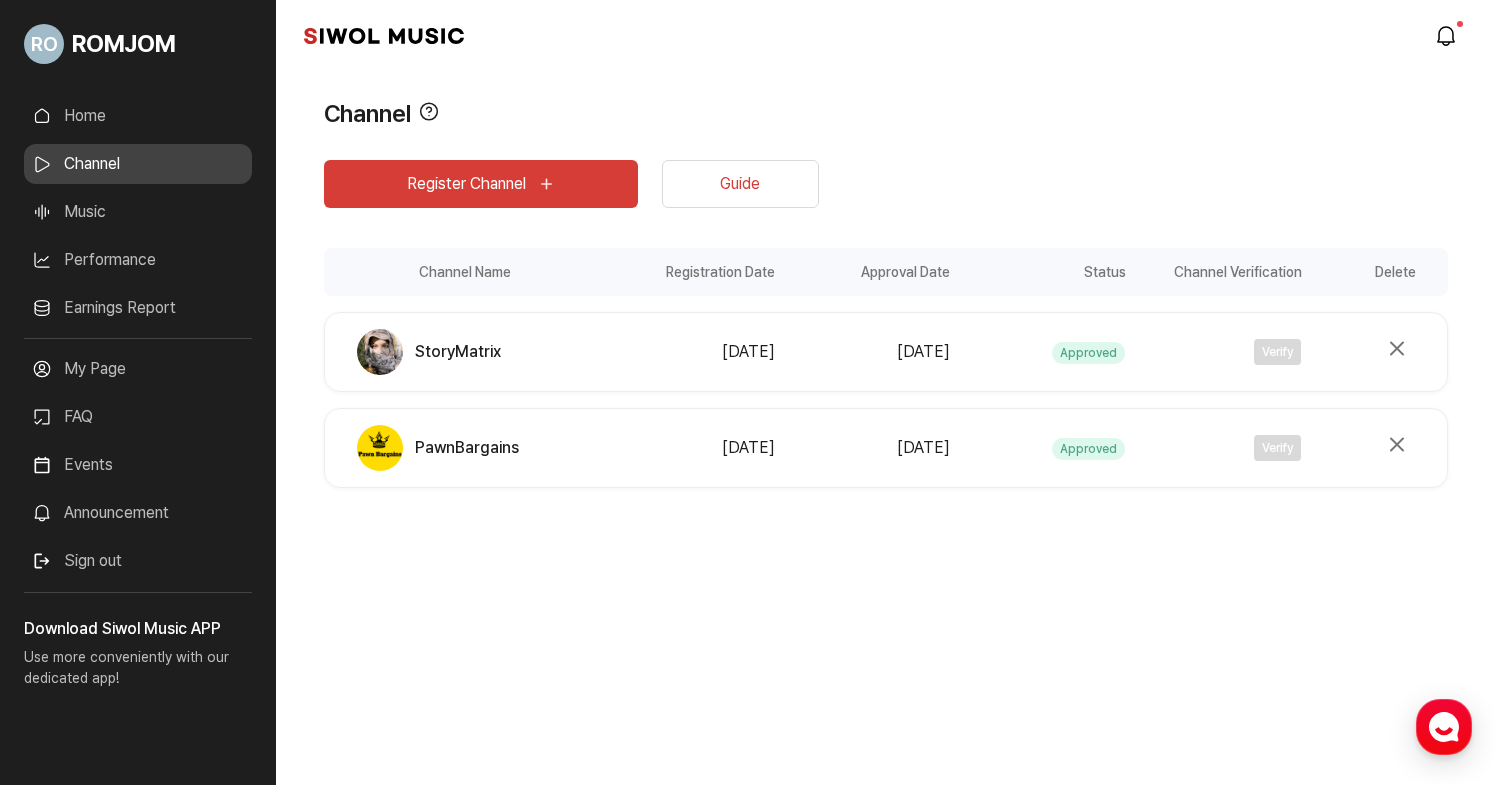 click on "Performance" at bounding box center (138, 260) 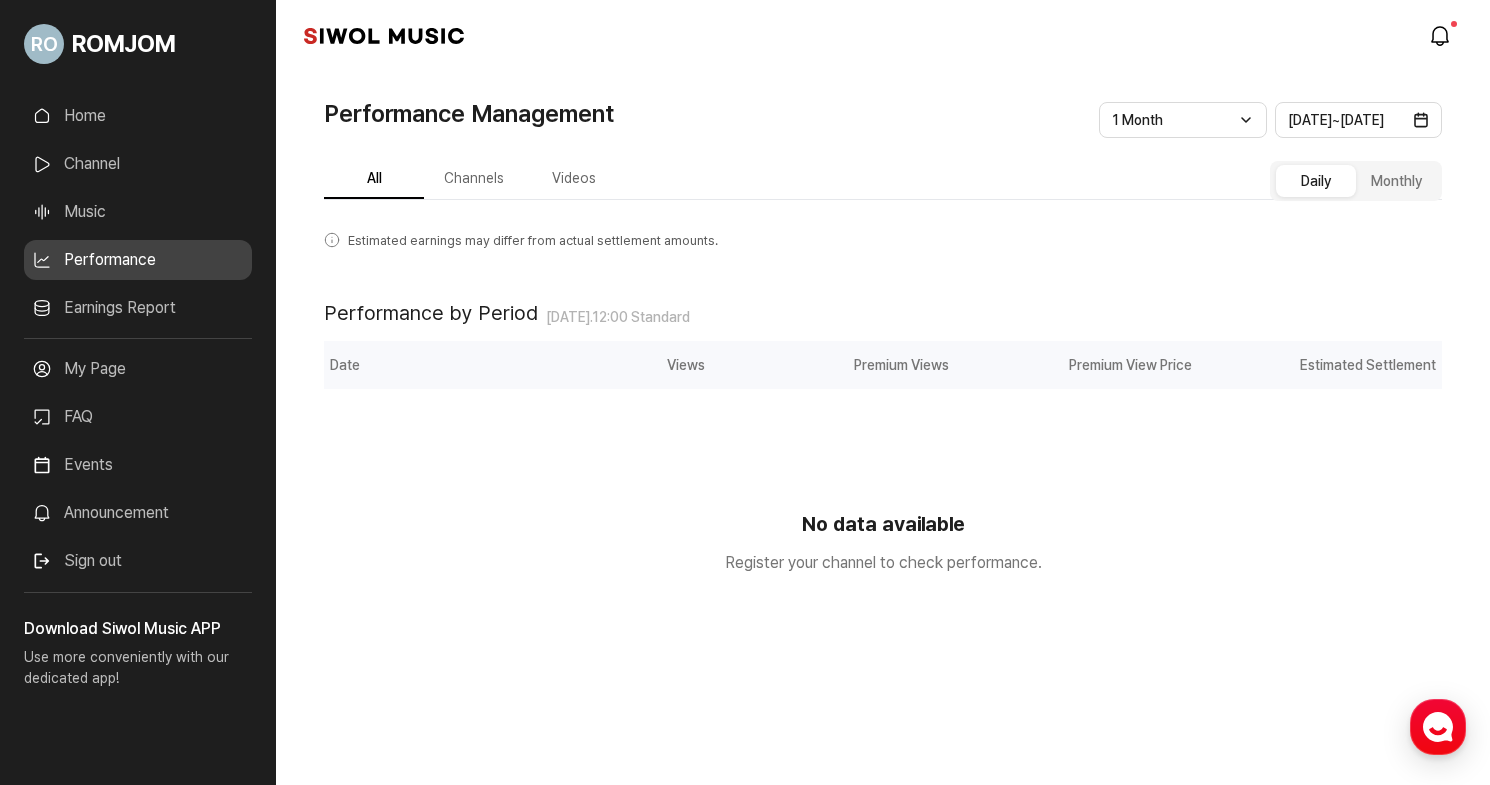 click on "Performance" at bounding box center (138, 260) 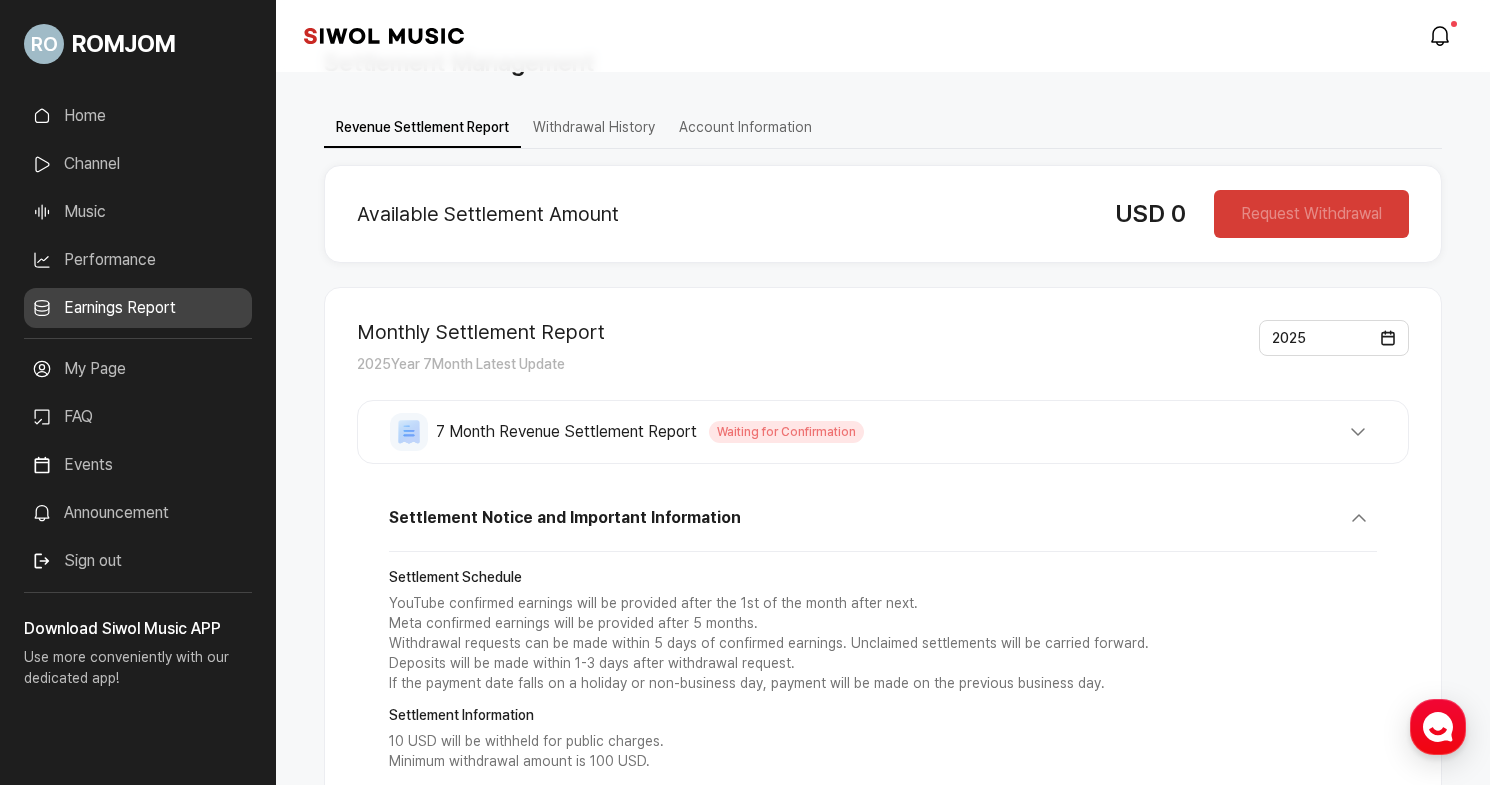 scroll, scrollTop: 51, scrollLeft: 0, axis: vertical 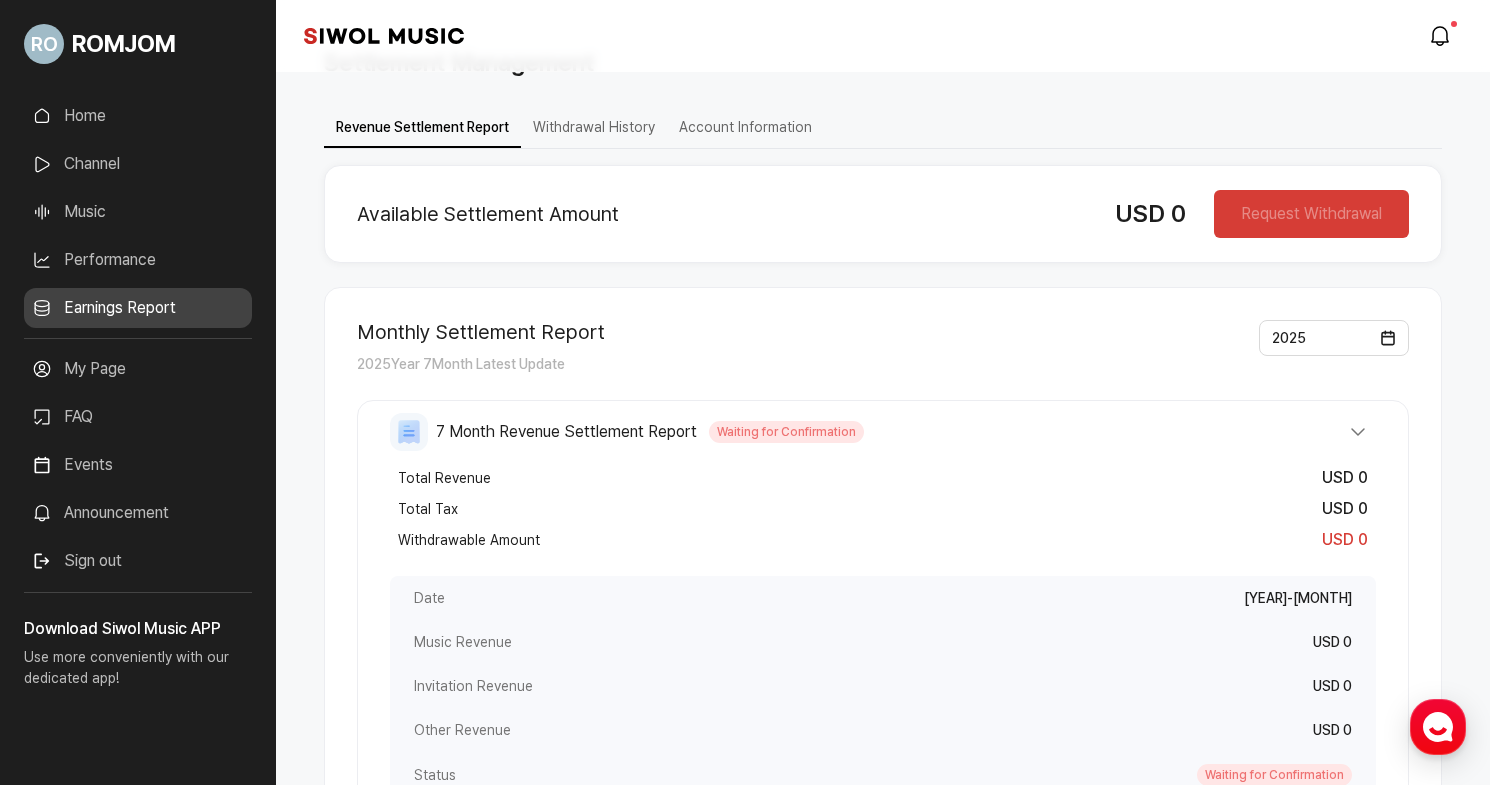 click on "[NUMBER]   Month   Revenue Settlement Report   Waiting for Confirmation" at bounding box center (883, 432) 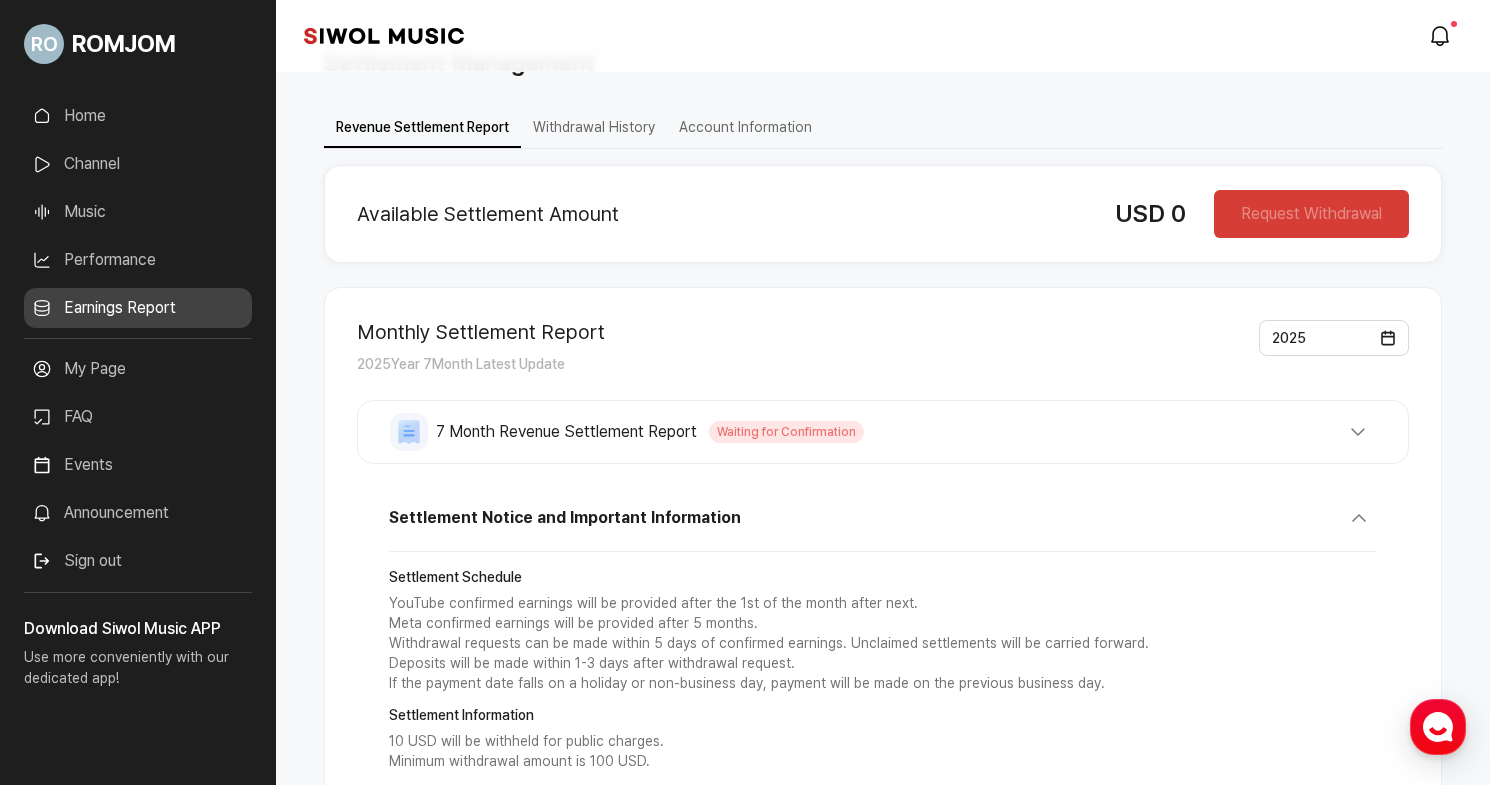 click on "[NUMBER]   Month   Revenue Settlement Report   Waiting for Confirmation" at bounding box center [883, 432] 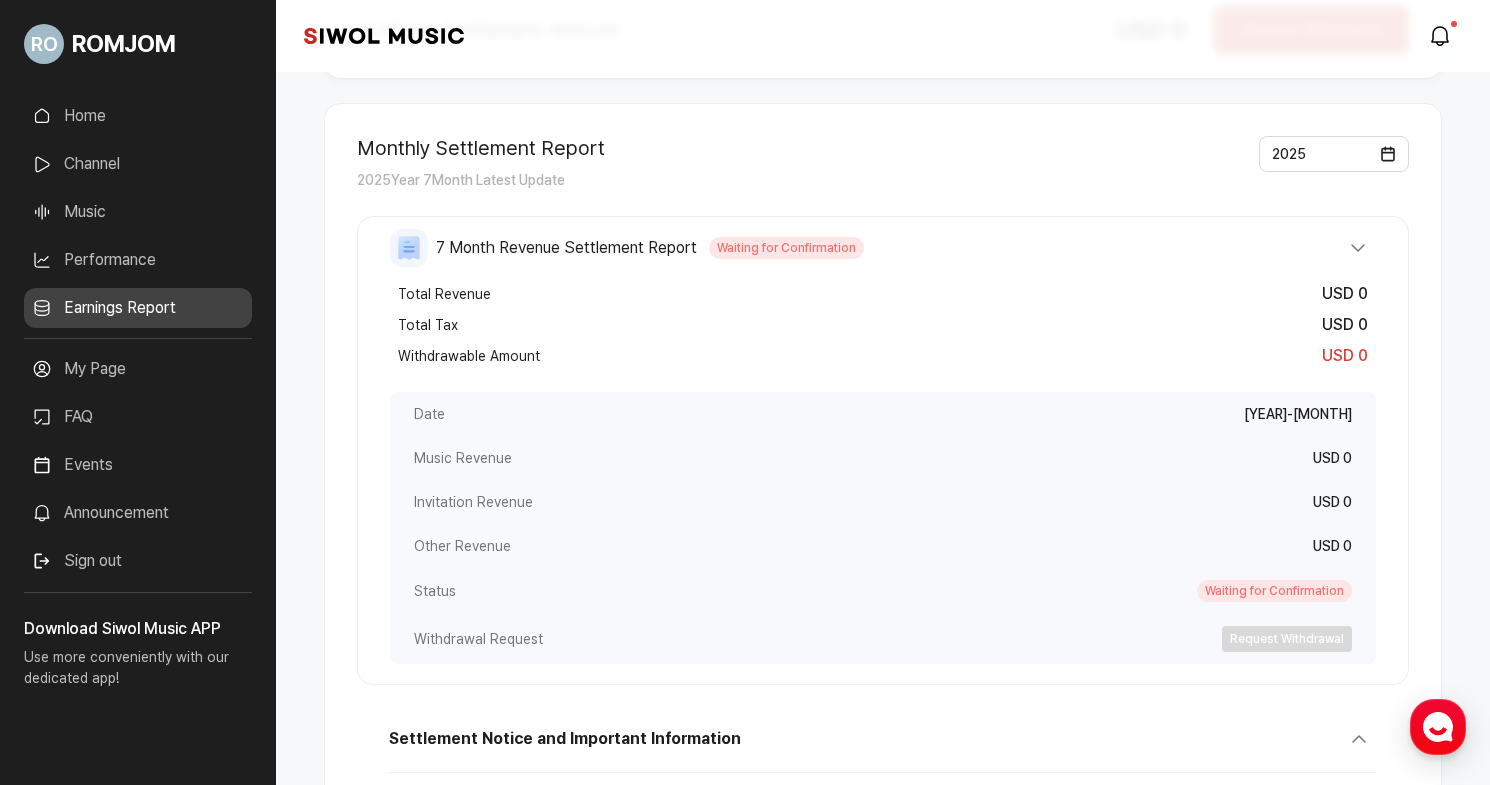 scroll, scrollTop: 257, scrollLeft: 0, axis: vertical 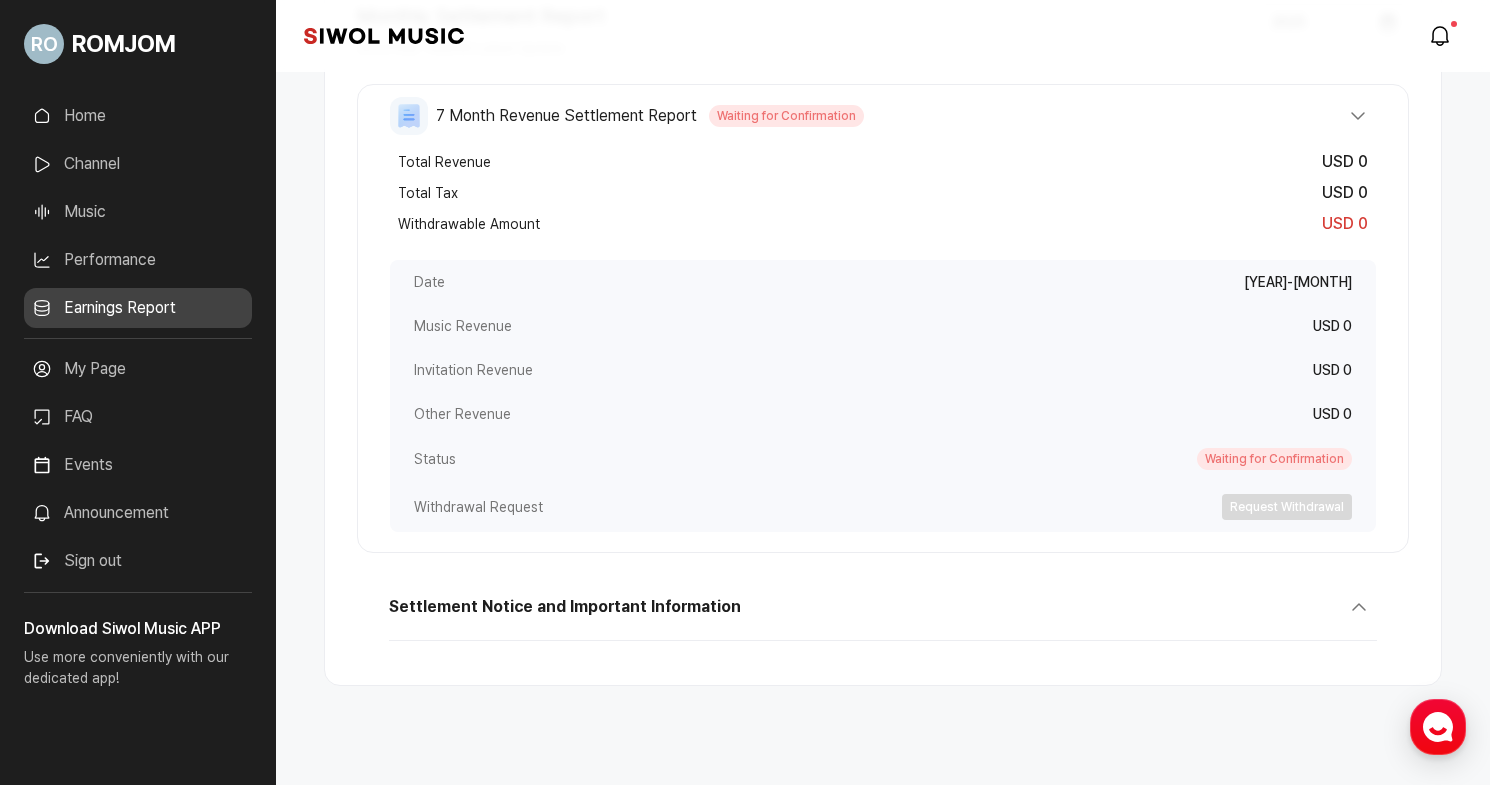 click on "Settlement Notice and Important Information" at bounding box center (565, 607) 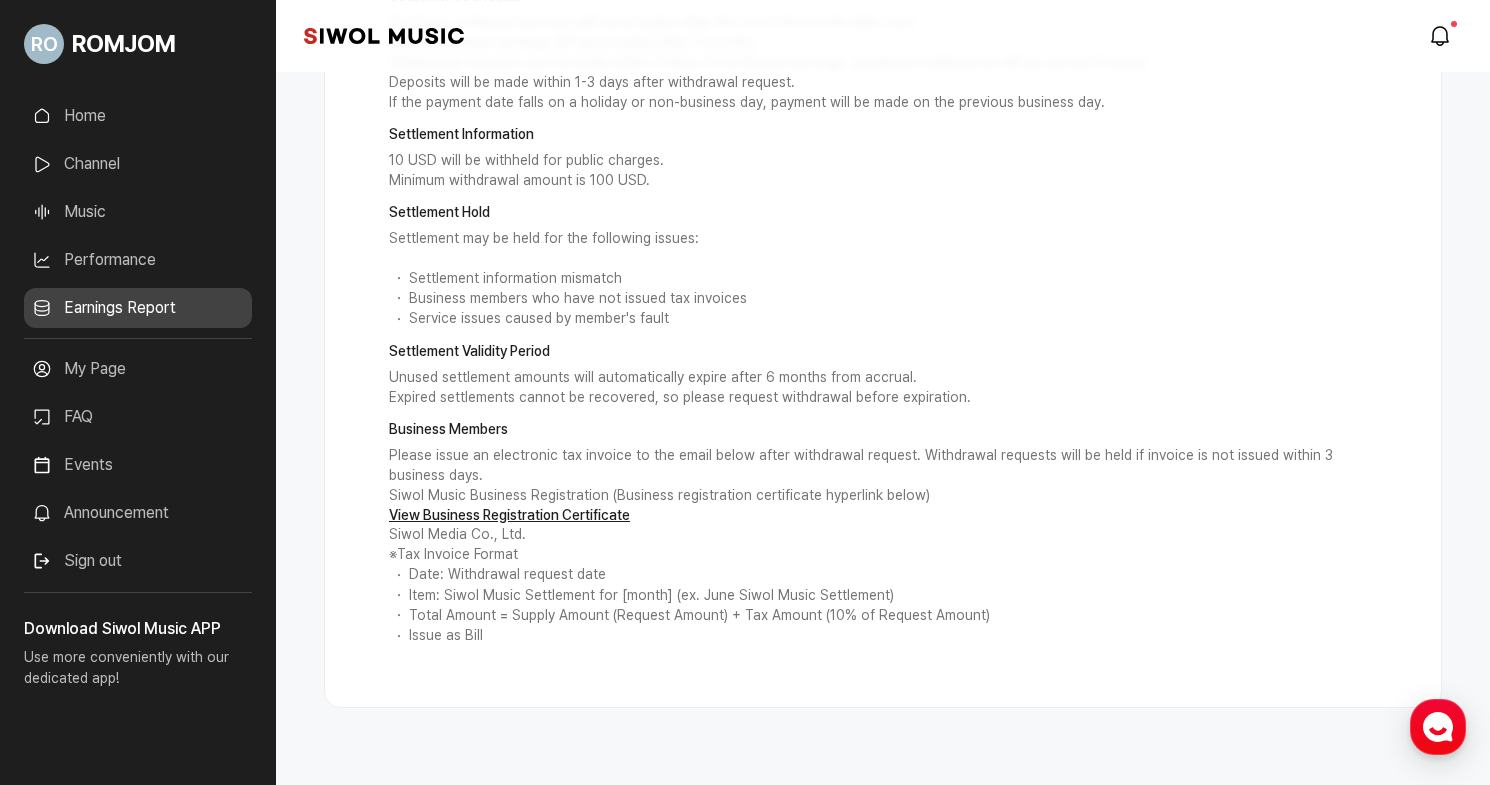 scroll, scrollTop: 631, scrollLeft: 0, axis: vertical 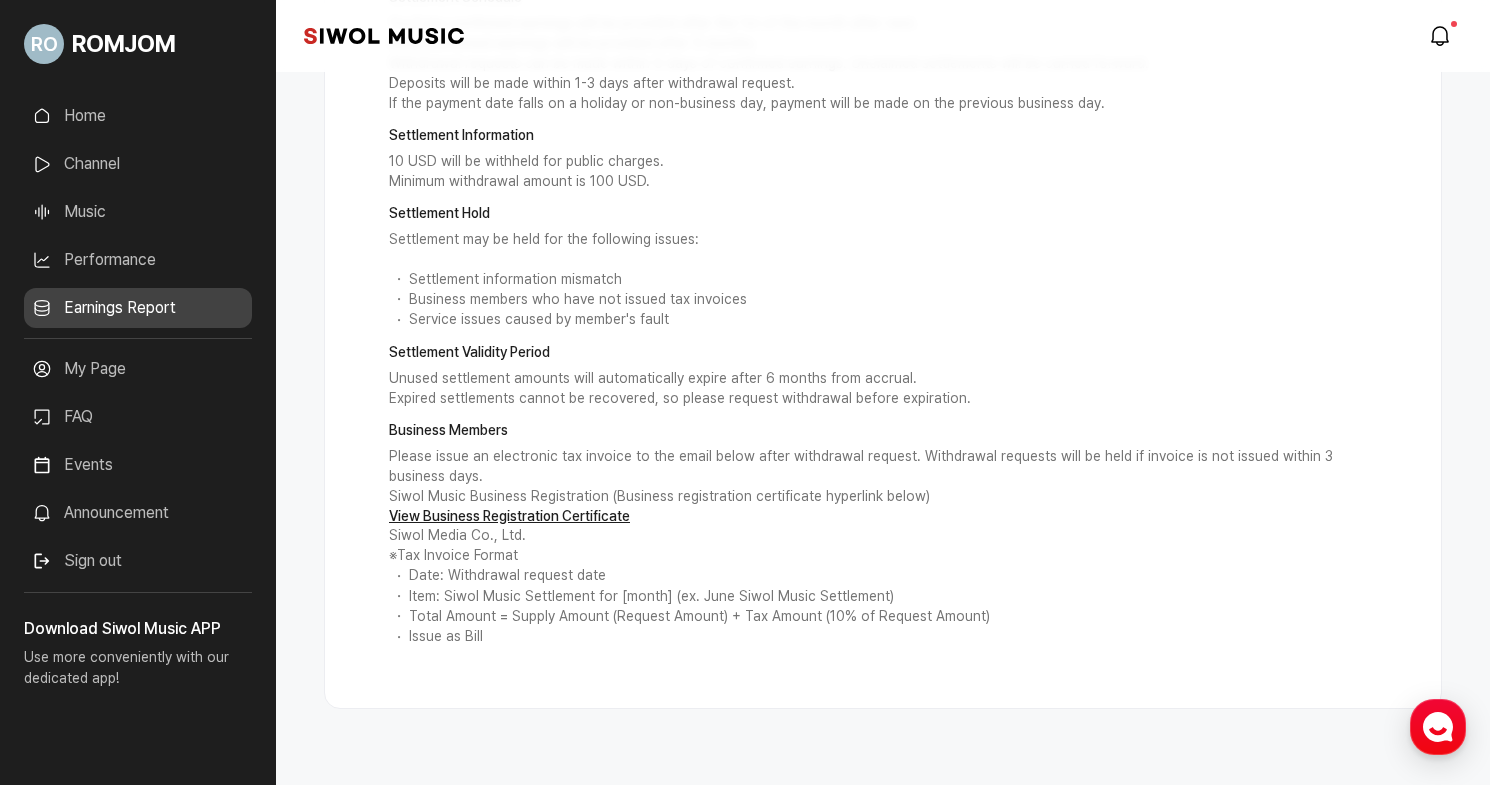 click on "Events" at bounding box center (138, 465) 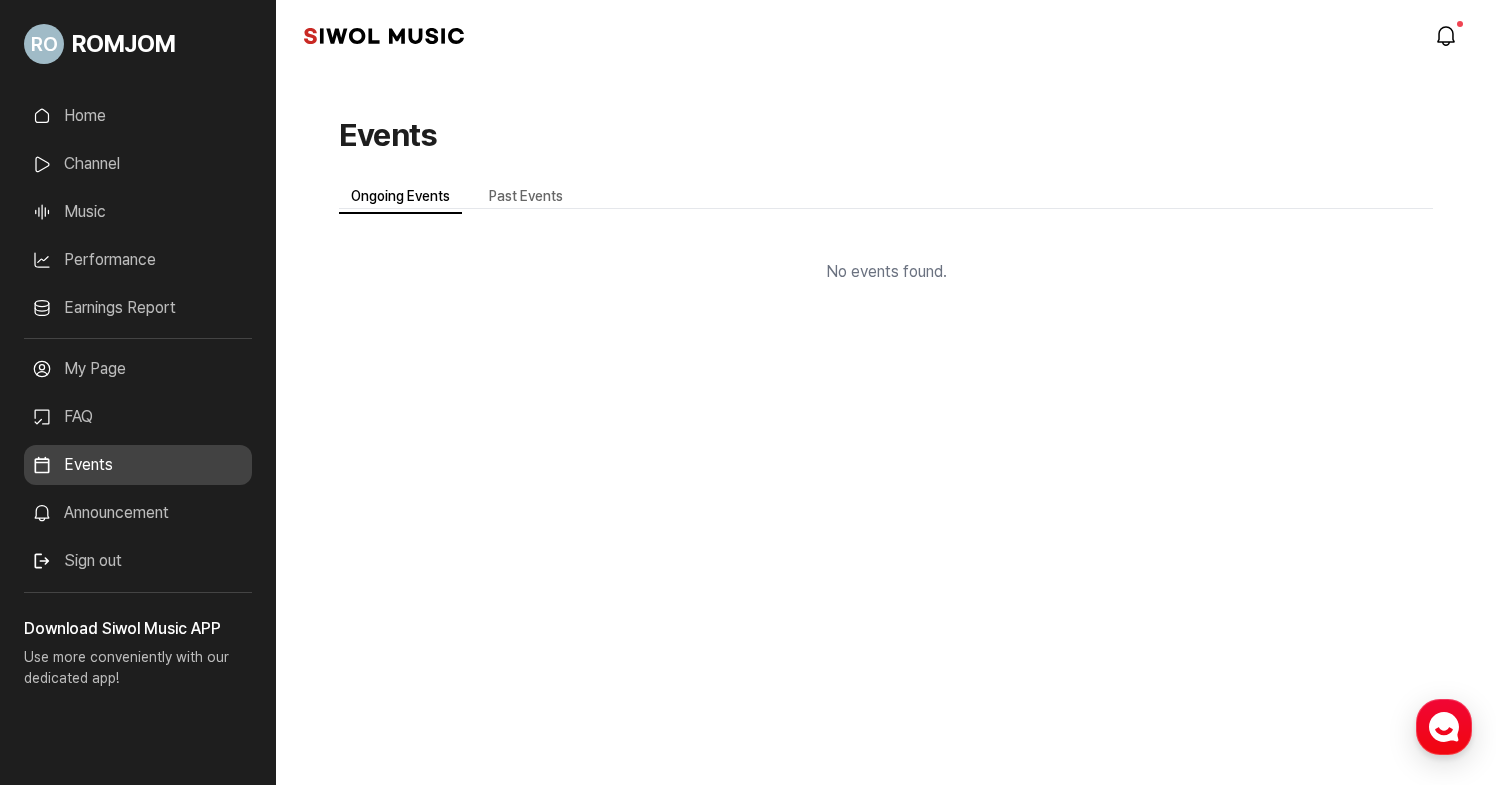 click on "FAQ" at bounding box center (138, 417) 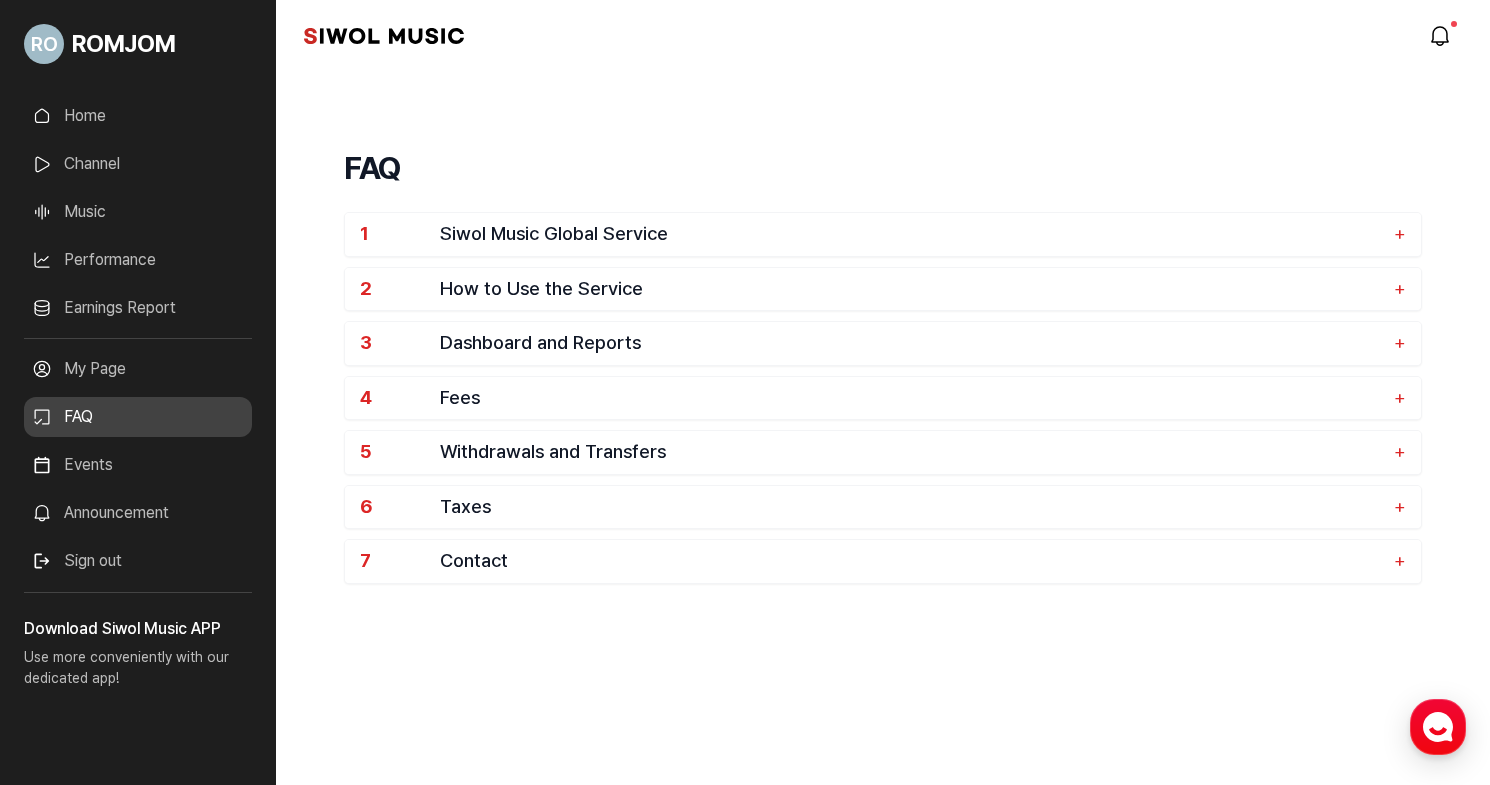 click on "Announcement" at bounding box center (138, 513) 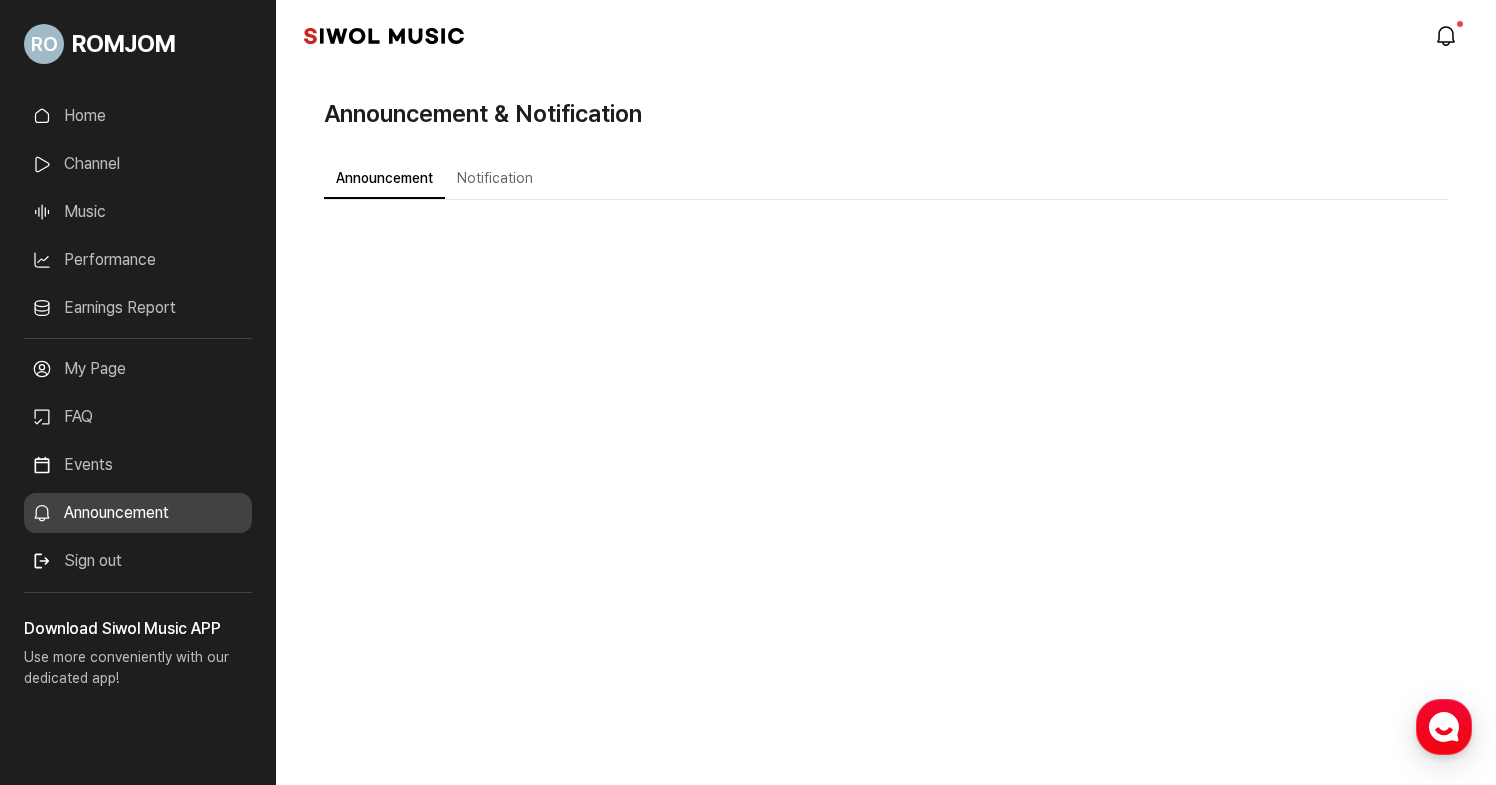 click on "Events" at bounding box center [138, 465] 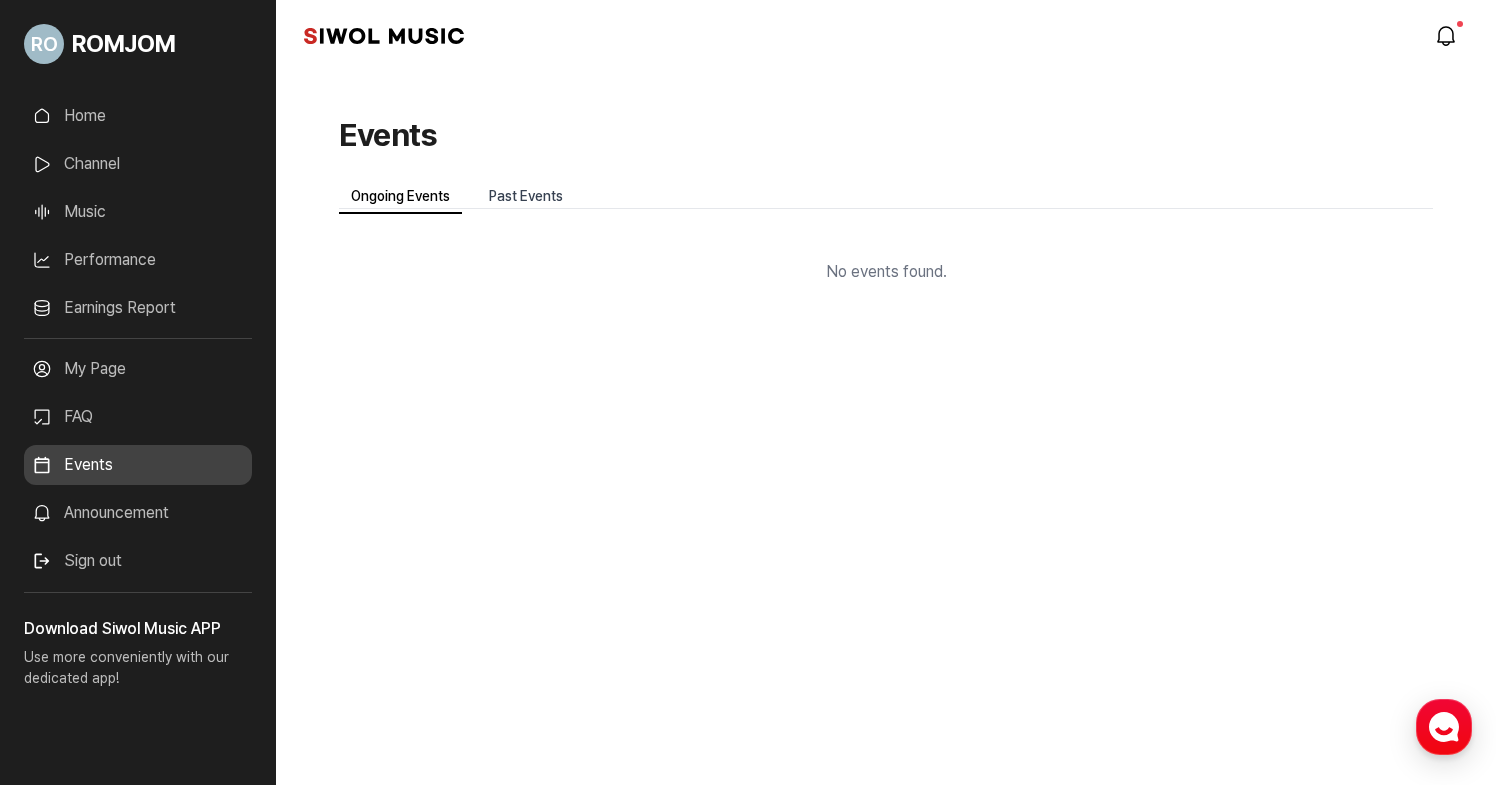 click on "Past Events" at bounding box center (526, 197) 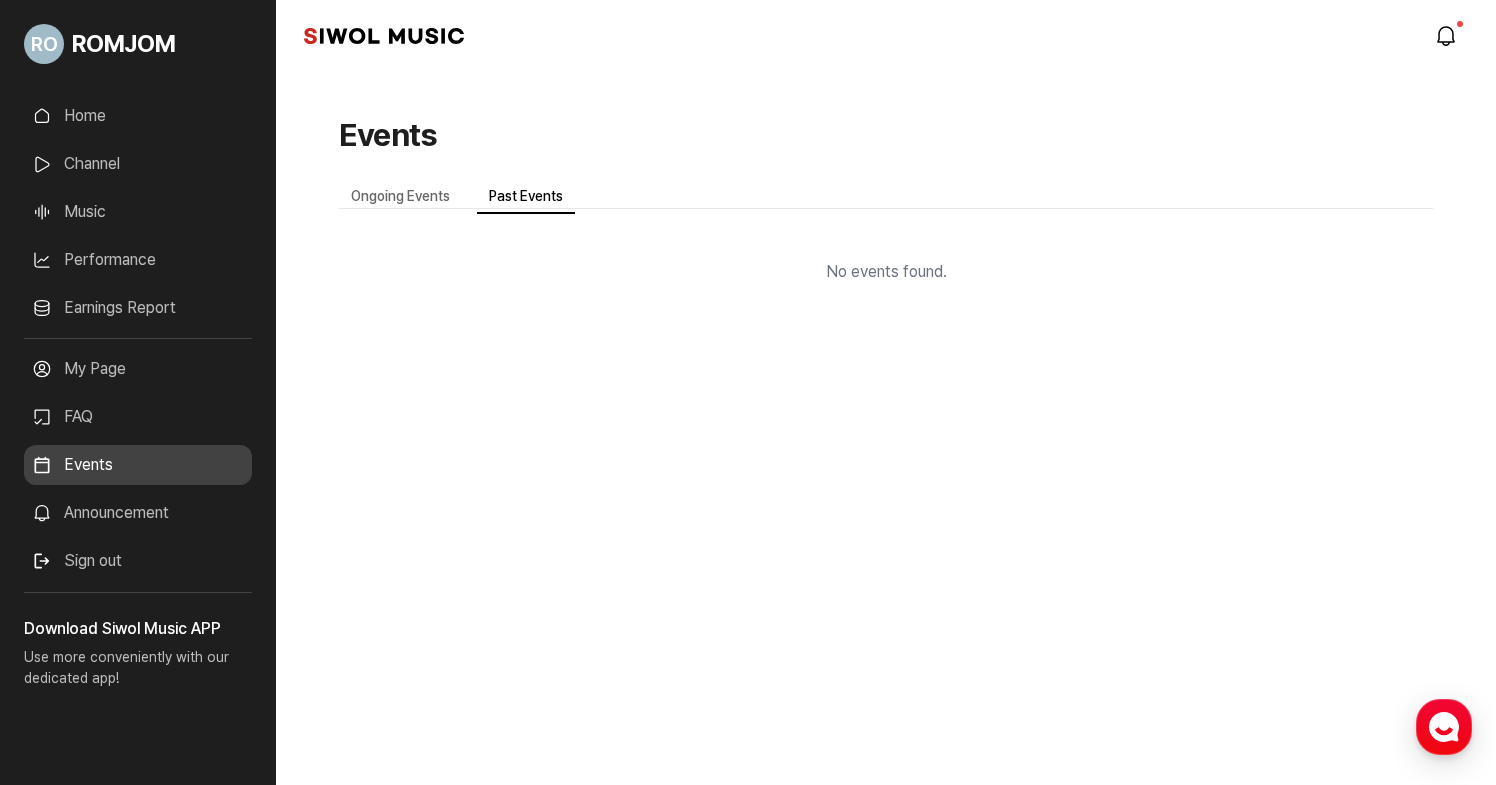 click on "Announcement" at bounding box center [138, 513] 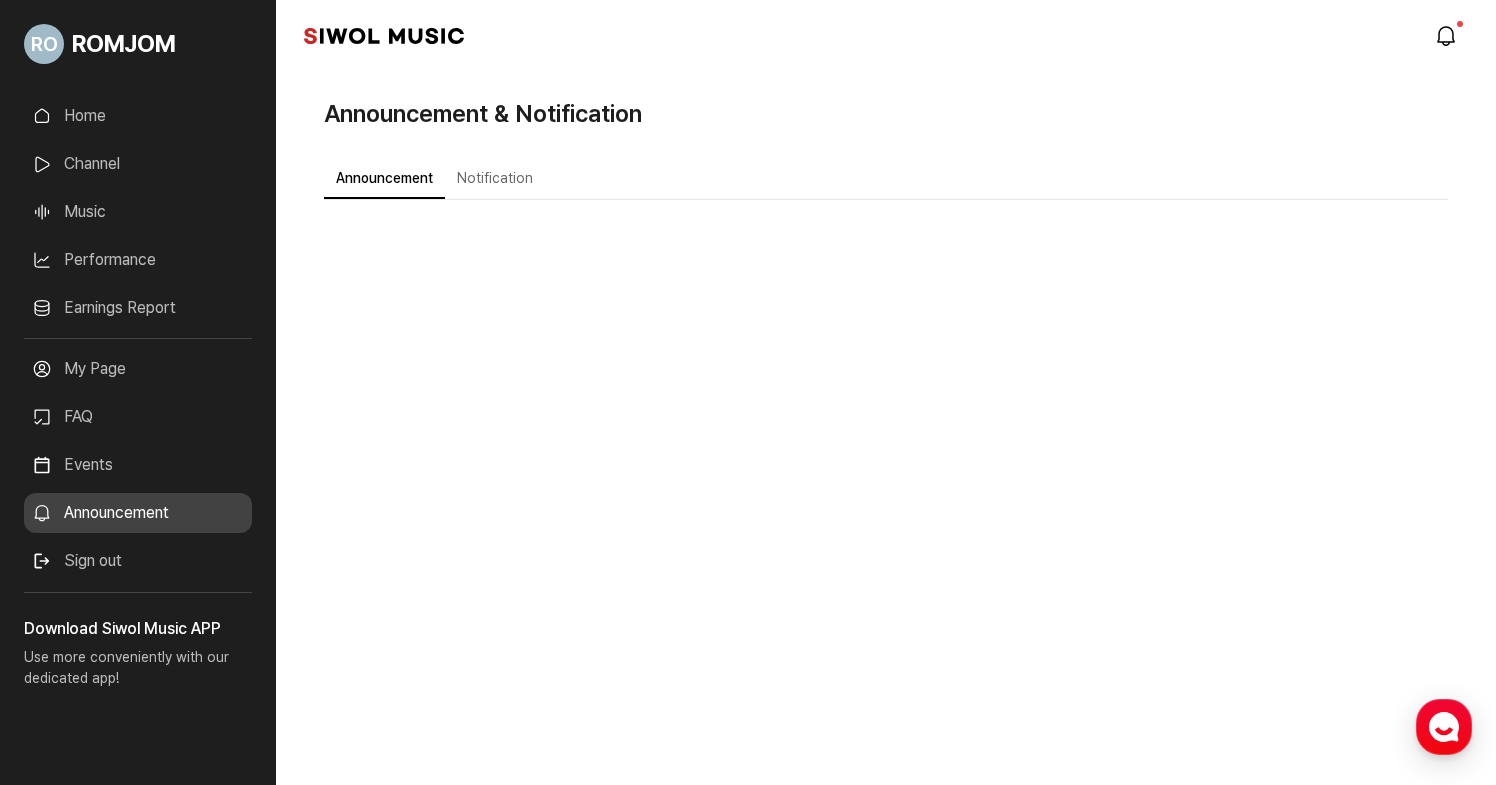 click on "Events" at bounding box center [138, 465] 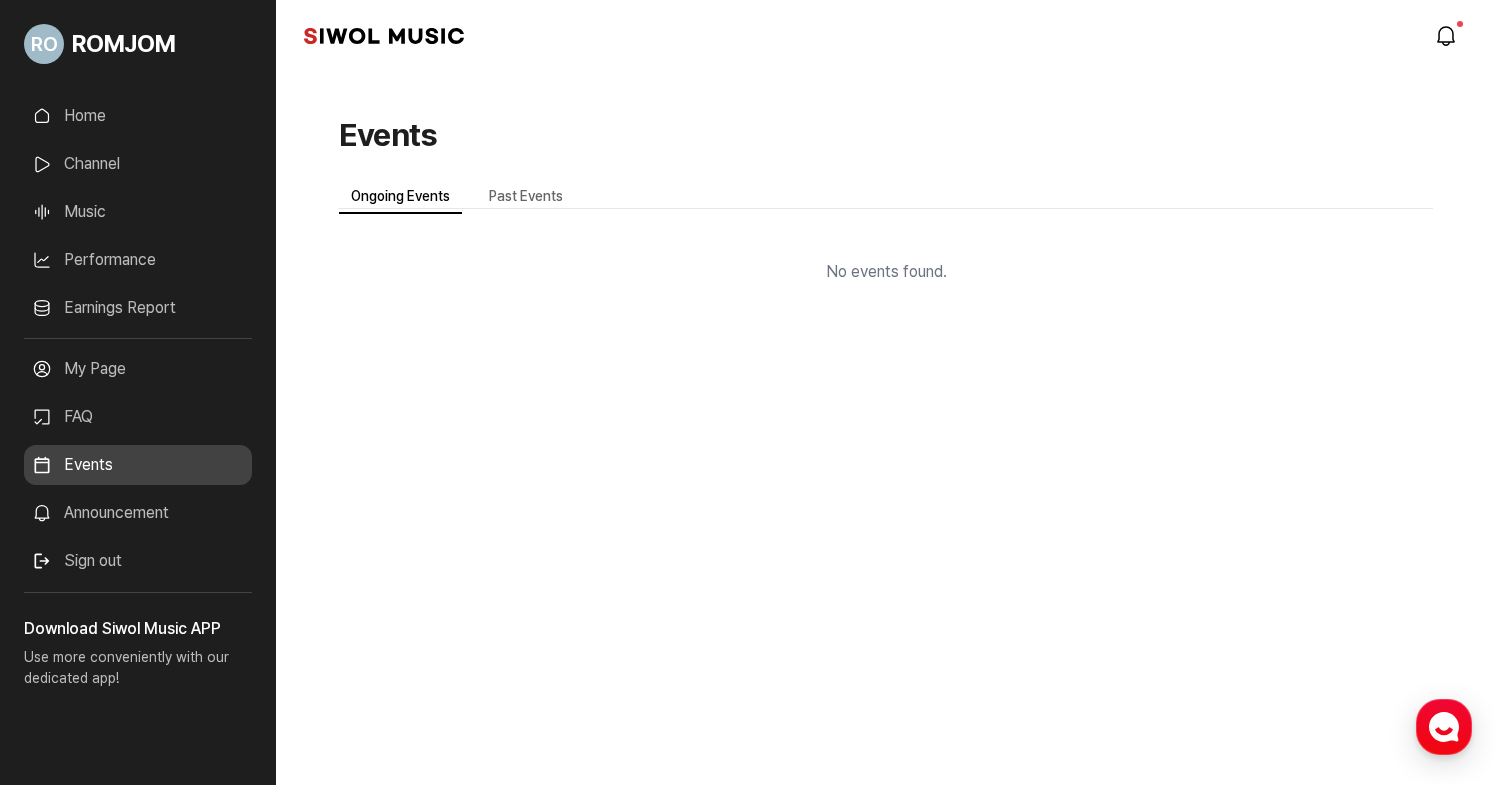 click on "FAQ" at bounding box center [138, 417] 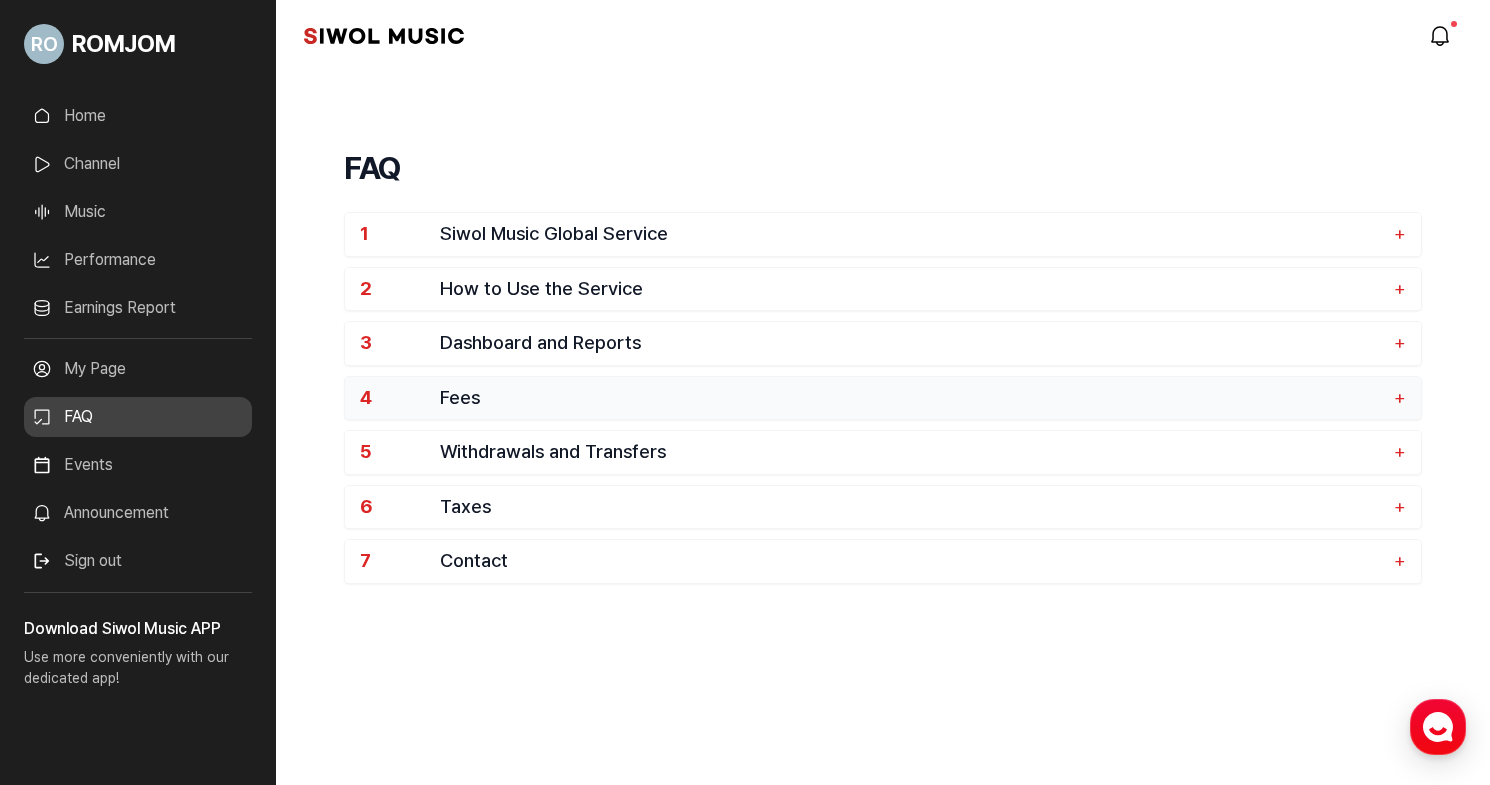 click on "Fees" at bounding box center [912, 398] 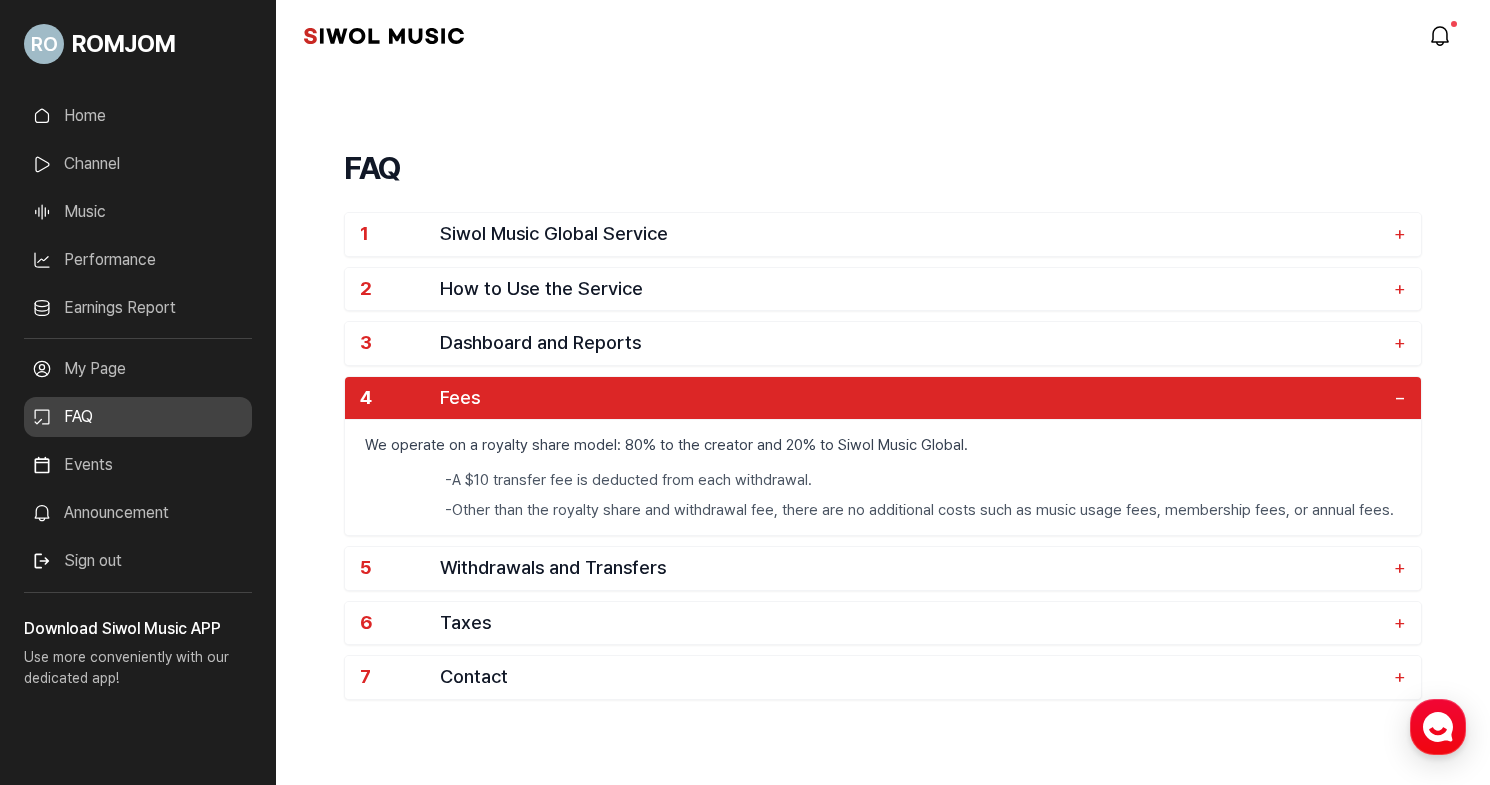 click on "-  A $10 transfer fee is deducted from each withdrawal." at bounding box center (923, 480) 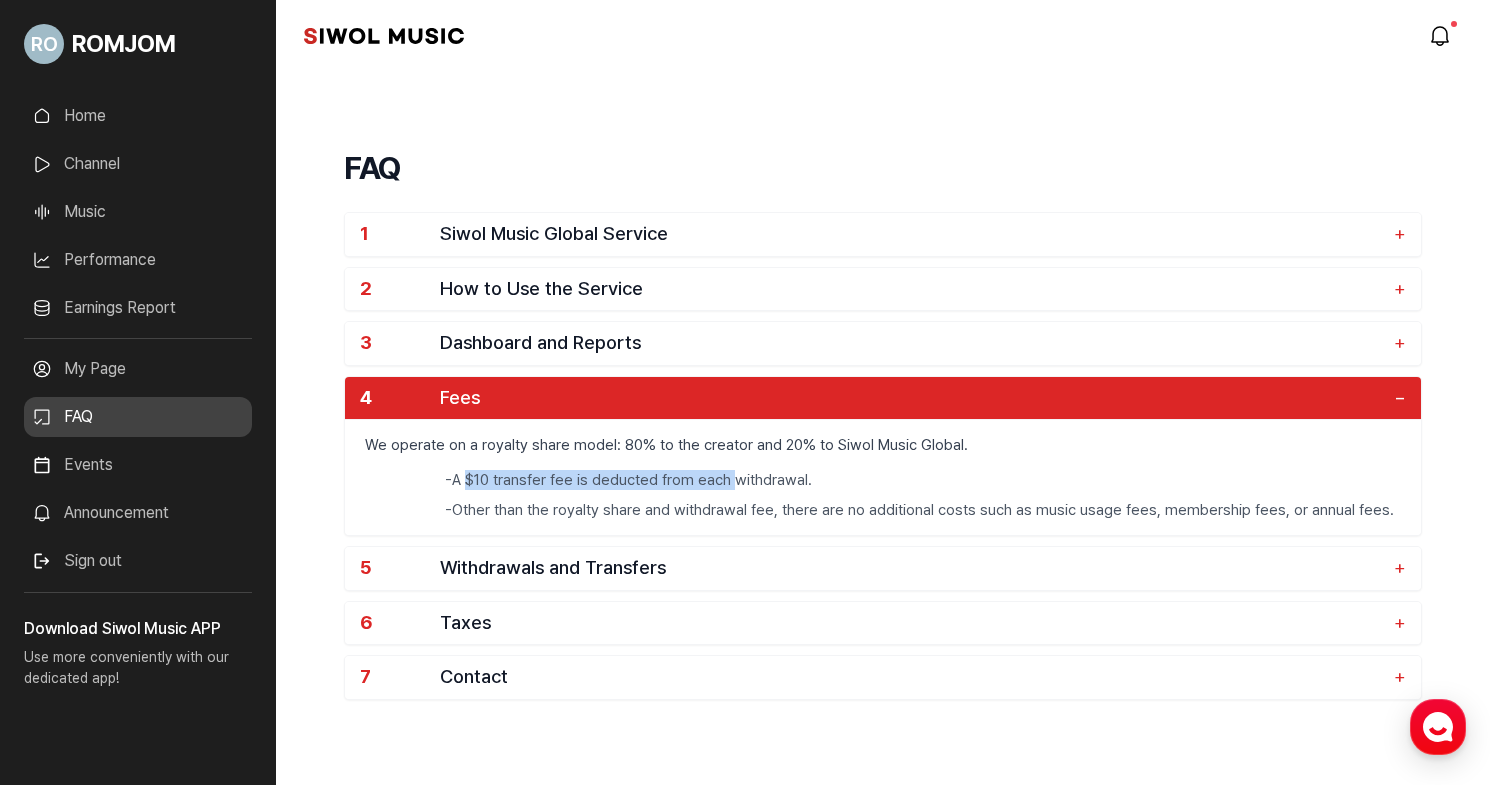 drag, startPoint x: 470, startPoint y: 473, endPoint x: 733, endPoint y: 471, distance: 263.0076 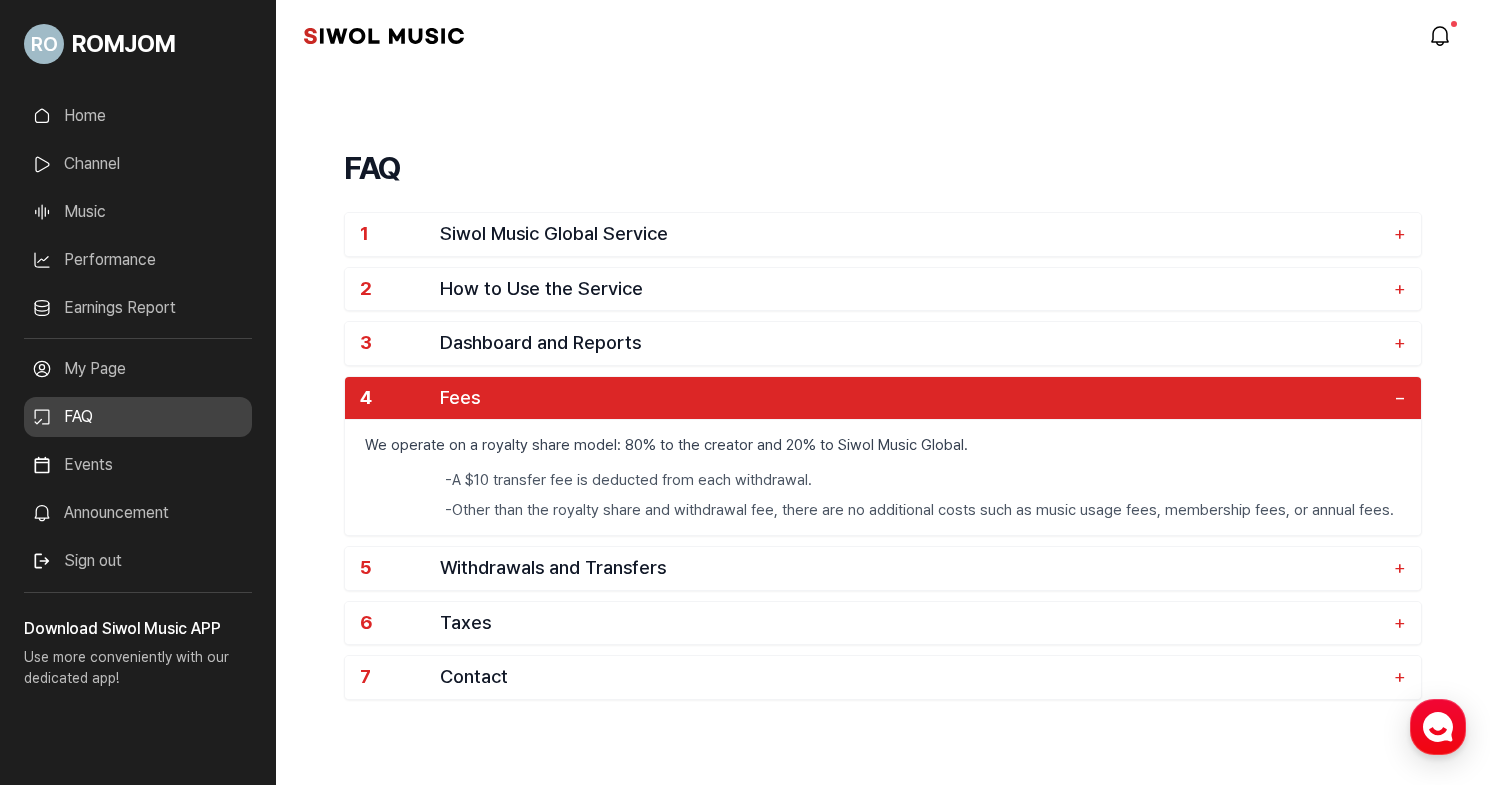 click on "-  A $10 transfer fee is deducted from each withdrawal." at bounding box center (923, 480) 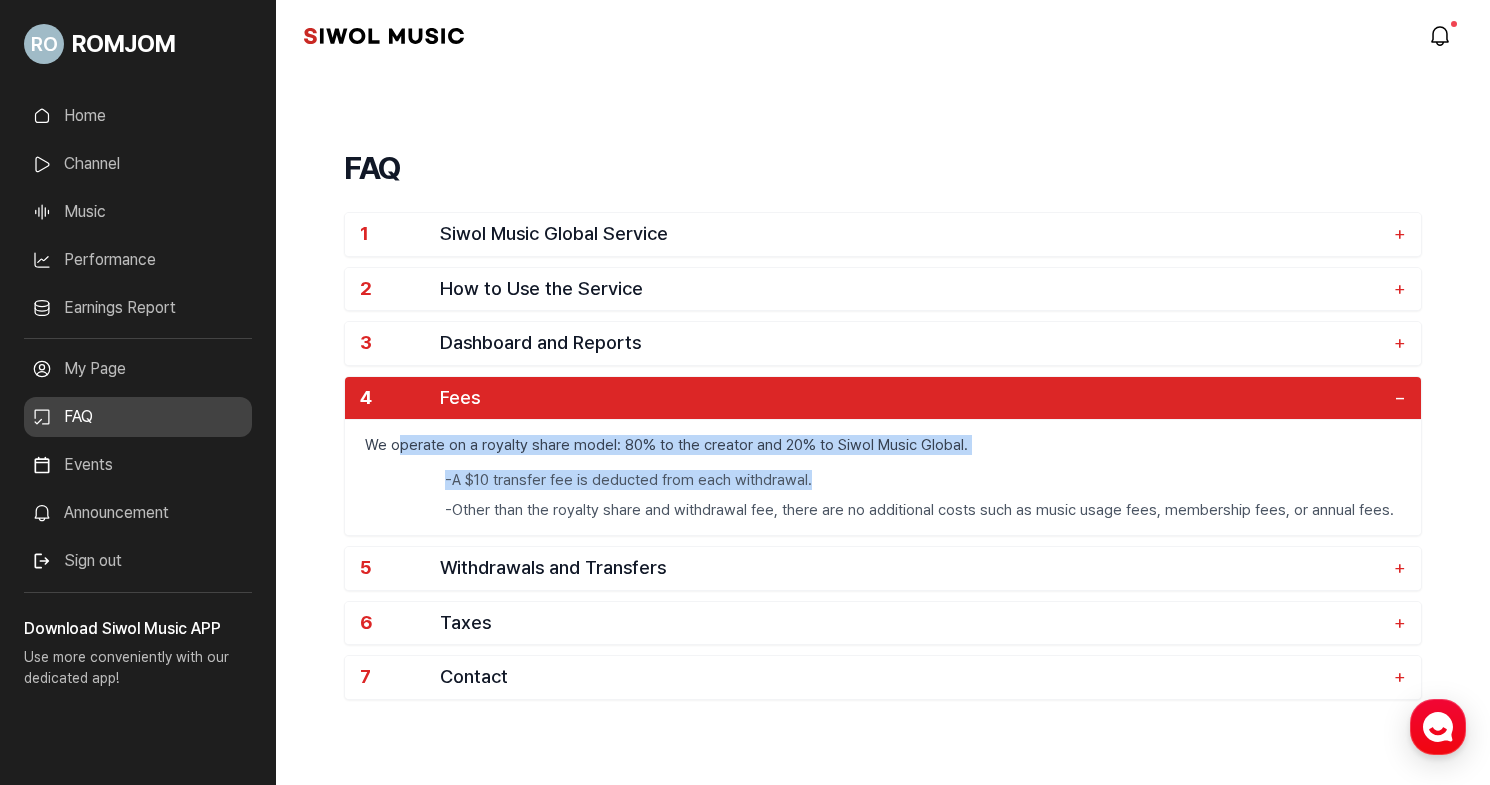 drag, startPoint x: 818, startPoint y: 476, endPoint x: 402, endPoint y: 449, distance: 416.87527 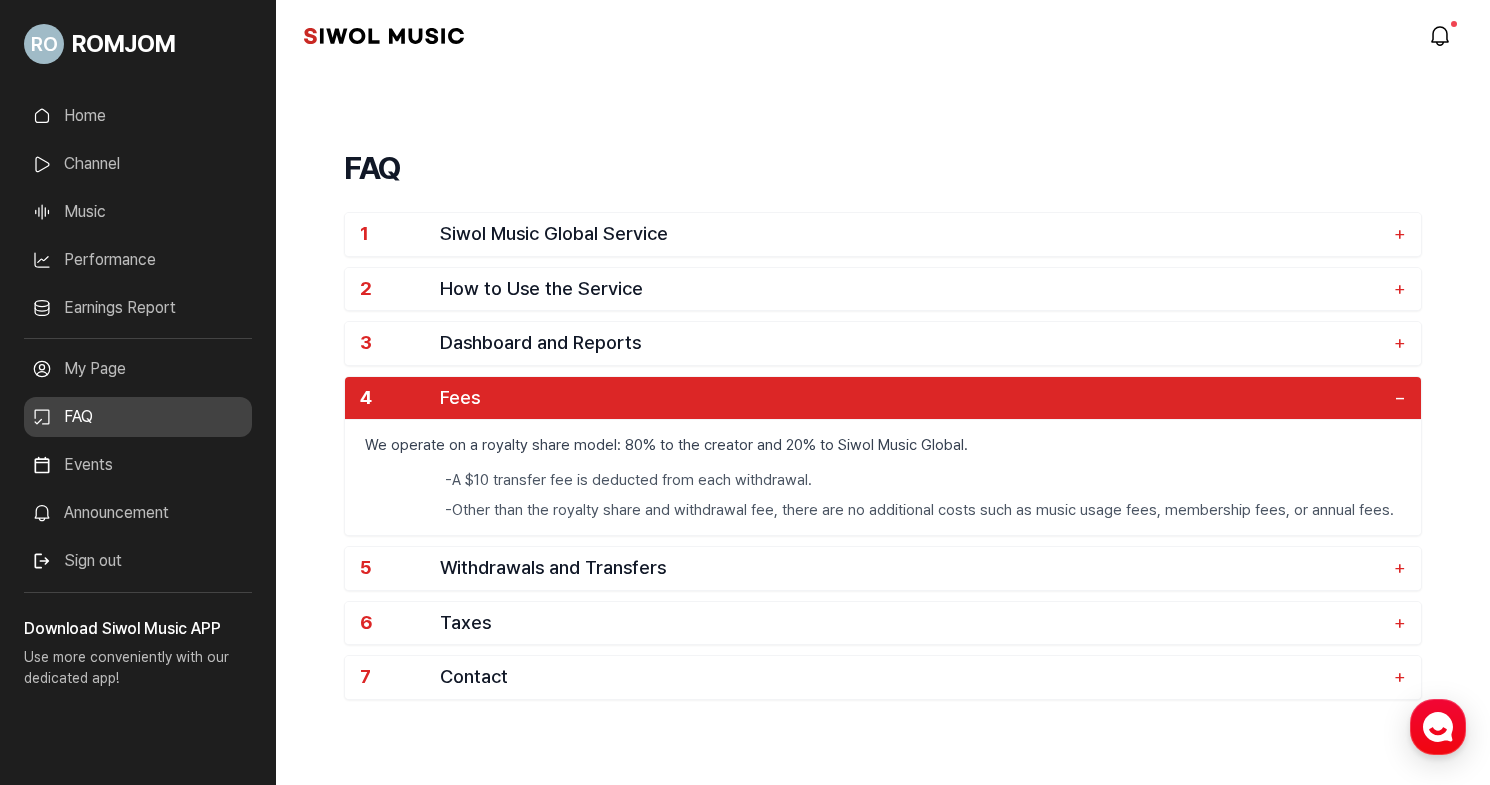 click on "-  Other than the royalty share and withdrawal fee, there are no additional costs such as music usage fees, membership fees, or annual fees." at bounding box center [923, 510] 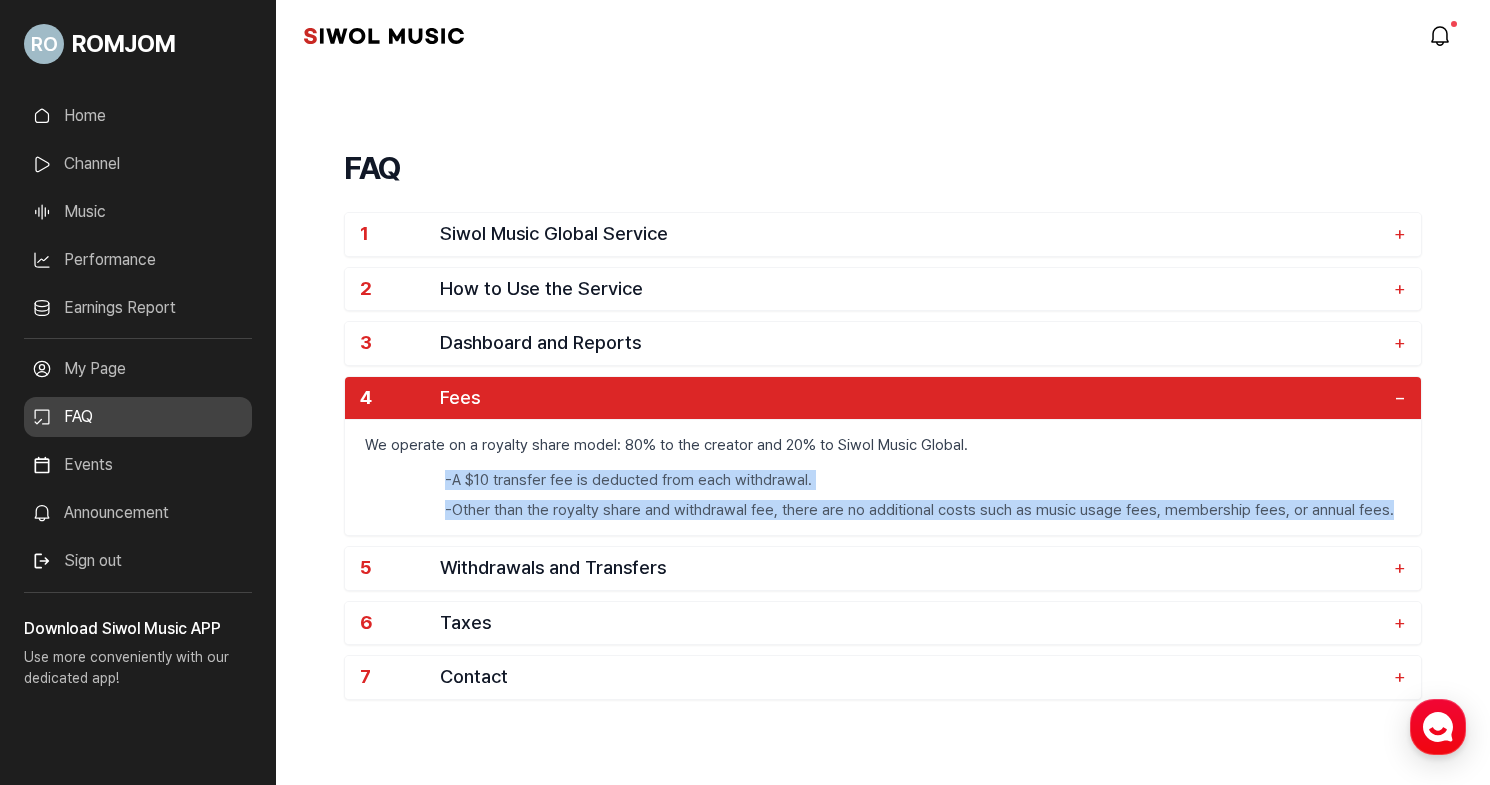 drag, startPoint x: 1379, startPoint y: 508, endPoint x: 346, endPoint y: 453, distance: 1034.4631 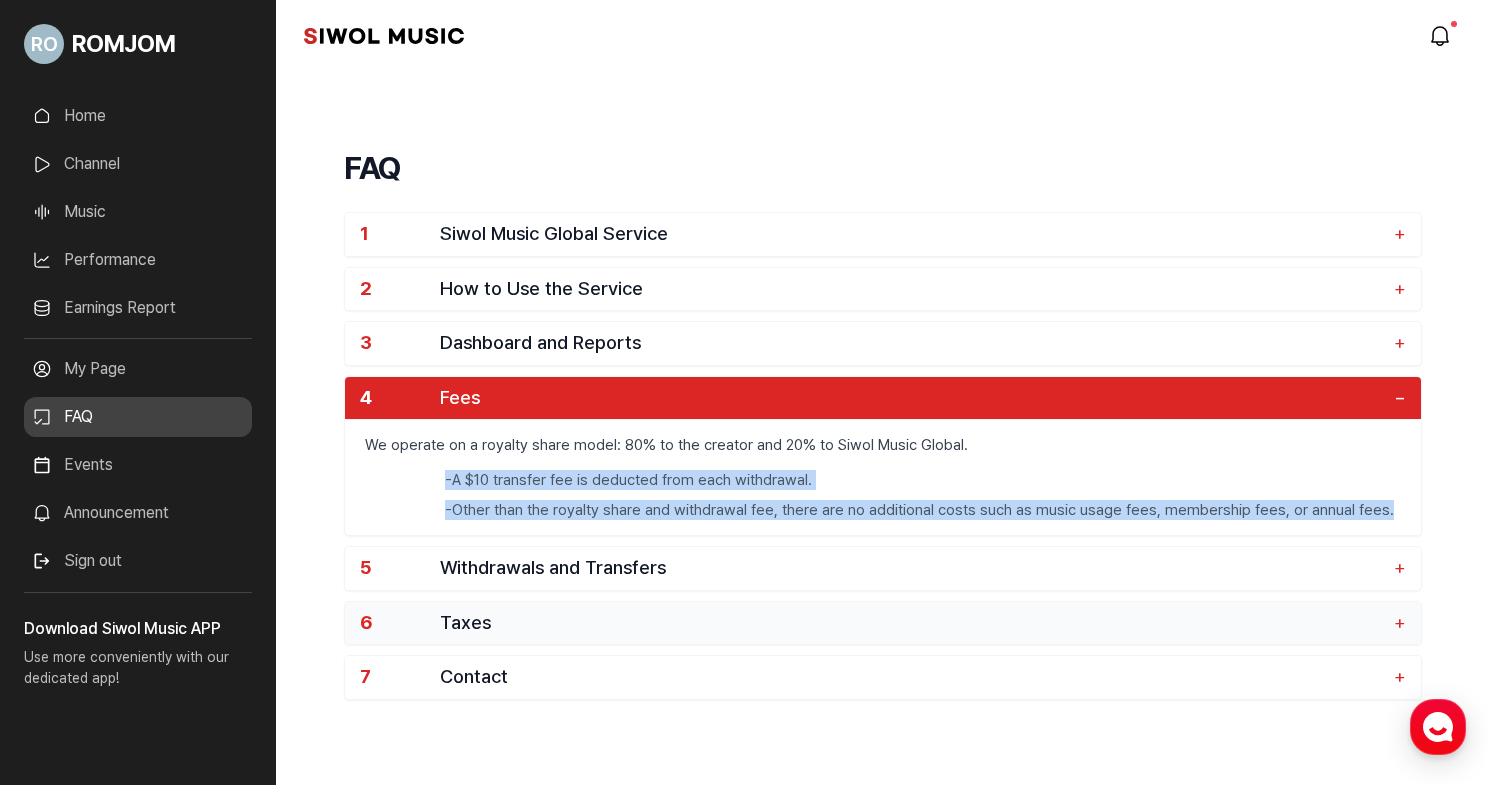 click on "Taxes" at bounding box center [912, 623] 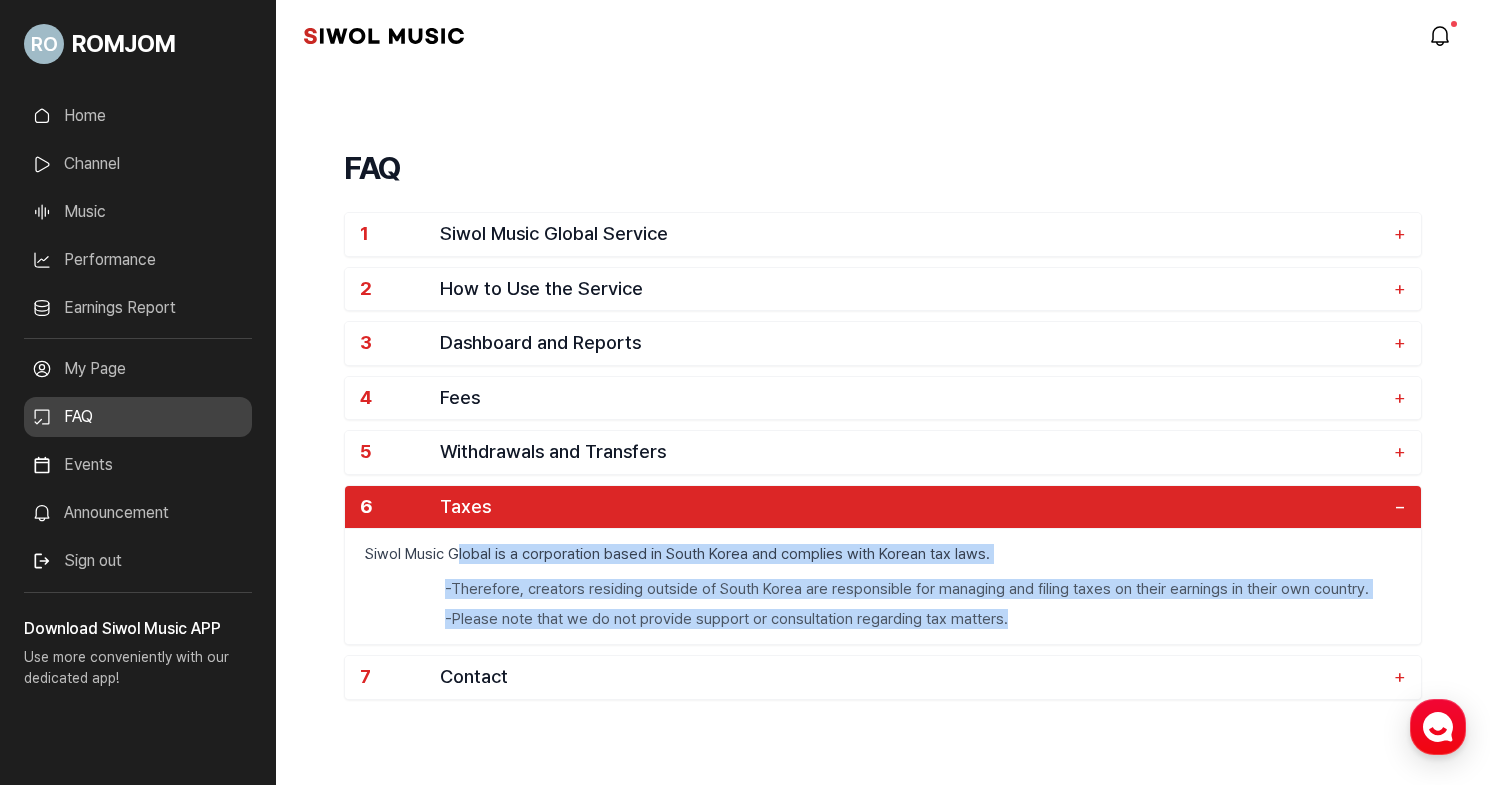 drag, startPoint x: 1027, startPoint y: 616, endPoint x: 461, endPoint y: 553, distance: 569.49536 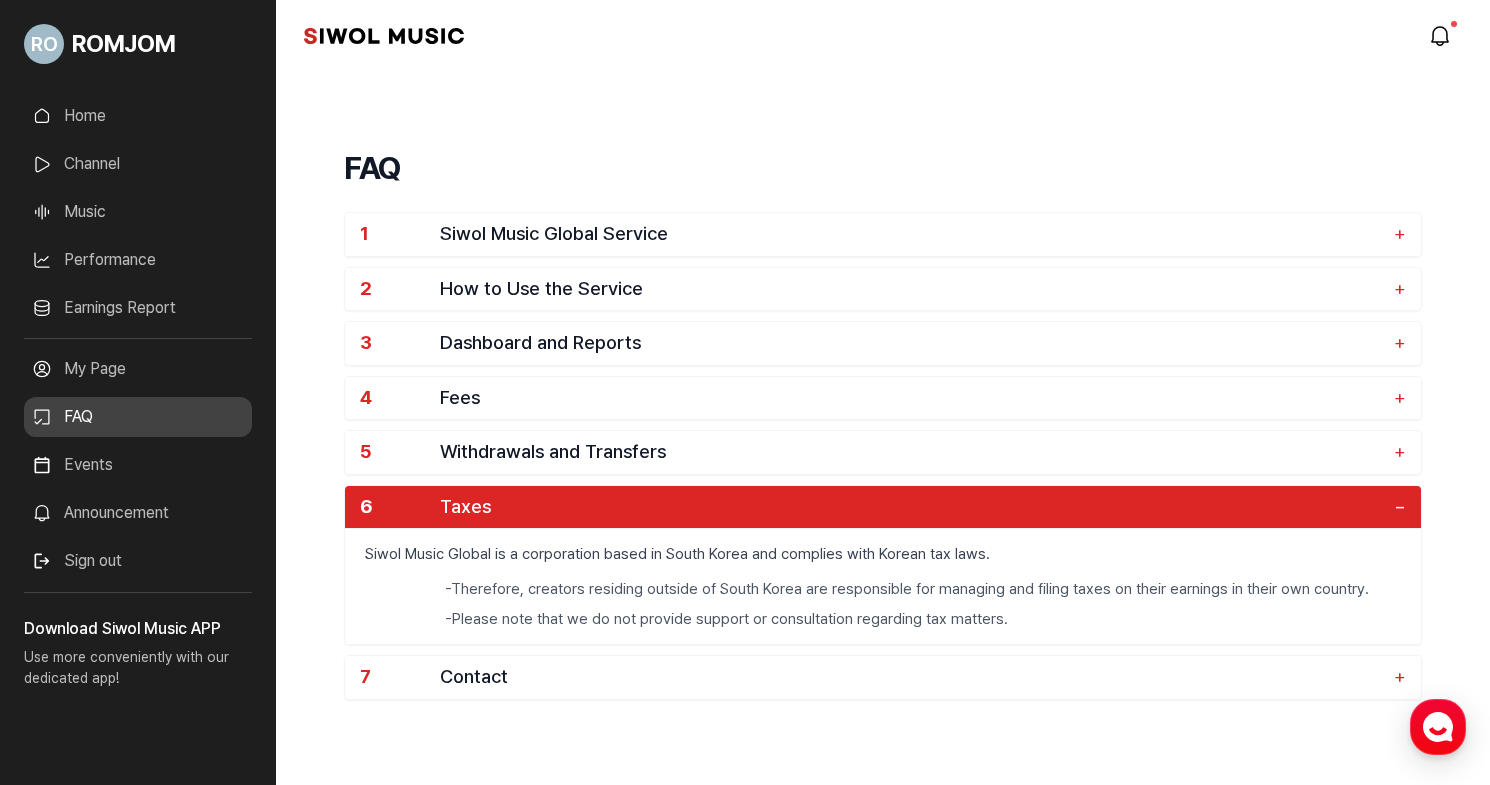 click on "Siwol Music Global is a corporation based in South Korea and complies with Korean tax laws." at bounding box center (883, 554) 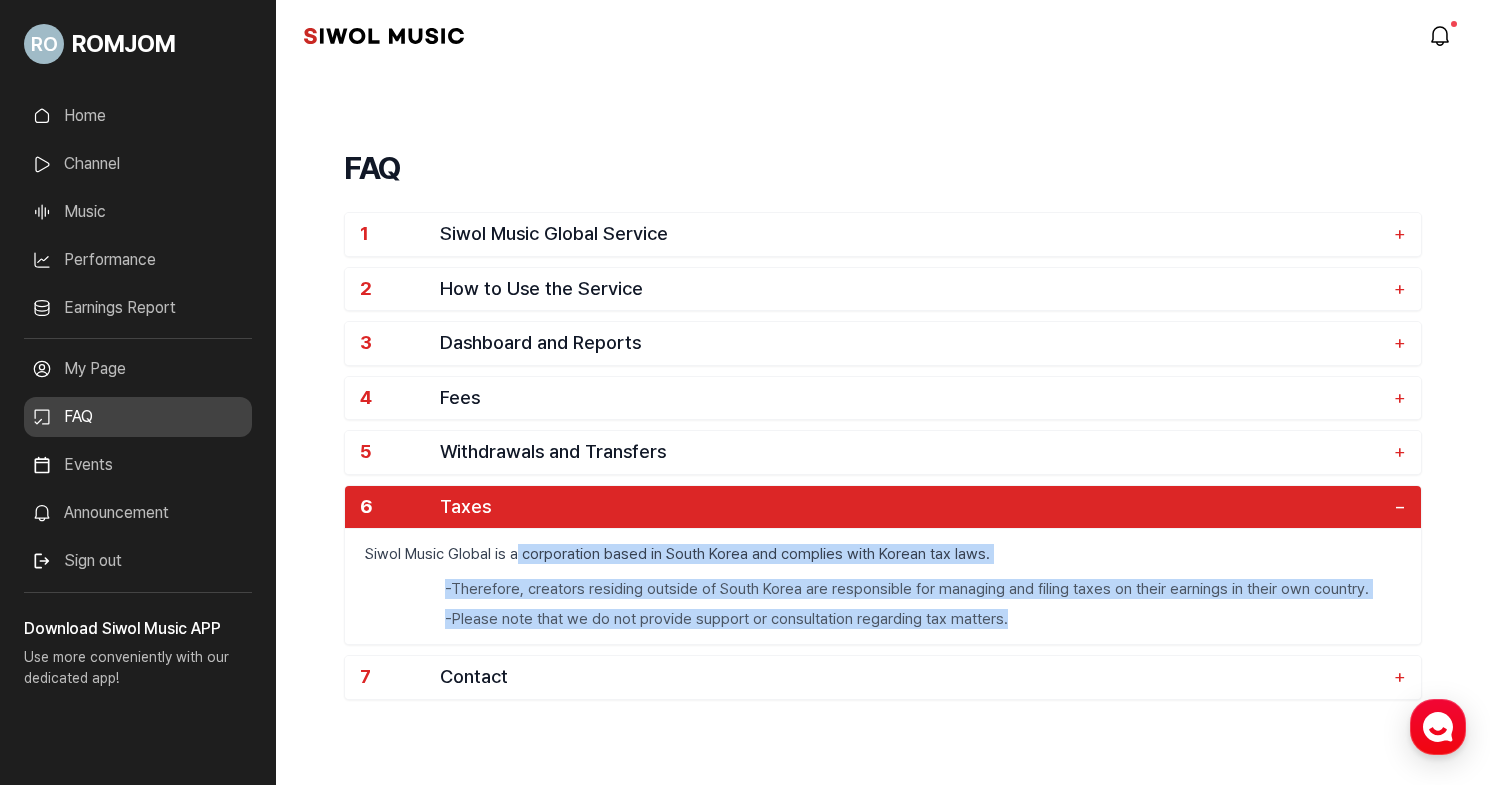 drag, startPoint x: 513, startPoint y: 547, endPoint x: 1053, endPoint y: 619, distance: 544.7789 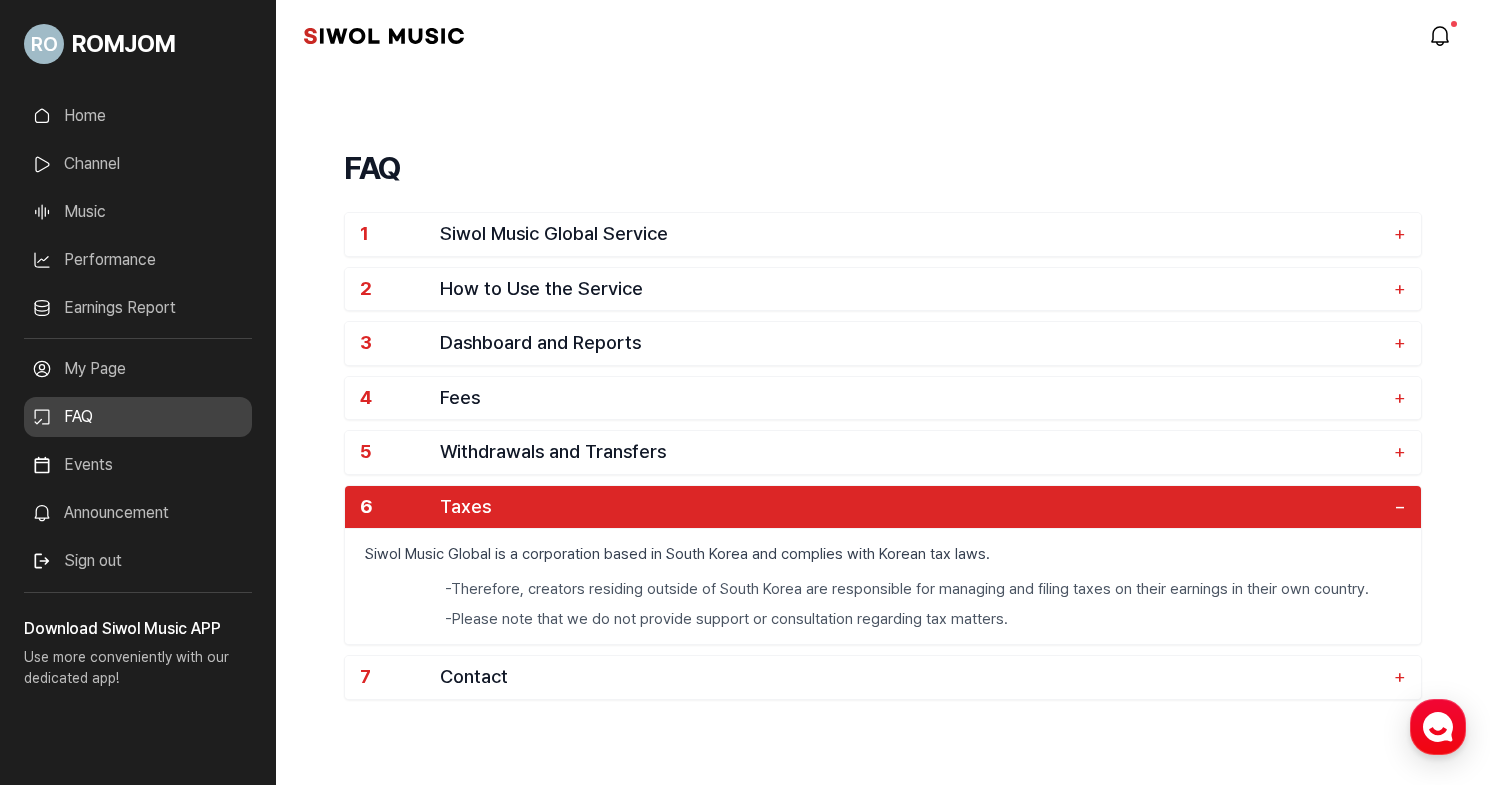 click on "Home   Channel   Music   Performance   Earnings Report   More" at bounding box center (138, 217) 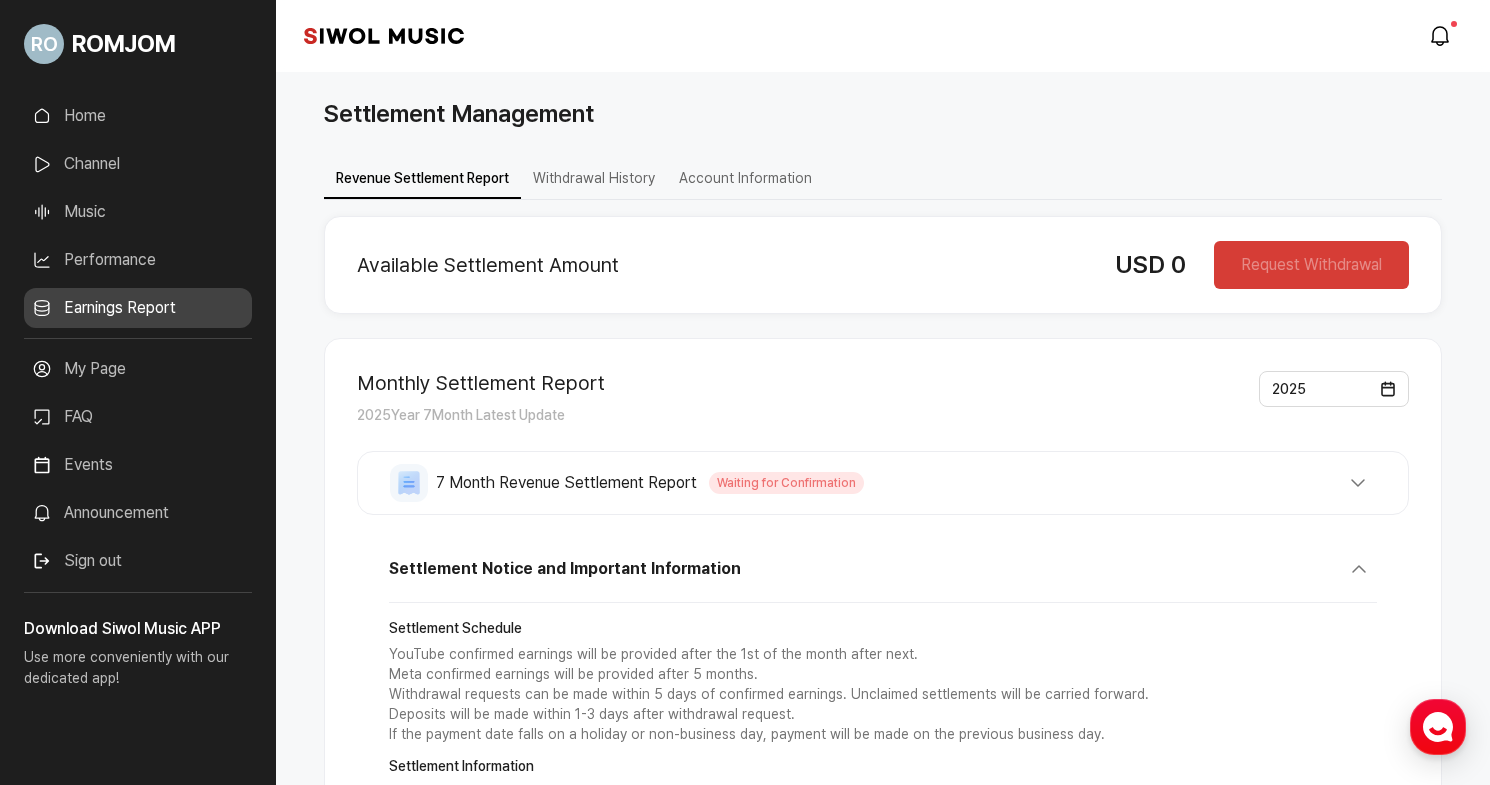 click on "Withdrawal History" at bounding box center [594, 179] 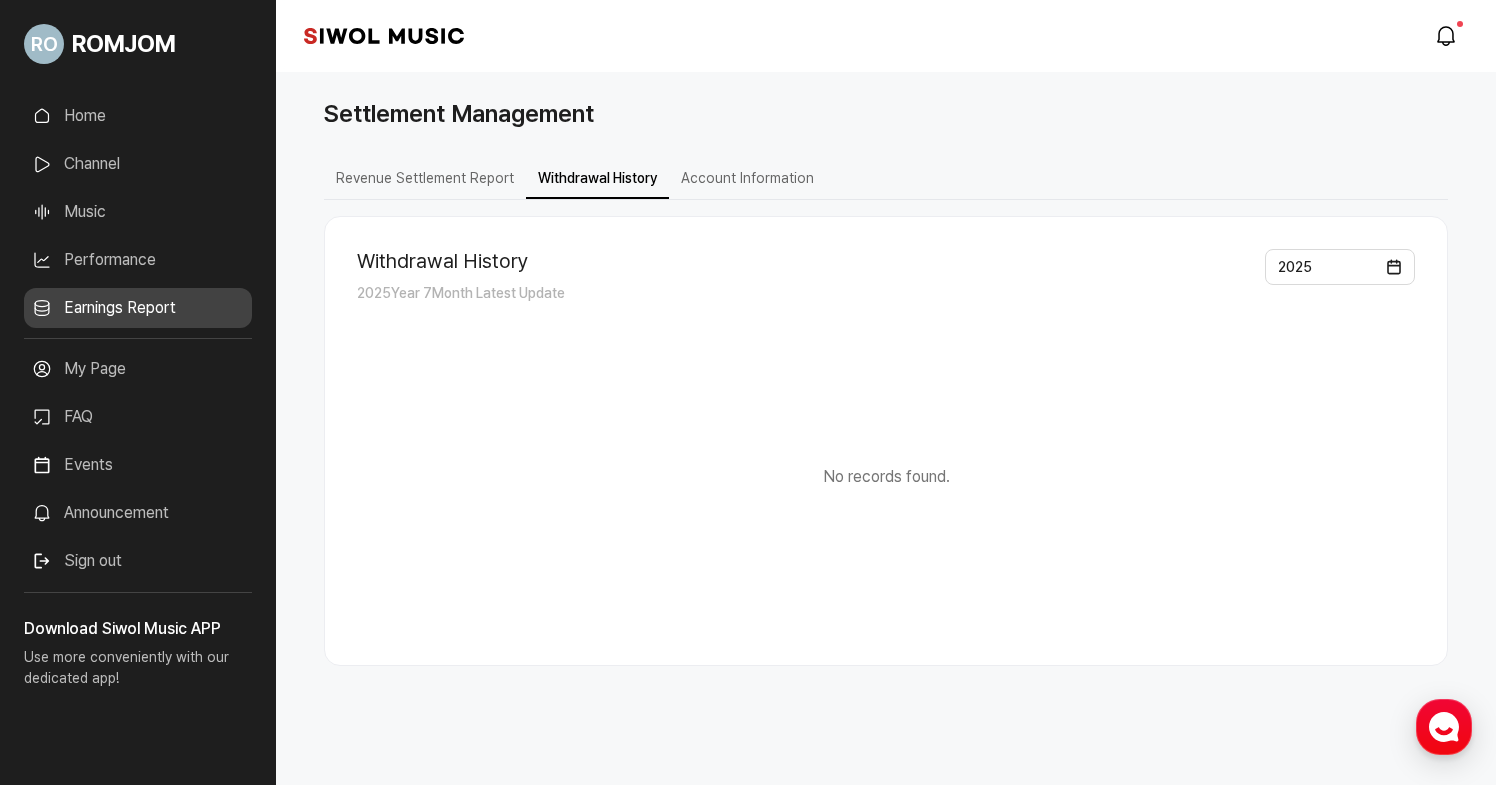 click on "Revenue Settlement Report" at bounding box center [425, 179] 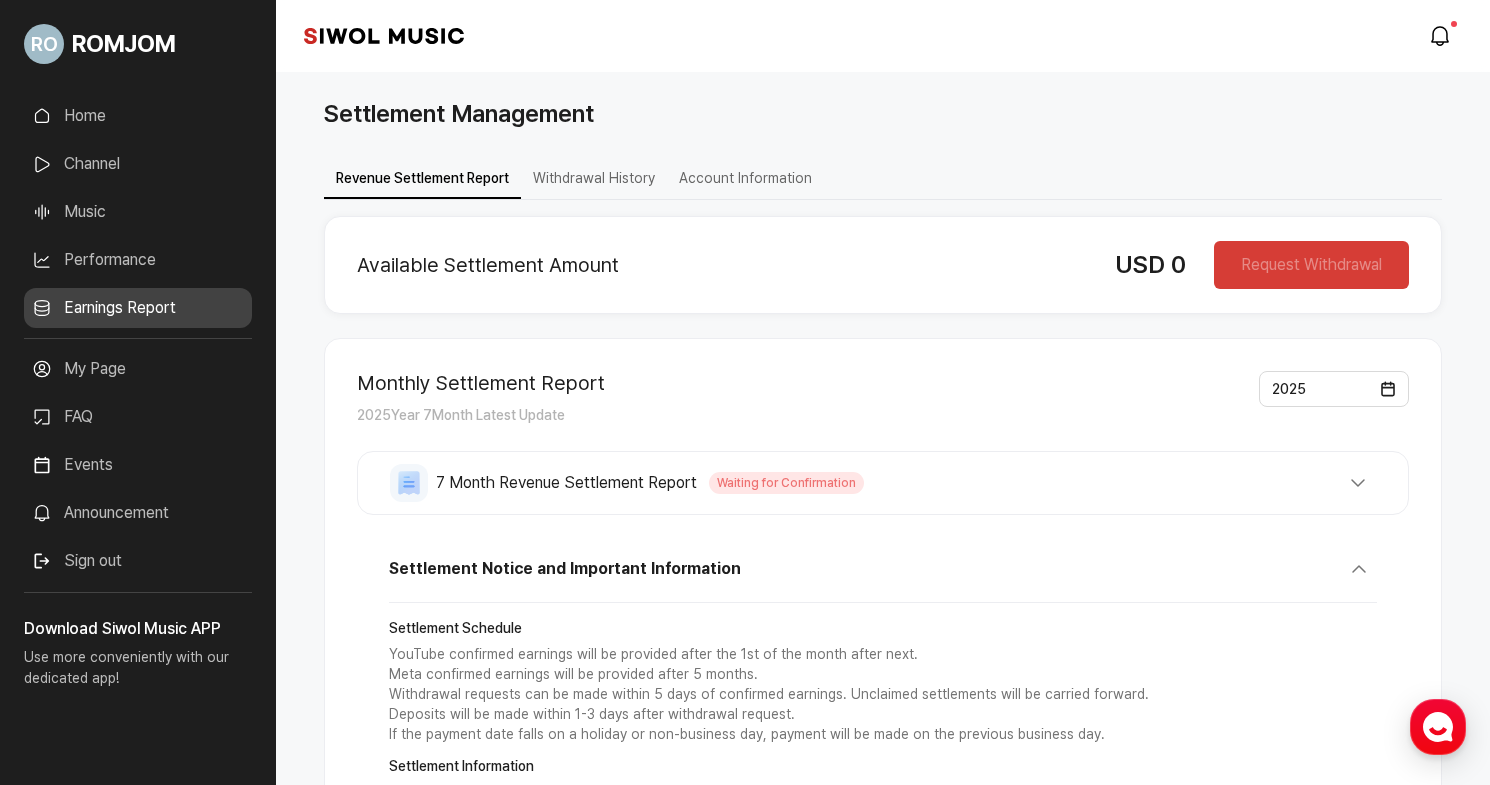 scroll, scrollTop: 0, scrollLeft: 0, axis: both 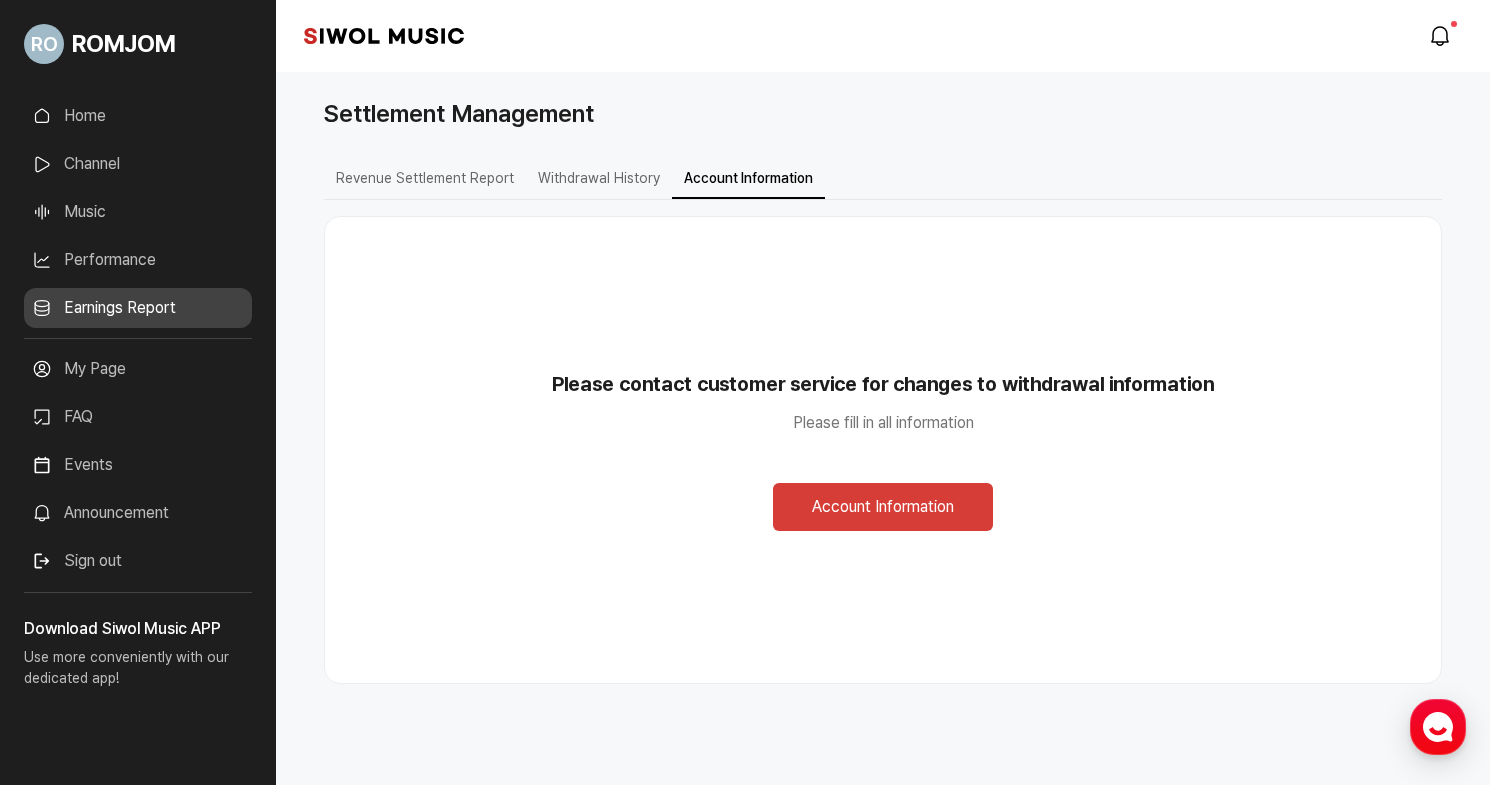 click on "Account Information" at bounding box center (883, 507) 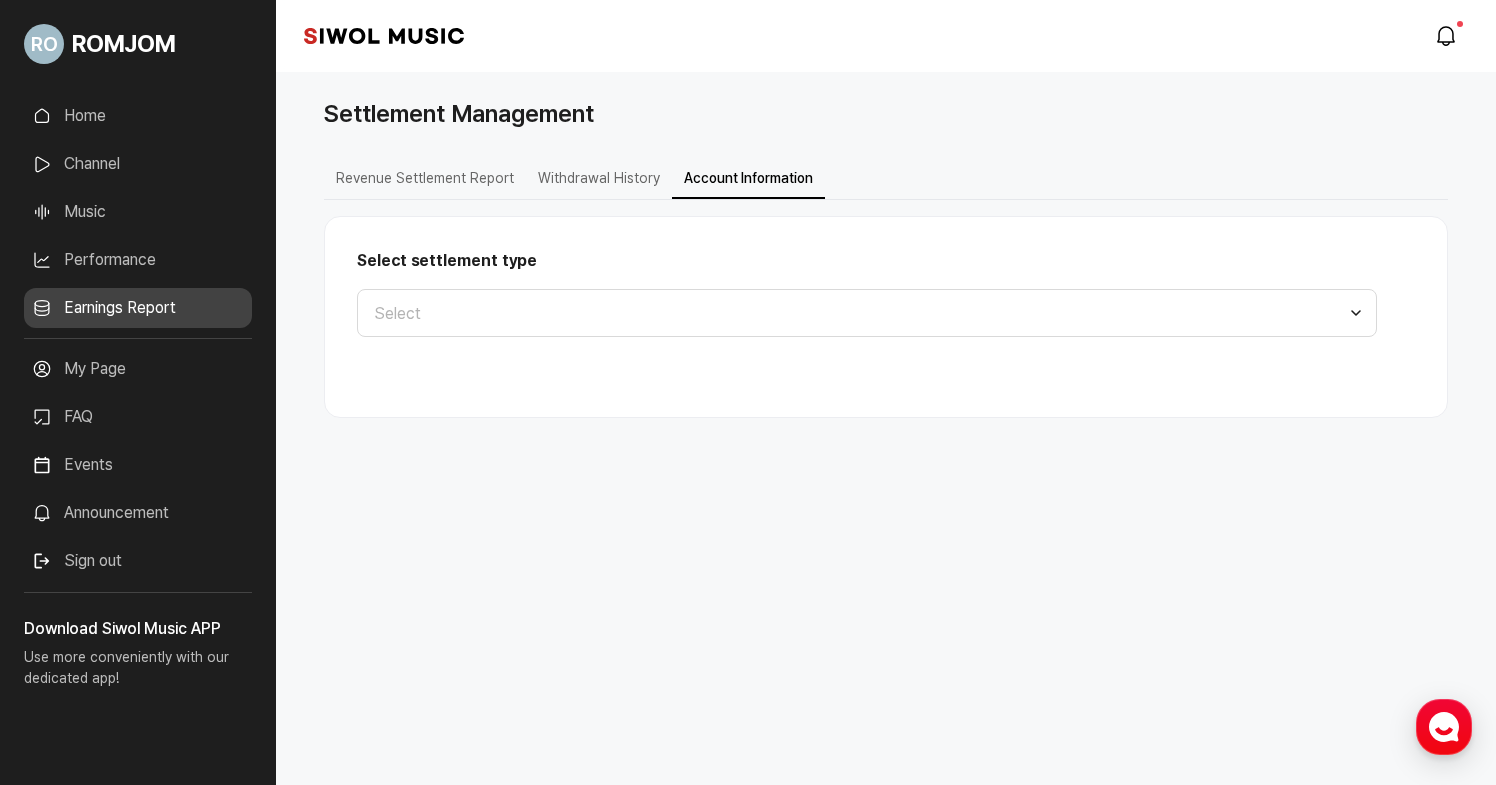 click on "Select" at bounding box center [867, 313] 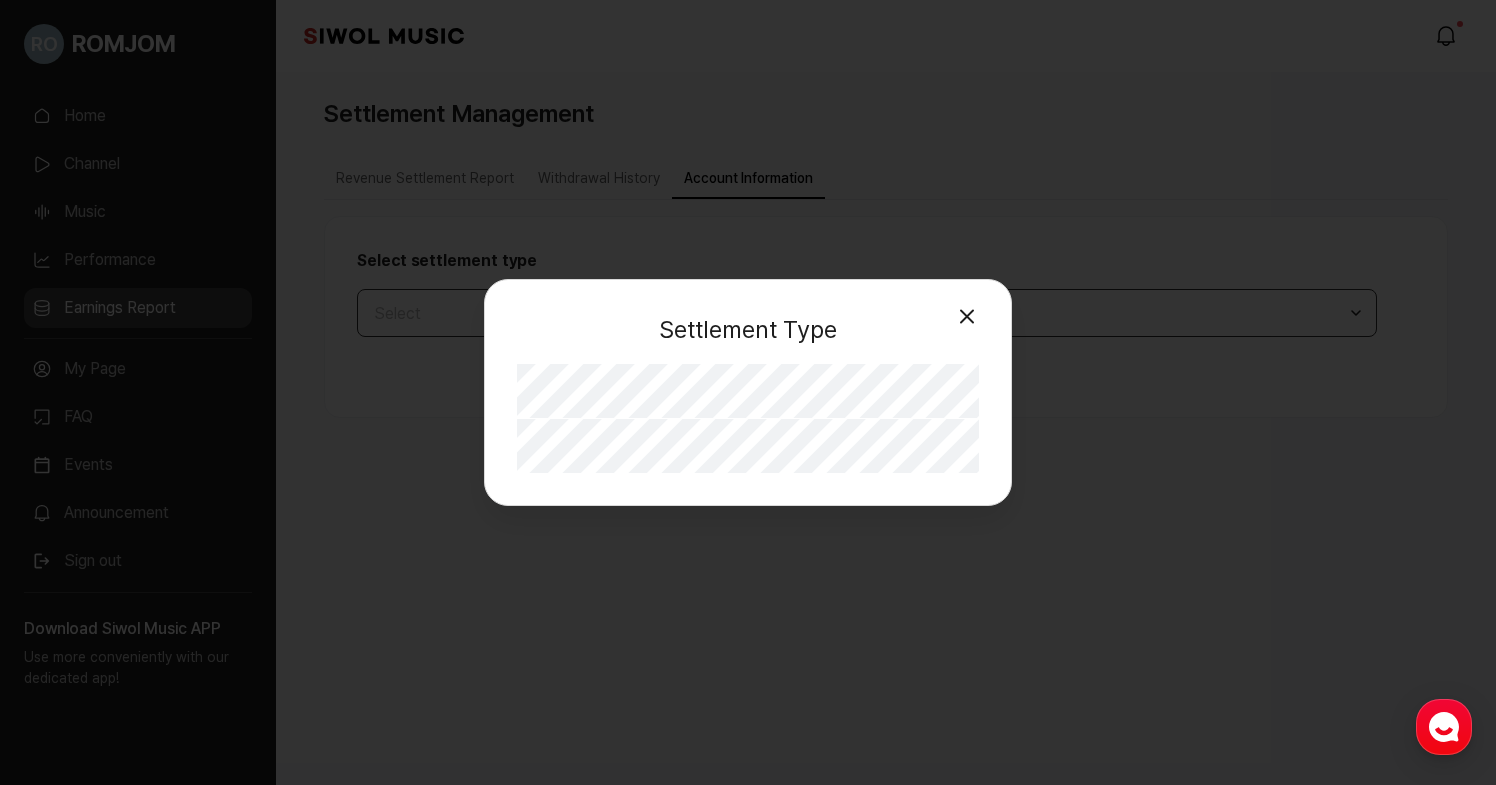 select on "**" 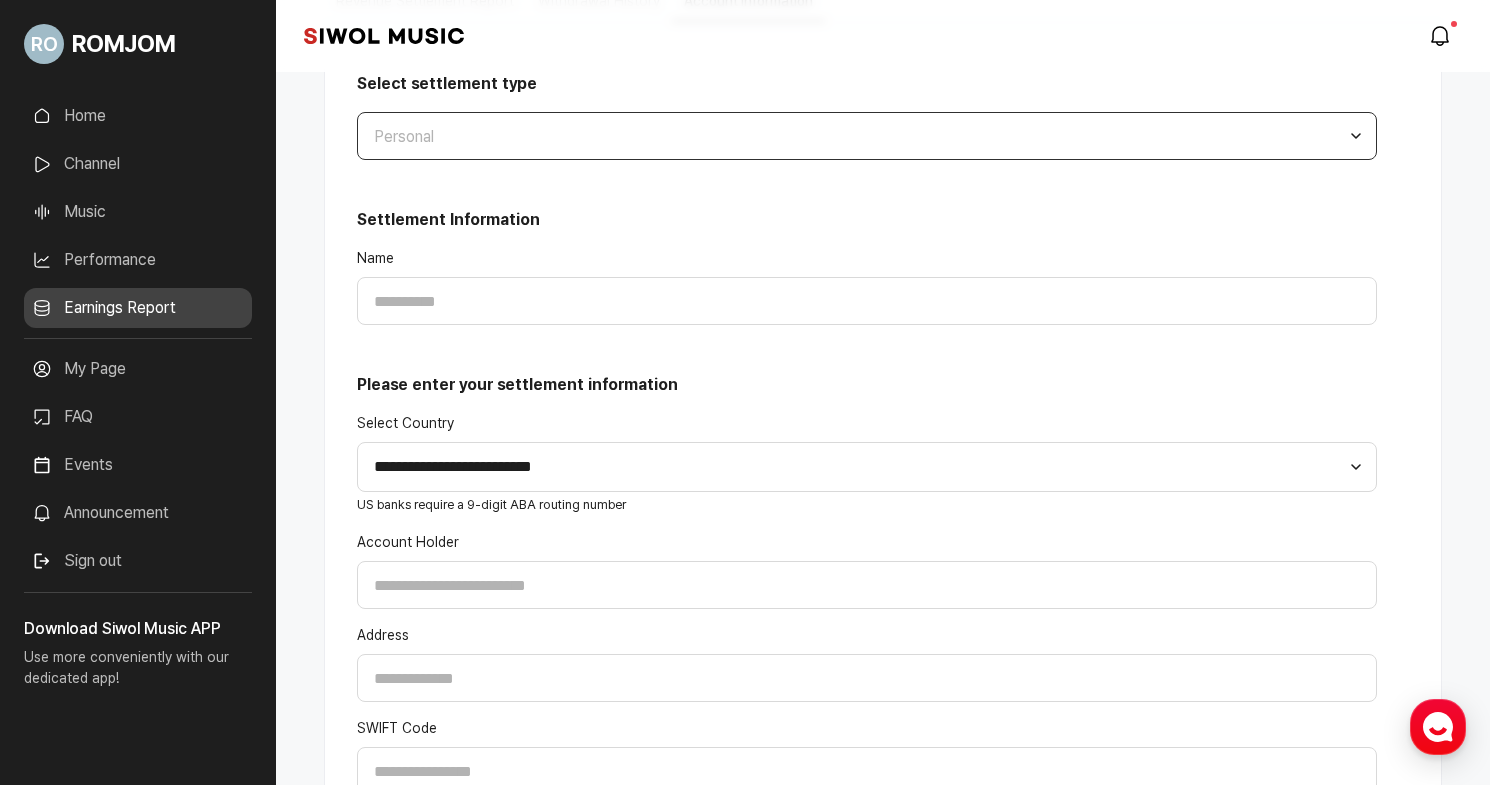 scroll, scrollTop: 183, scrollLeft: 0, axis: vertical 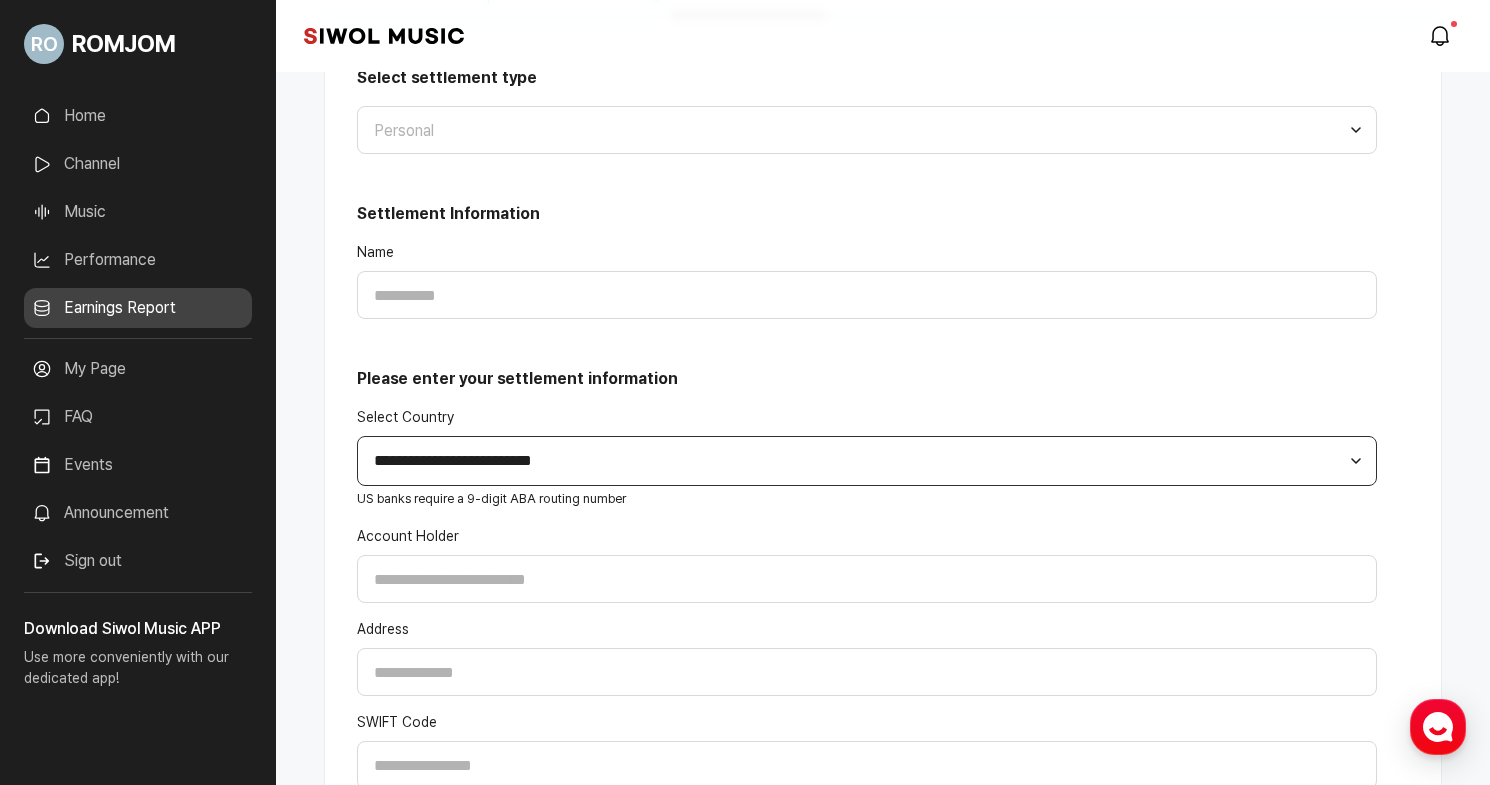 select on "**" 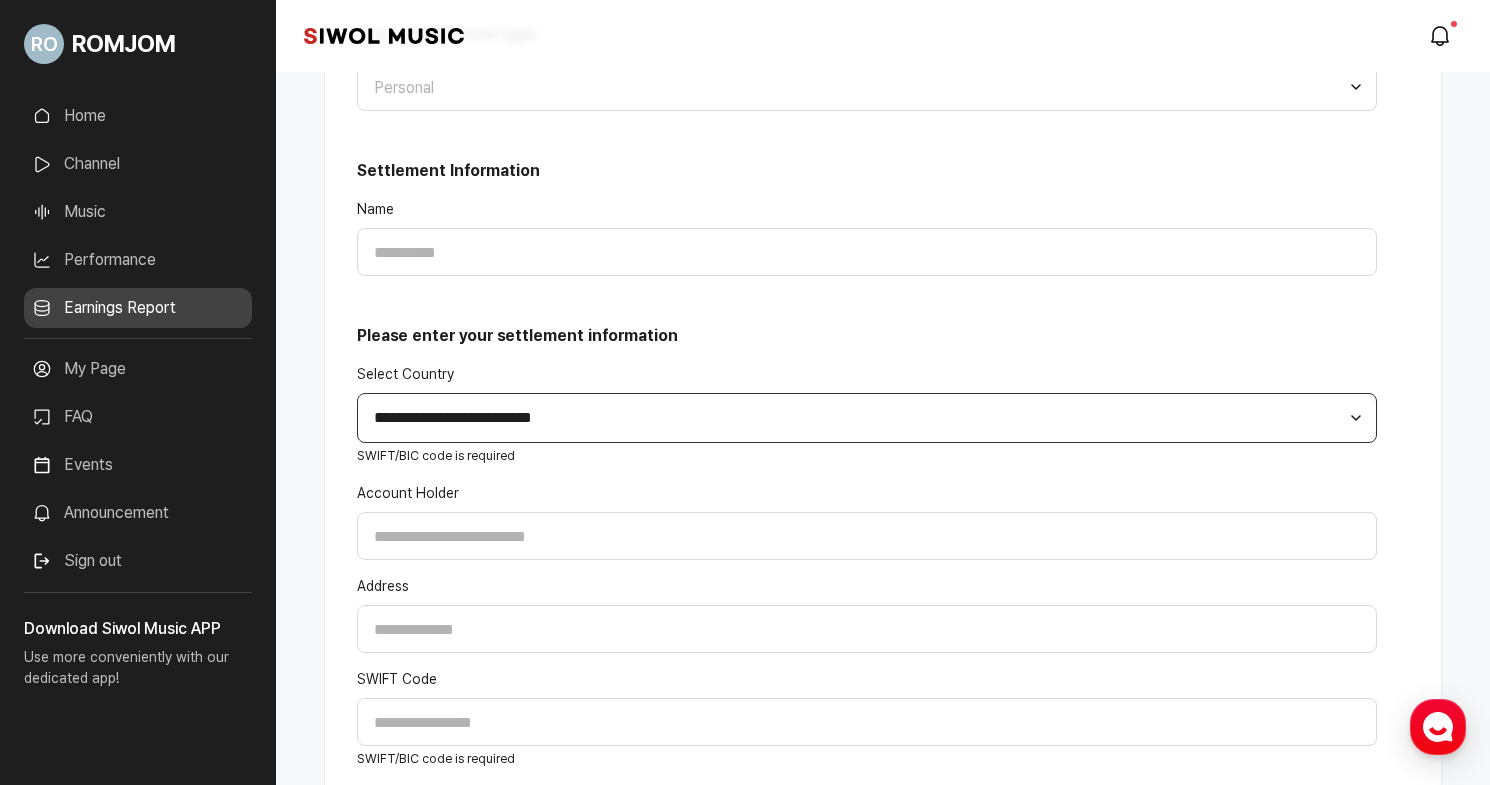 scroll, scrollTop: 239, scrollLeft: 1, axis: both 